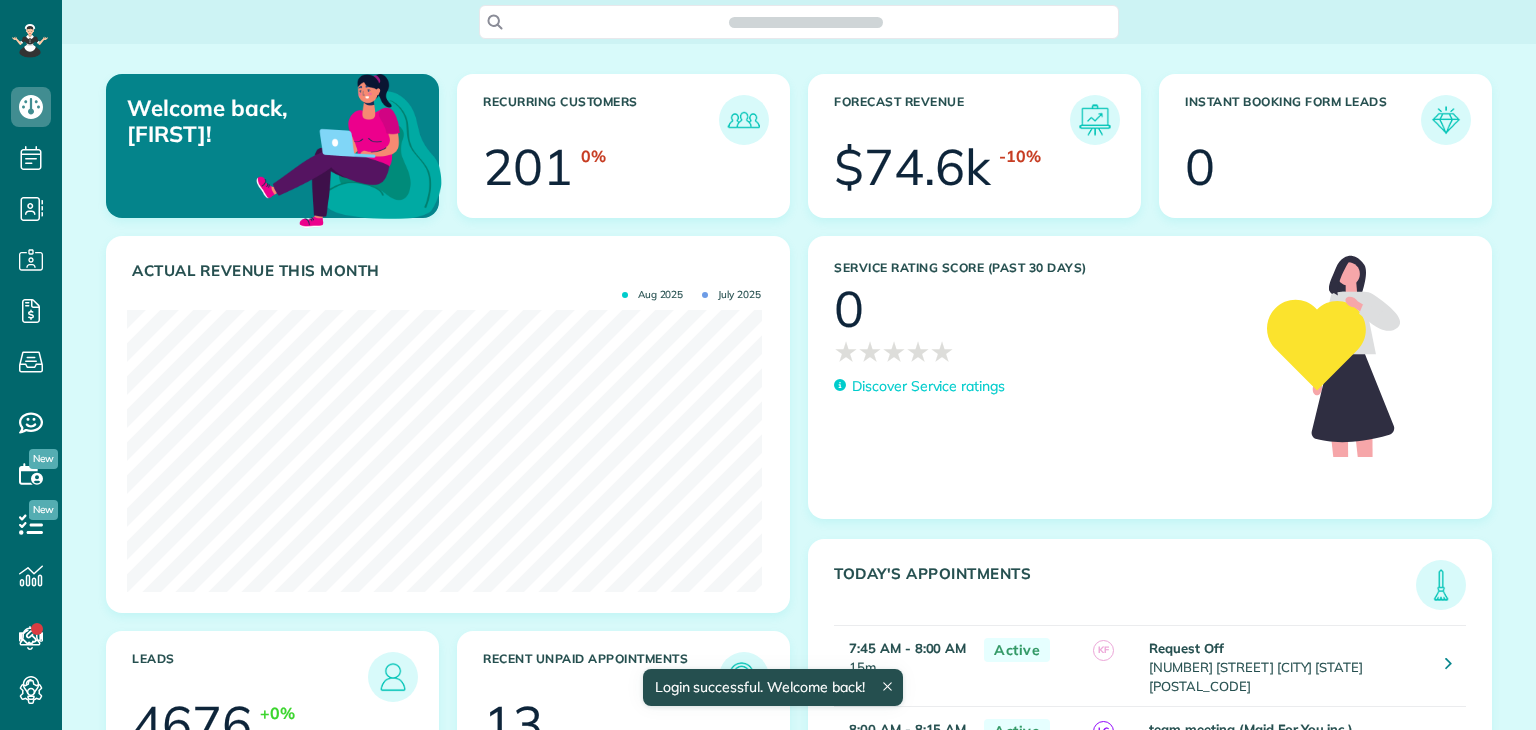scroll, scrollTop: 0, scrollLeft: 0, axis: both 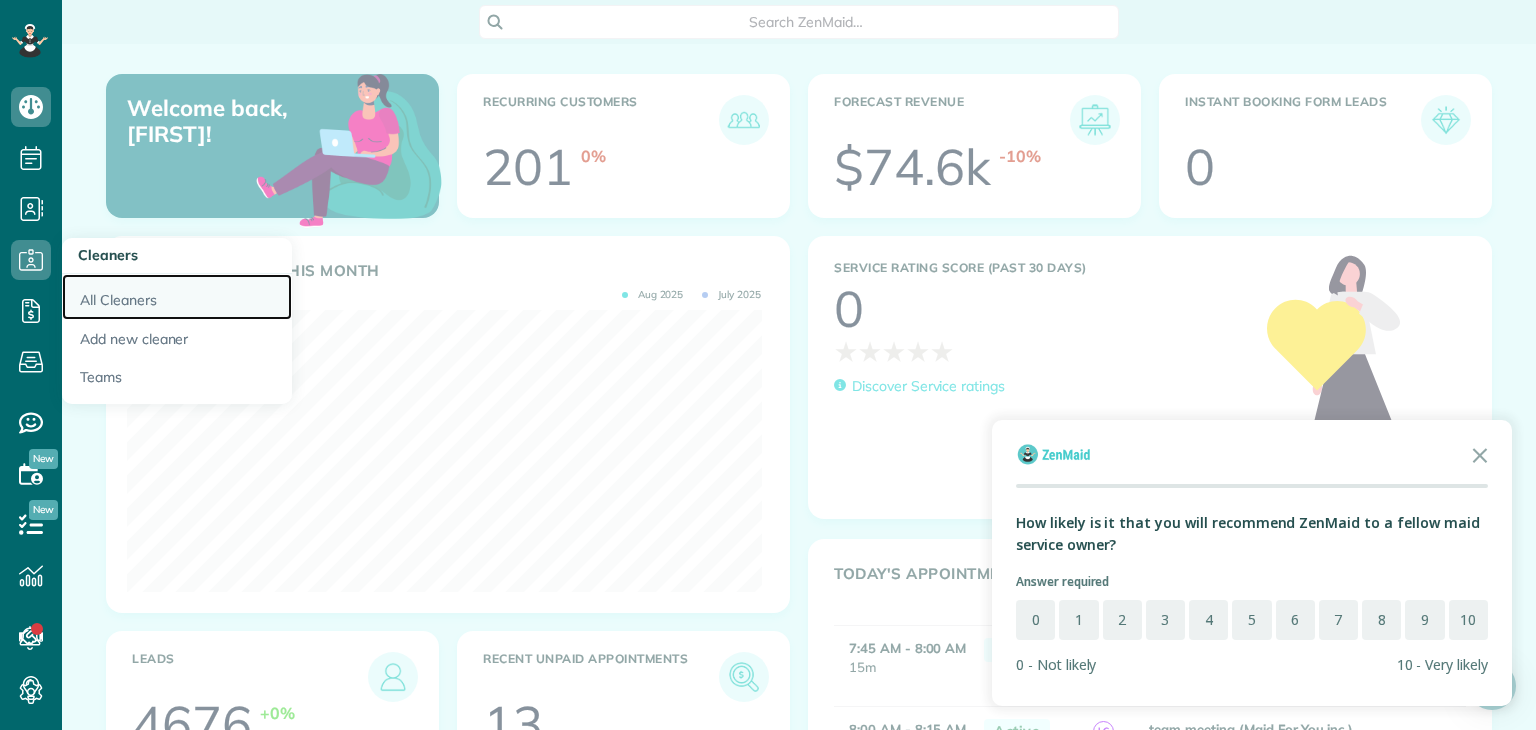 click on "All Cleaners" at bounding box center [177, 297] 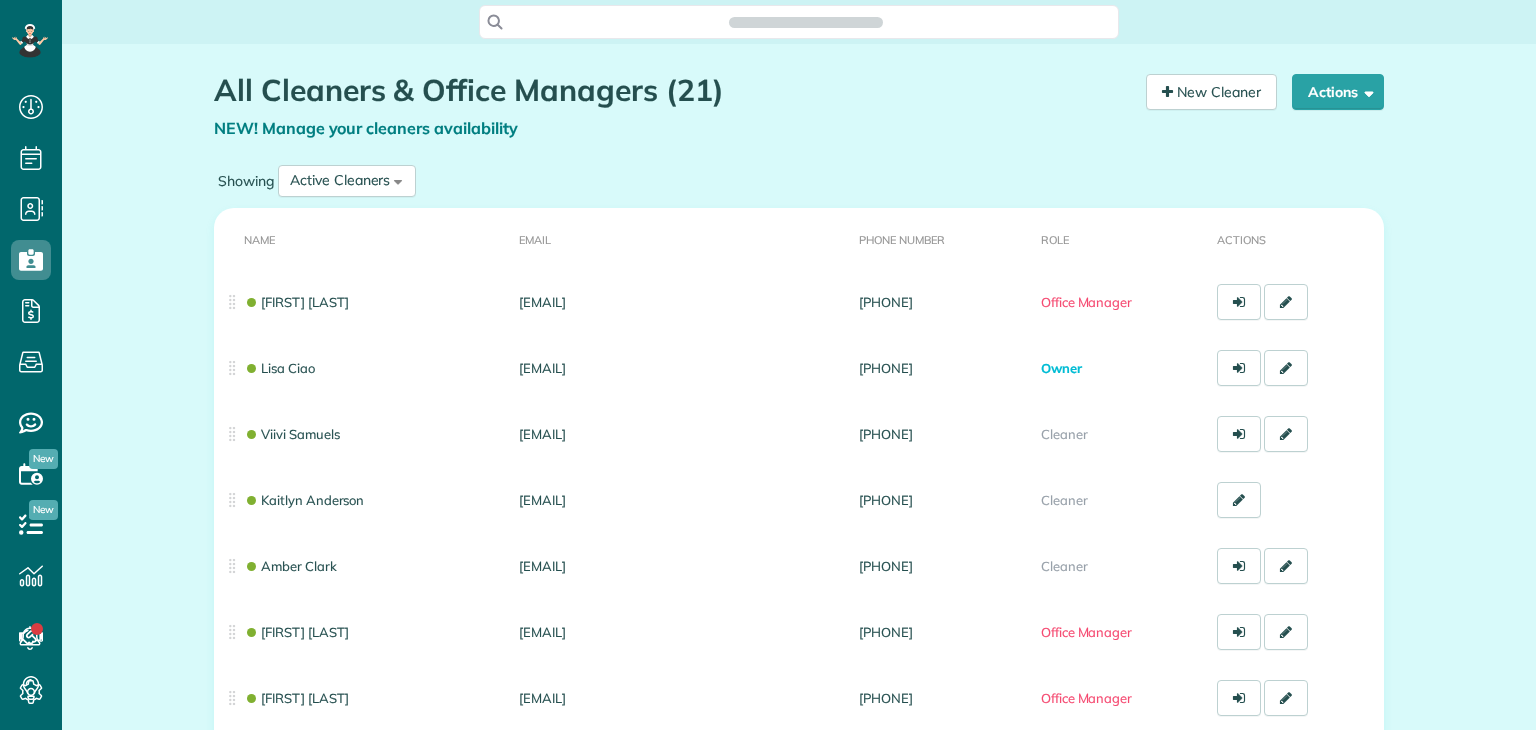 scroll, scrollTop: 0, scrollLeft: 0, axis: both 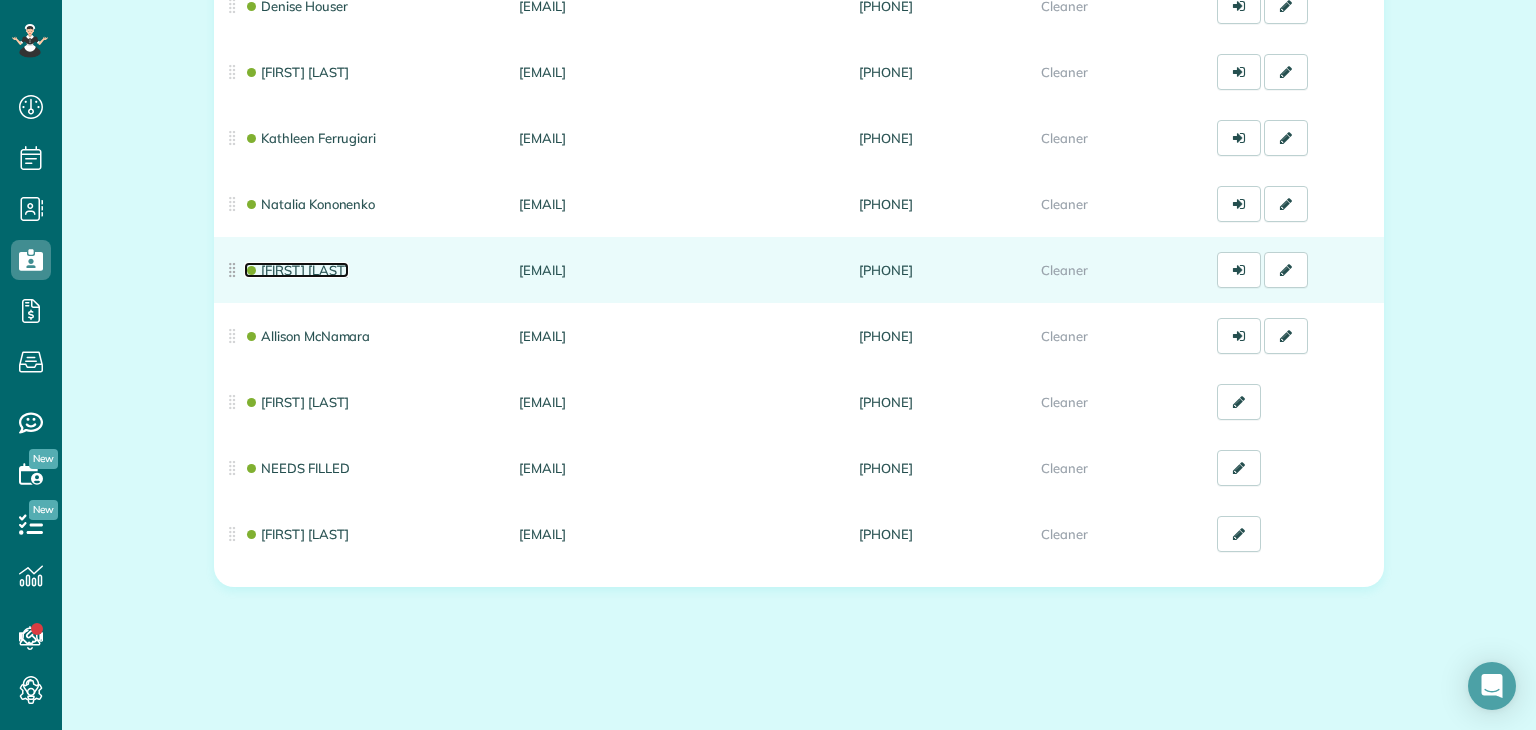 click on "[FIRST] [LAST]" at bounding box center [296, 270] 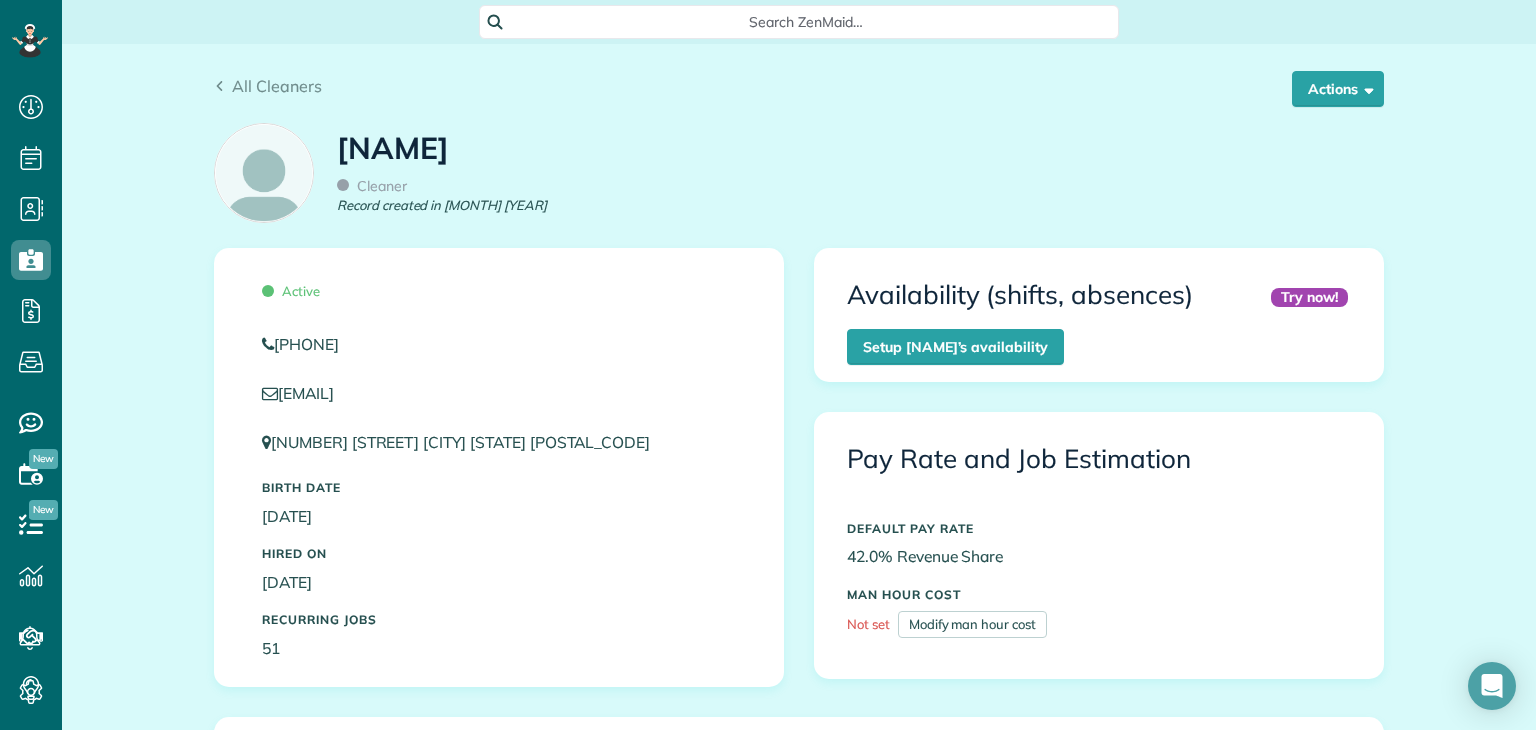 scroll, scrollTop: 0, scrollLeft: 0, axis: both 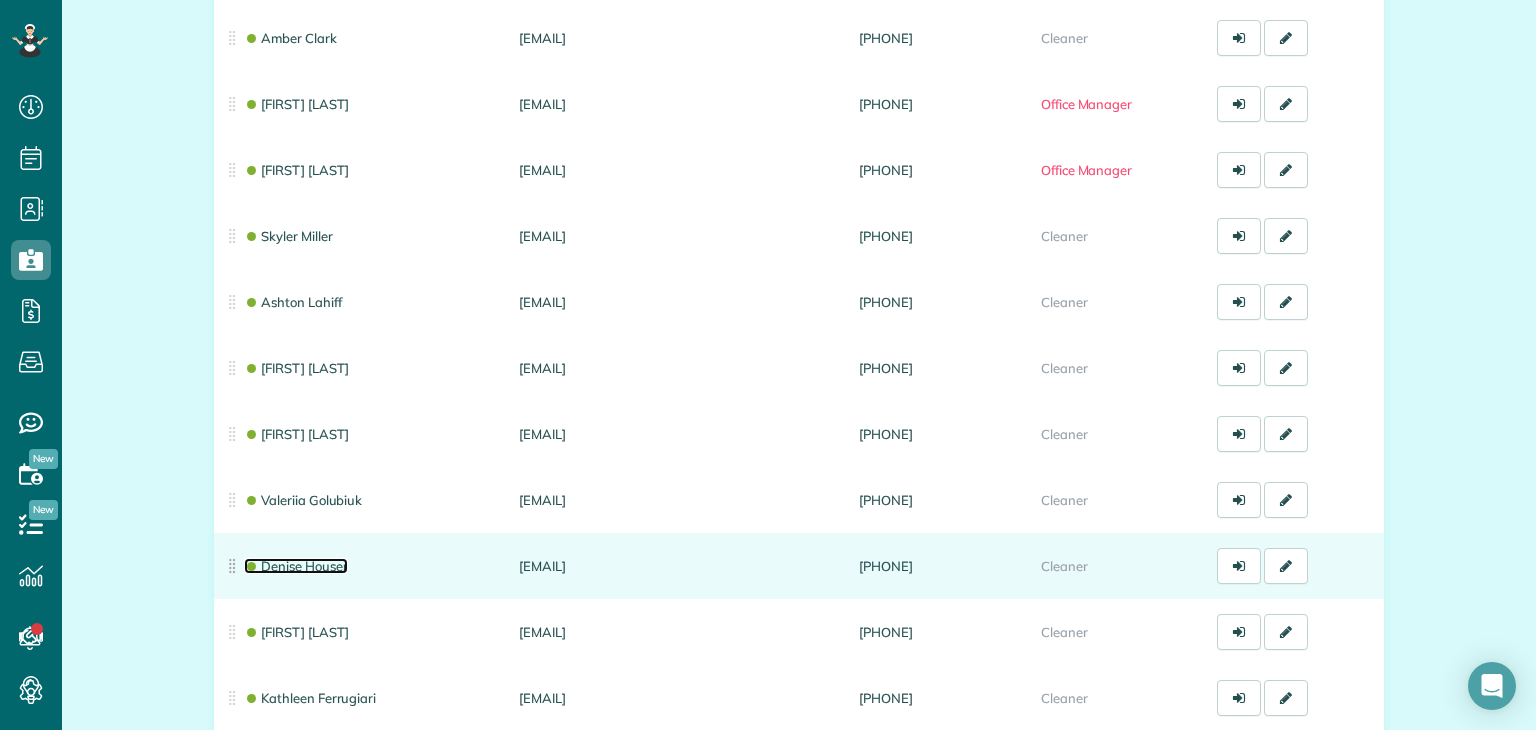 click on "Denise Houser" at bounding box center [296, 566] 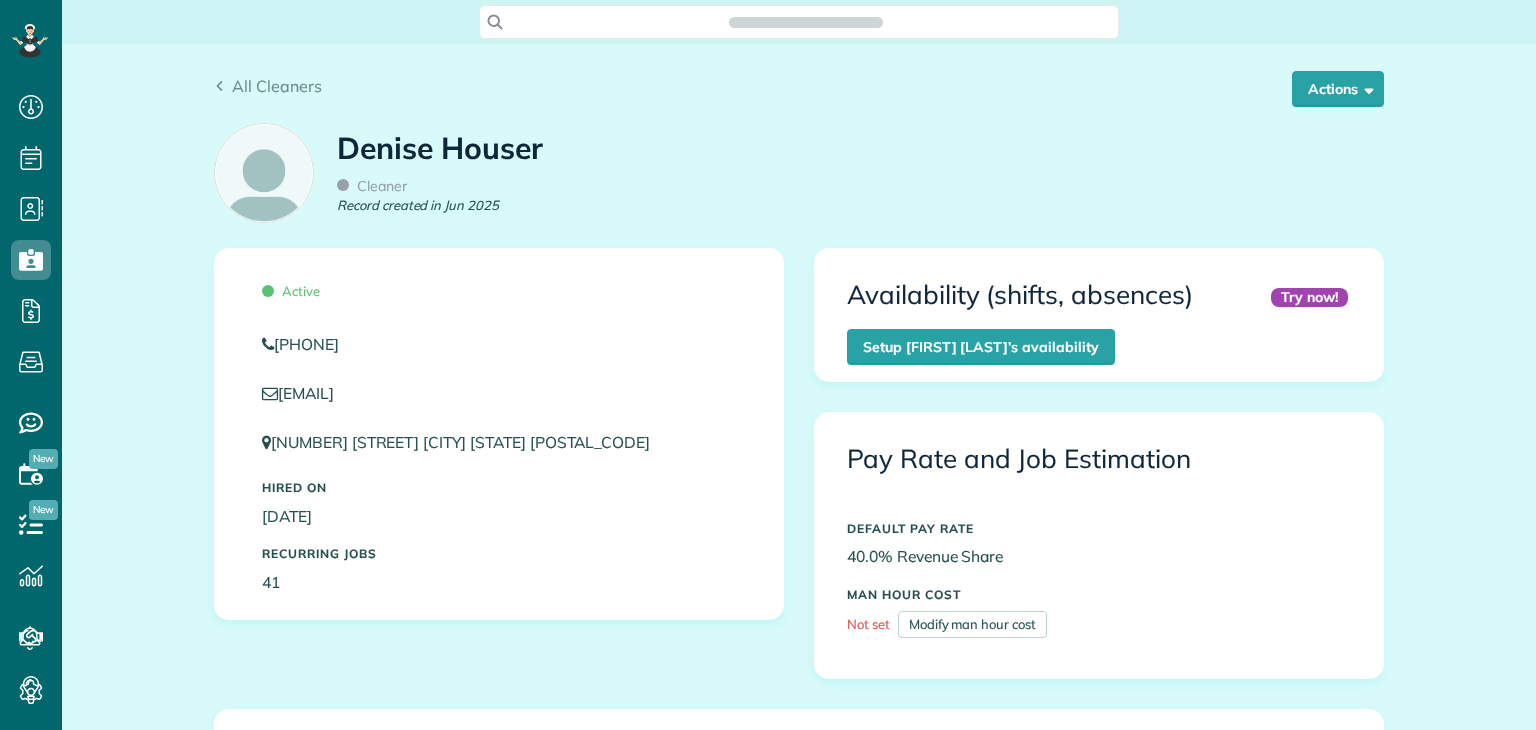 scroll, scrollTop: 0, scrollLeft: 0, axis: both 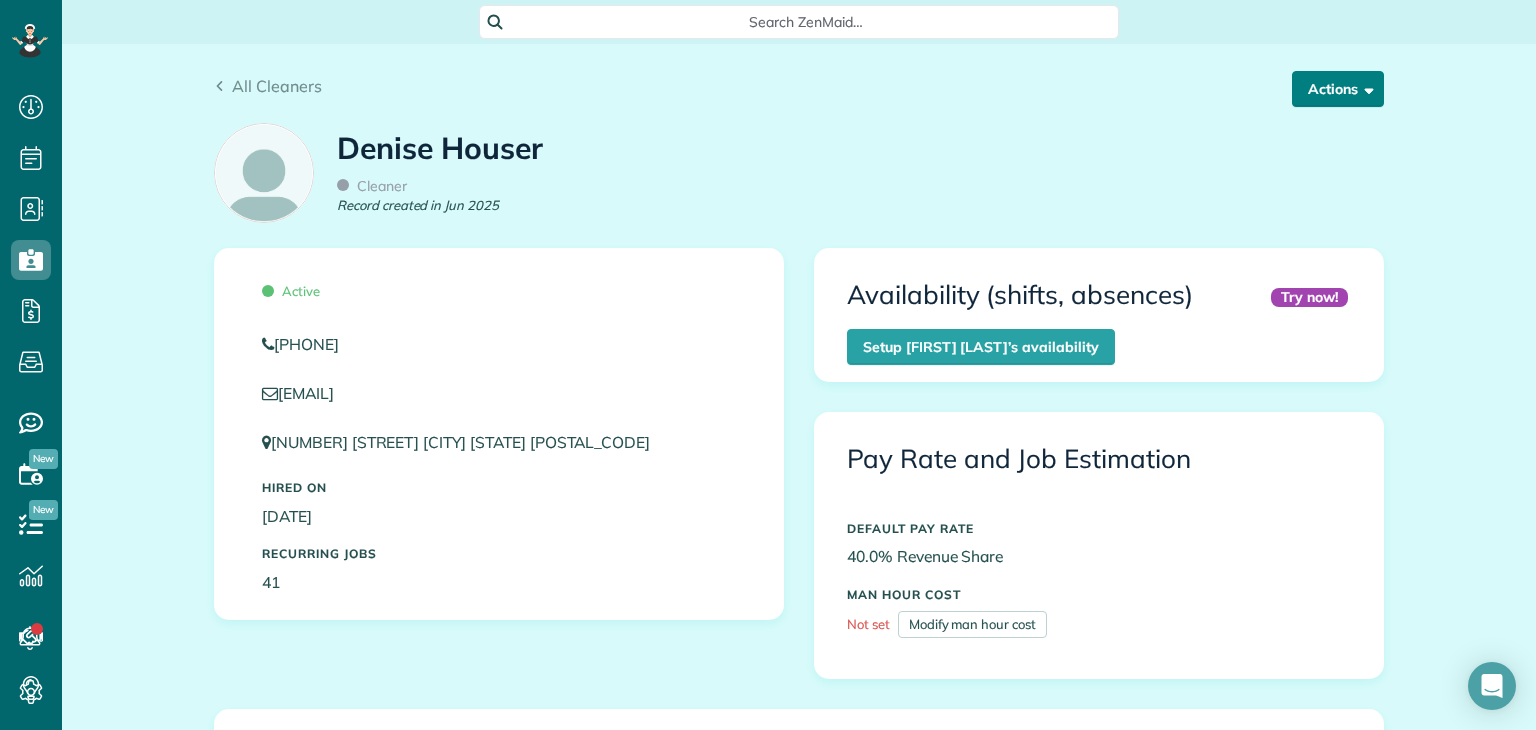 click on "Actions" at bounding box center (1338, 89) 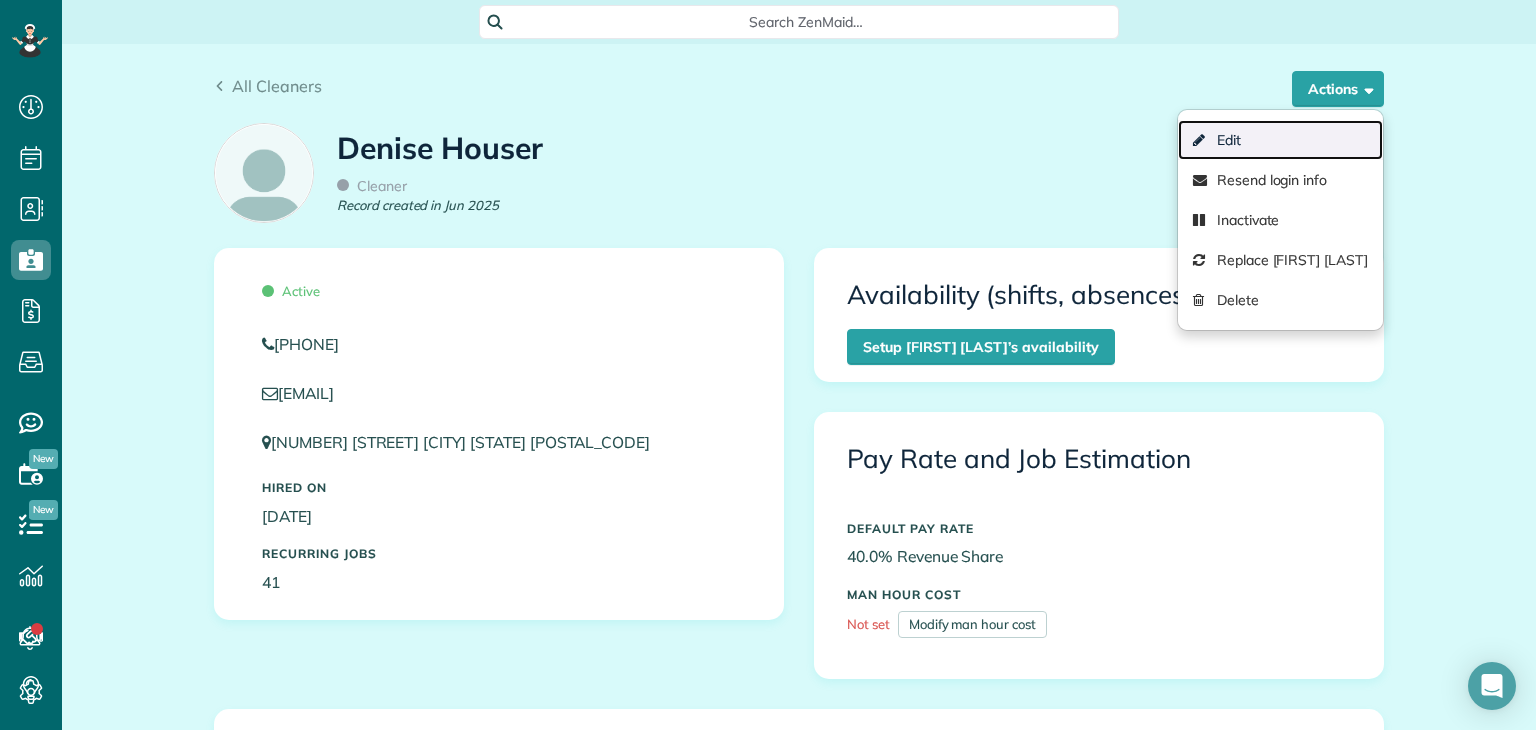 click on "Edit" at bounding box center [1280, 140] 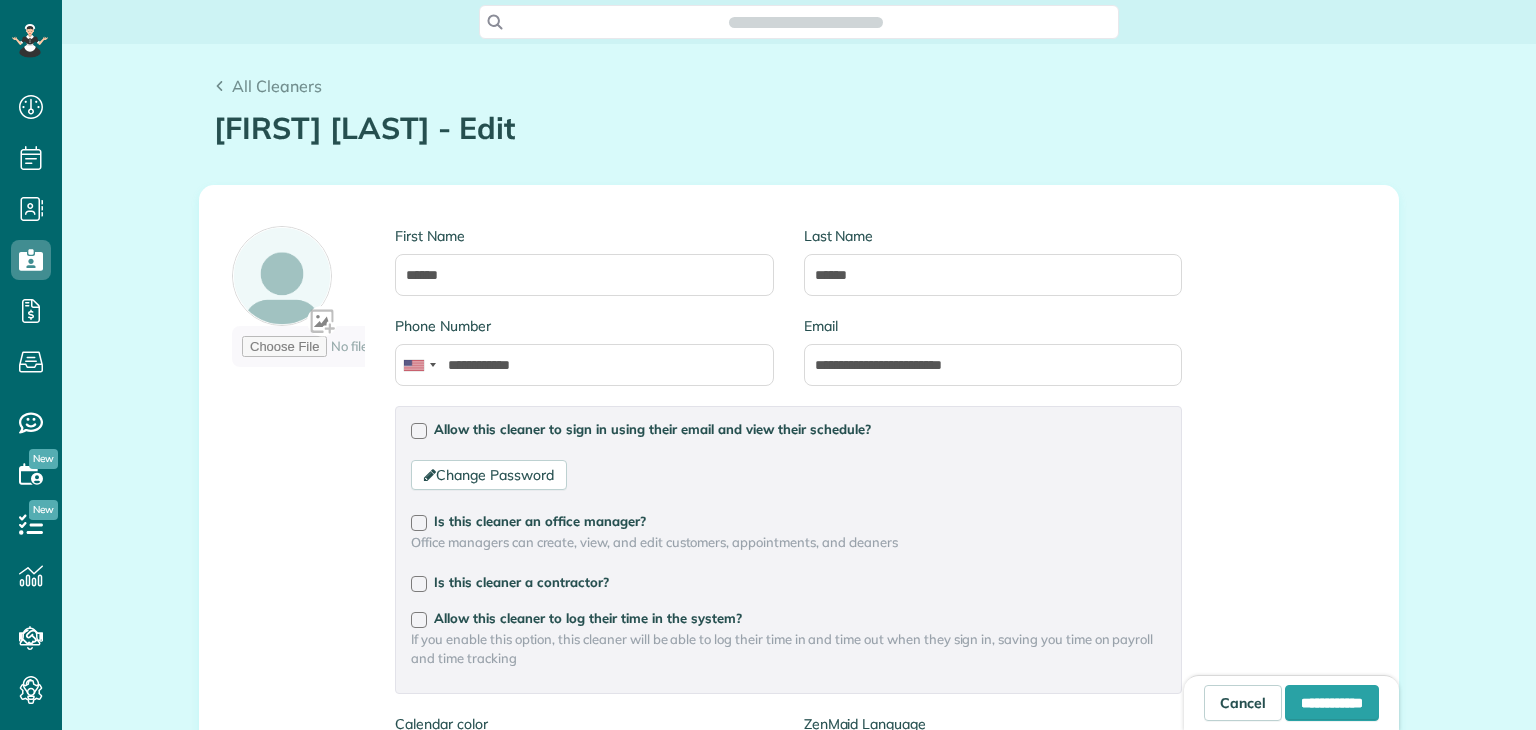 scroll, scrollTop: 0, scrollLeft: 0, axis: both 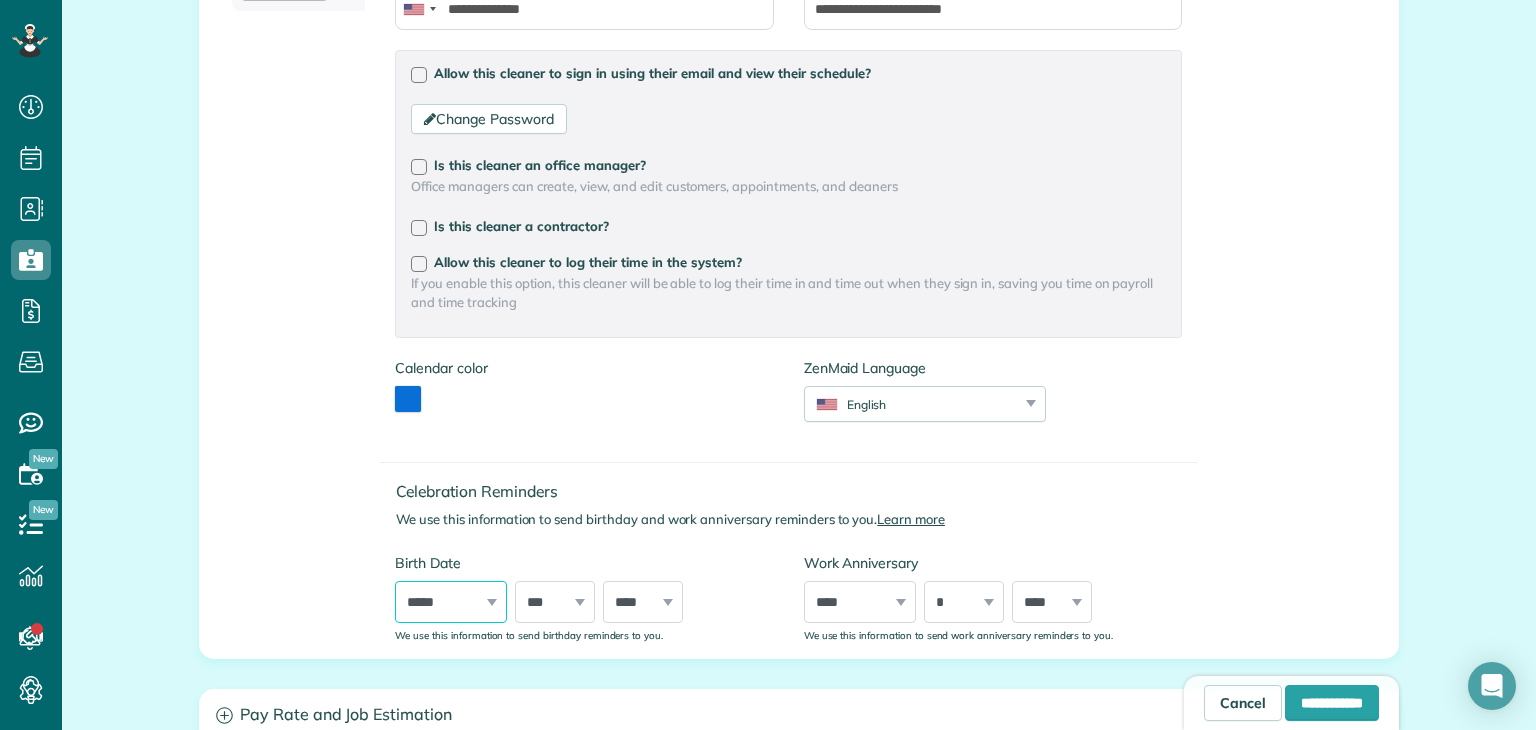 click on "*****
*******
********
*****
*****
***
****
****
******
*********
*******
********
********" at bounding box center (451, 602) 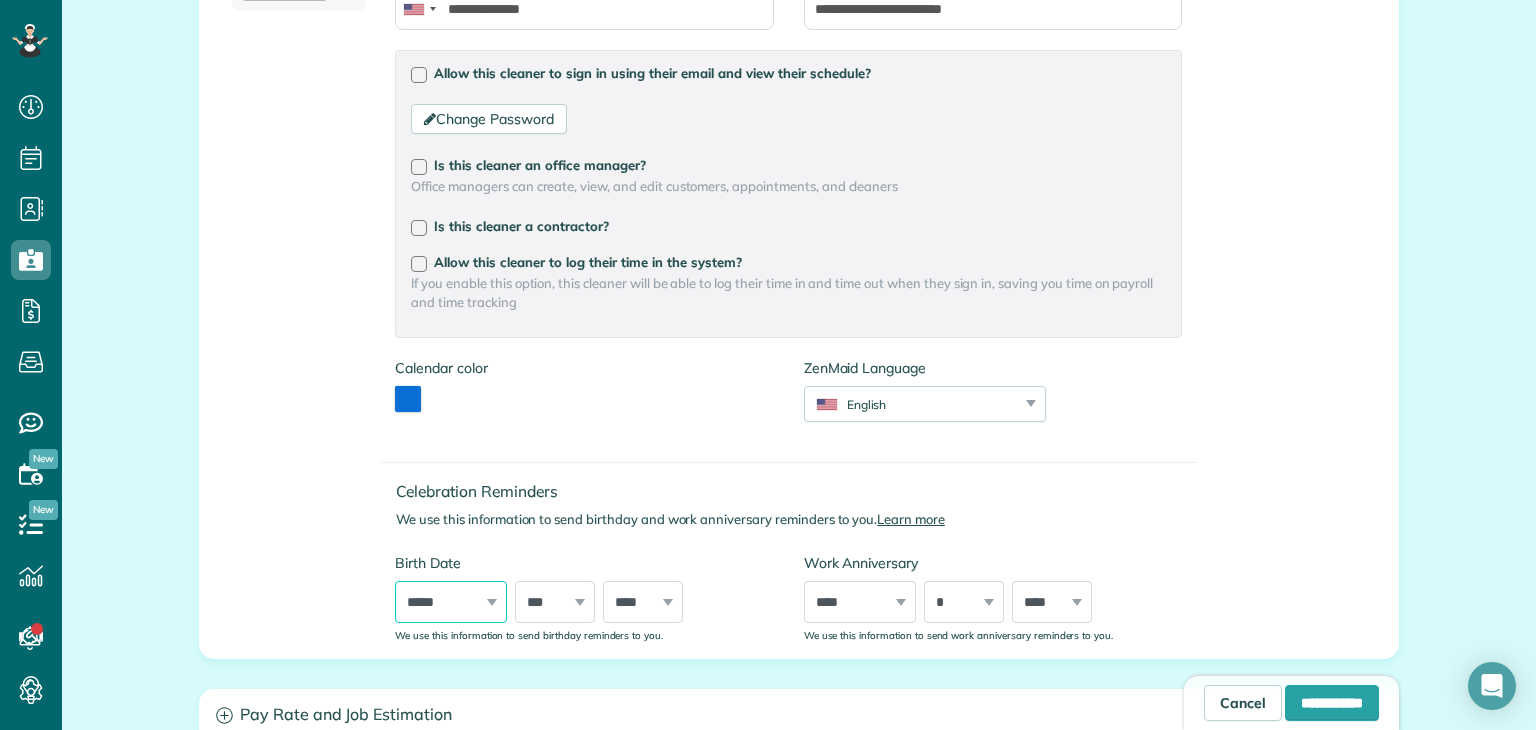 select on "*" 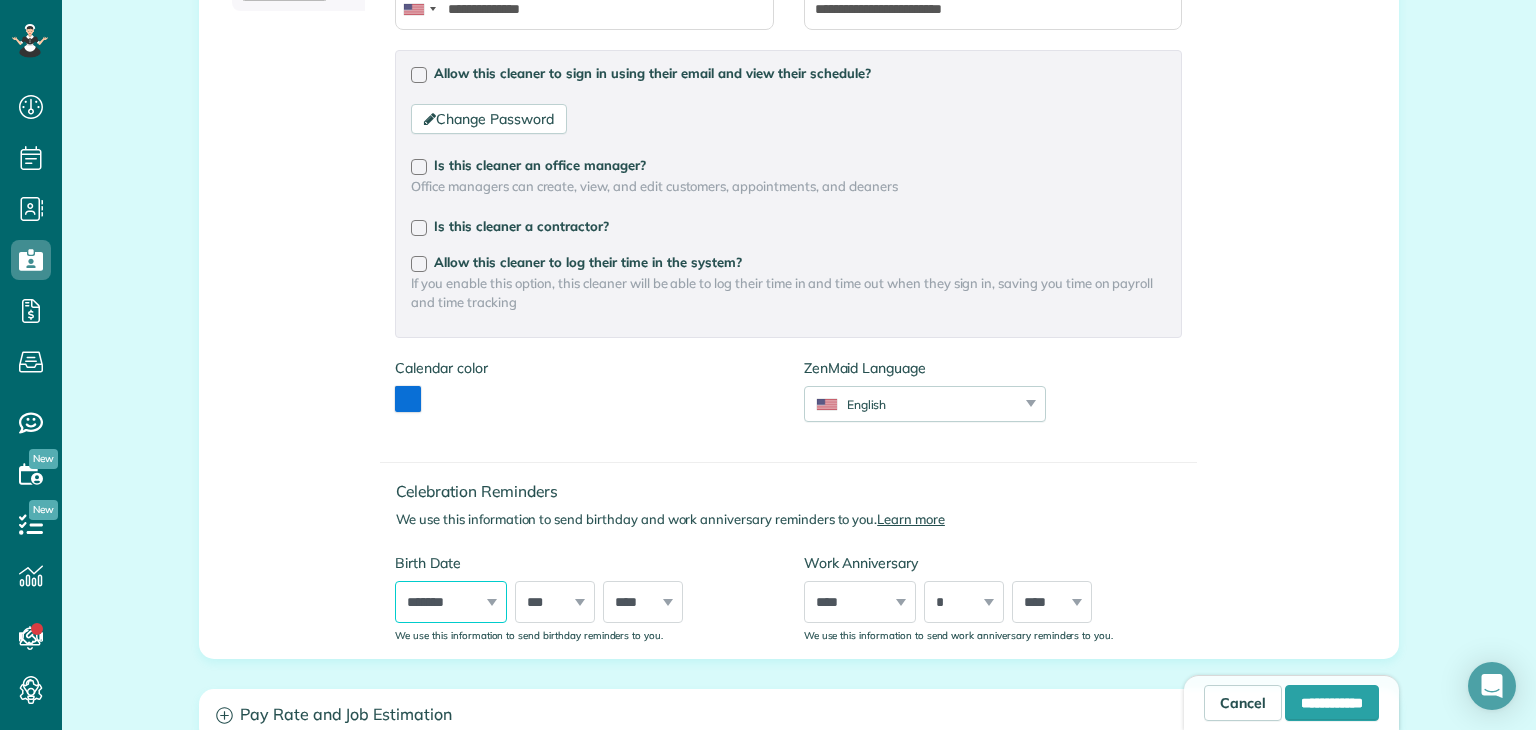 click on "*****
*******
********
*****
*****
***
****
****
******
*********
*******
********
********" at bounding box center [451, 602] 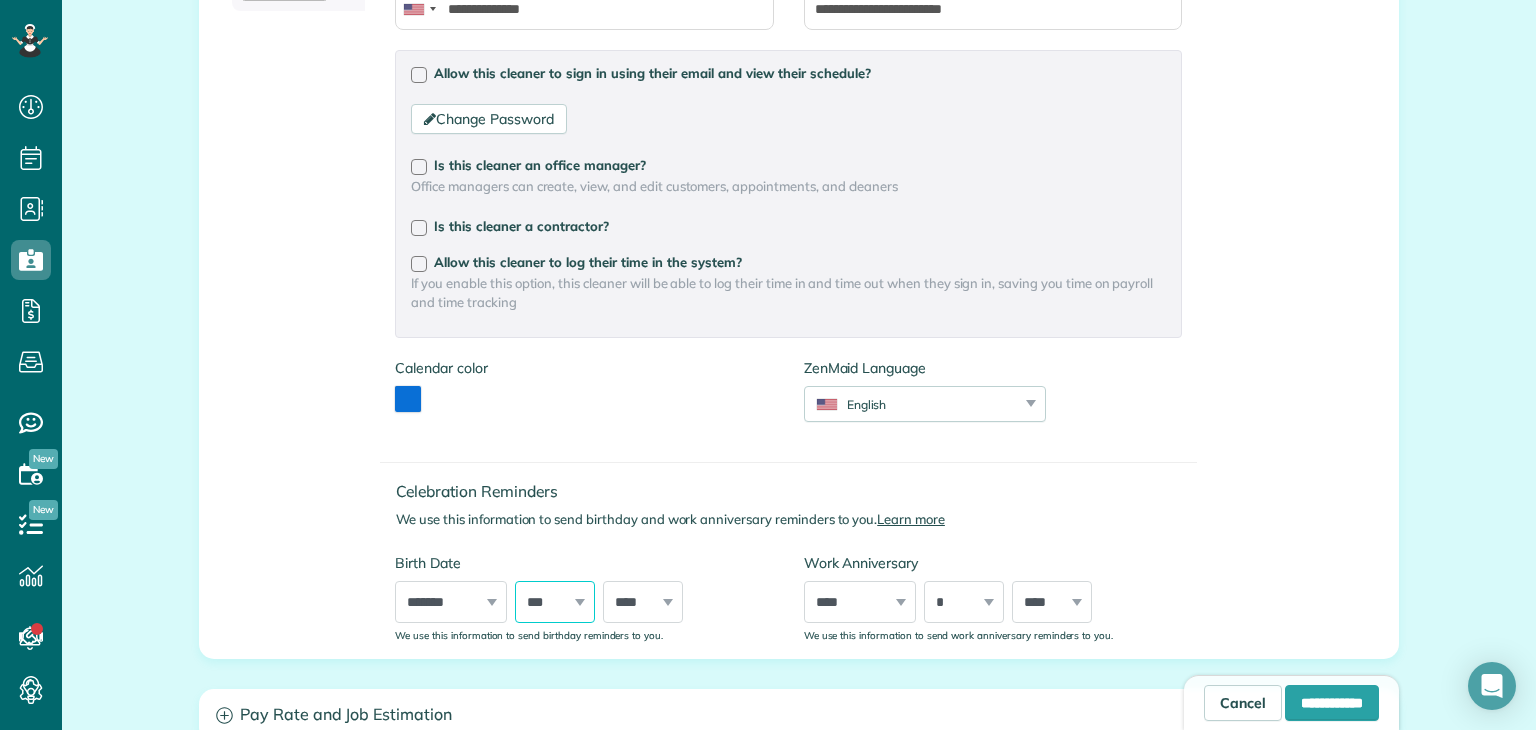 click on "***
*
*
*
*
*
*
*
*
*
**
**
**
**
**
**
**
**
**
**
**
**
**
**
**
**
**
**
**
**
**
**" at bounding box center (555, 602) 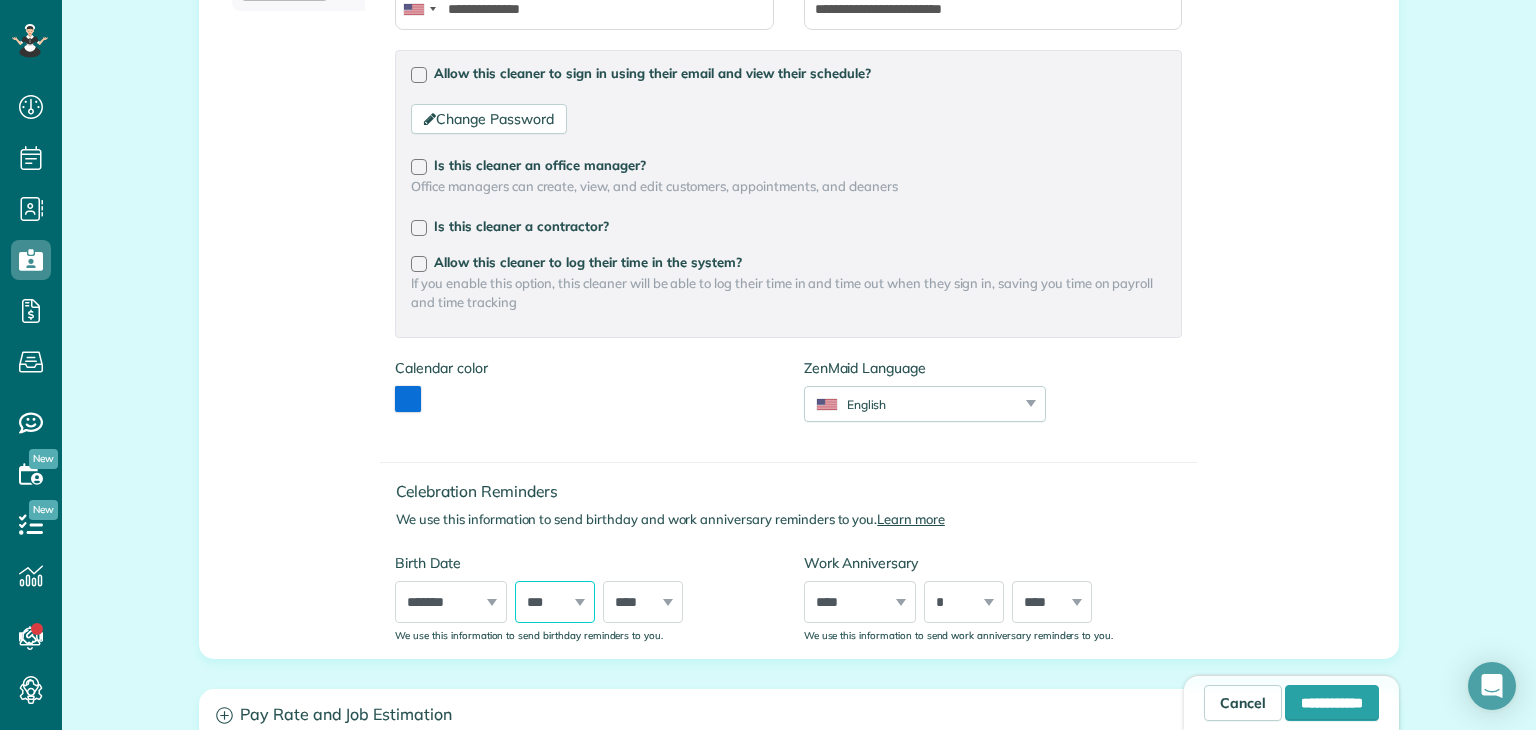 select on "*" 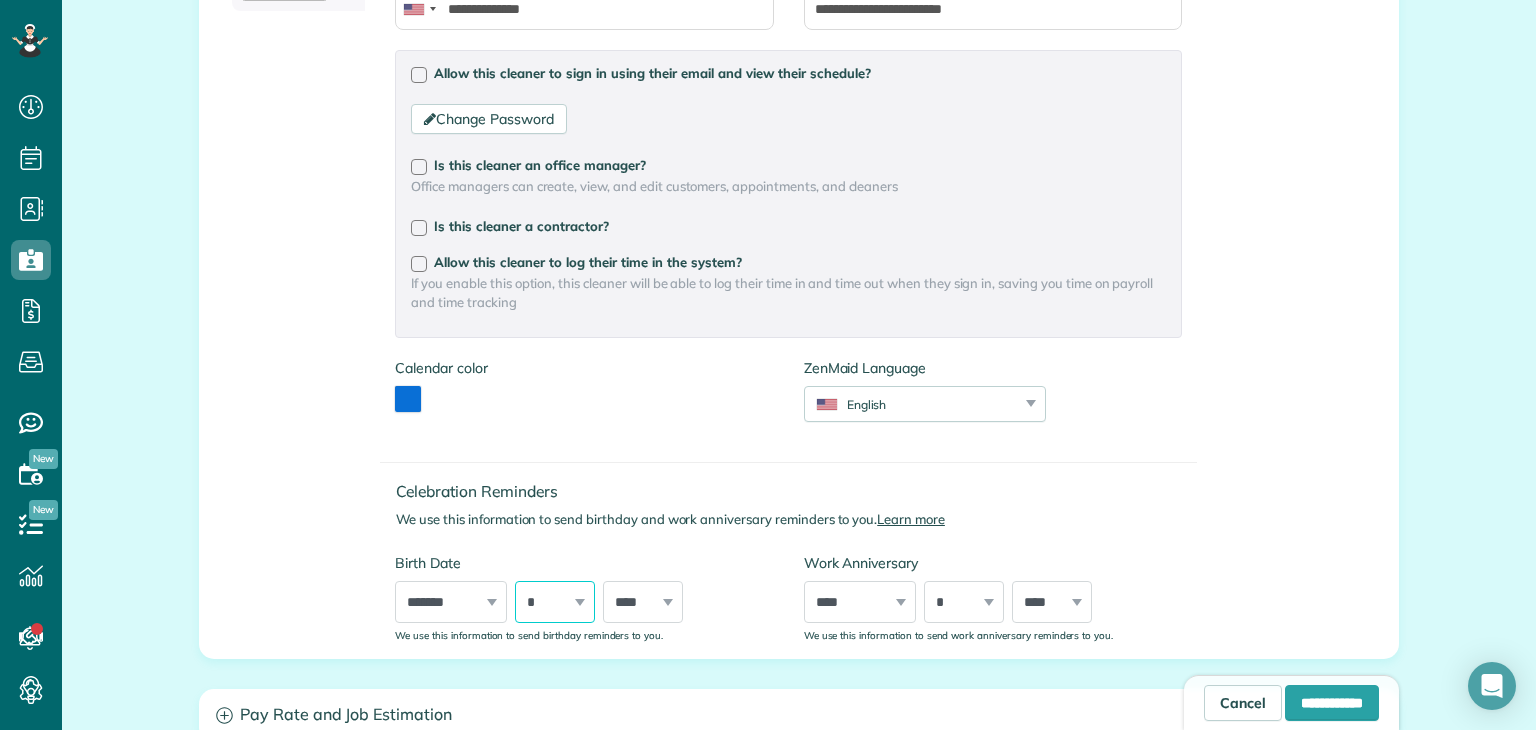 click on "***
*
*
*
*
*
*
*
*
*
**
**
**
**
**
**
**
**
**
**
**
**
**
**
**
**
**
**
**
**
**
**" at bounding box center (555, 602) 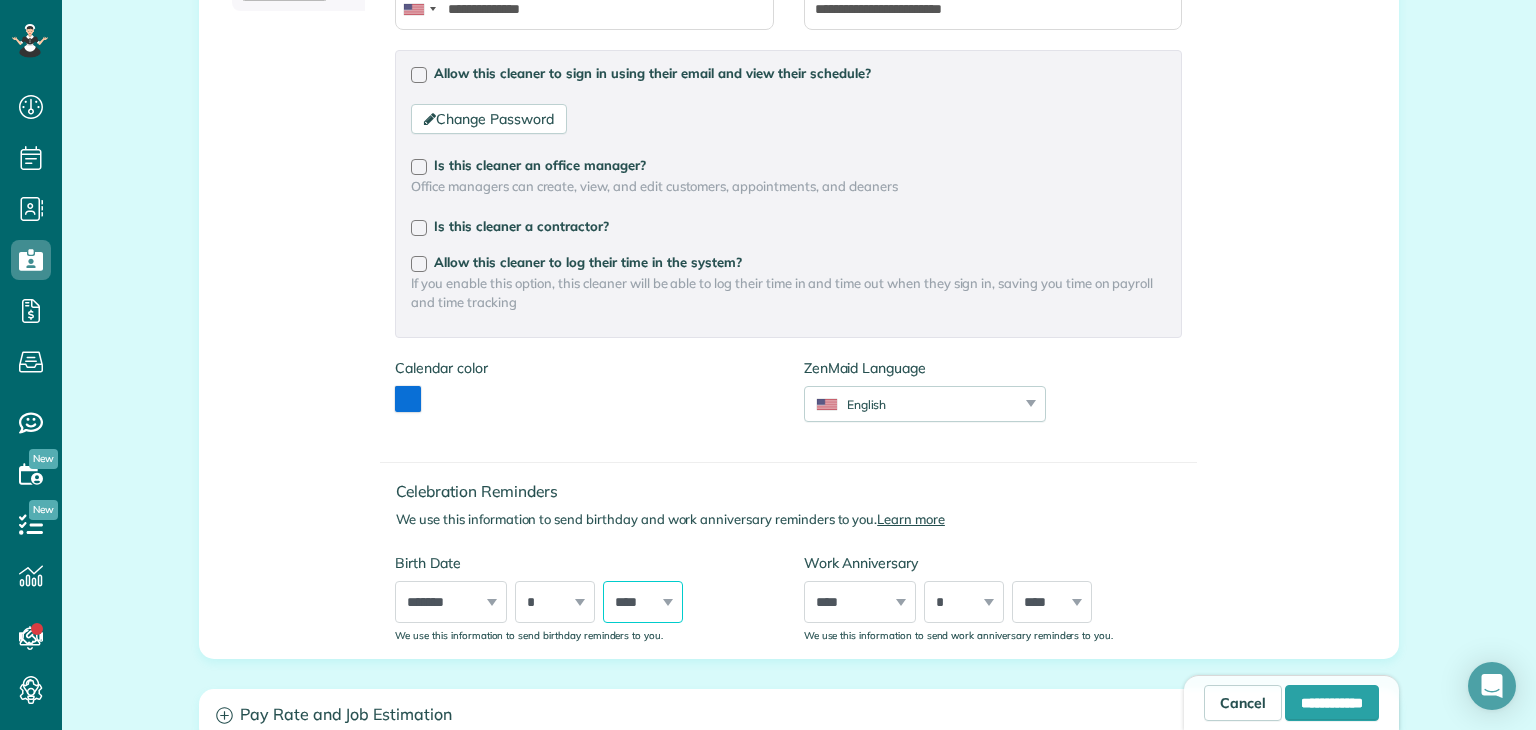 click on "****
****
****
****
****
****
****
****
****
****
****
****
****
****
****
****
****
****
****
****
****
****
****
****
****
****
****
****
****
****
****
****
****
****
****
****
****
****
****
****
****
****
****
****
****
****
****
****
****
****
****
****
****
****
****
****
****
****
****
****
****
****
****
****
****
****
****
****
****
****
****
****
****
****
****
****
****
****
****
****" at bounding box center (643, 602) 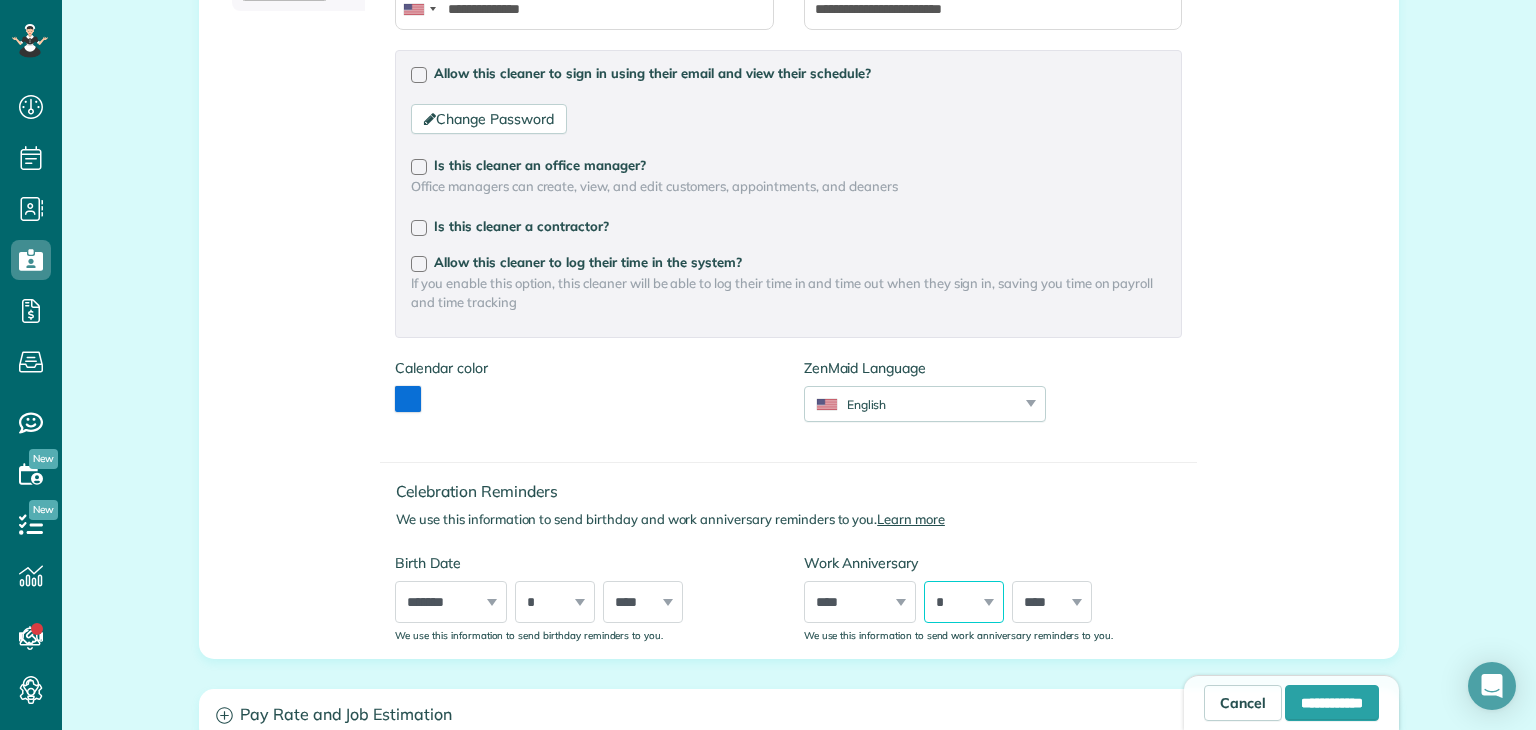 click on "***
*
*
*
*
*
*
*
*
*
**
**
**
**
**
**
**
**
**
**
**
**
**
**
**
**
**
**
**
**
**
**" at bounding box center [964, 602] 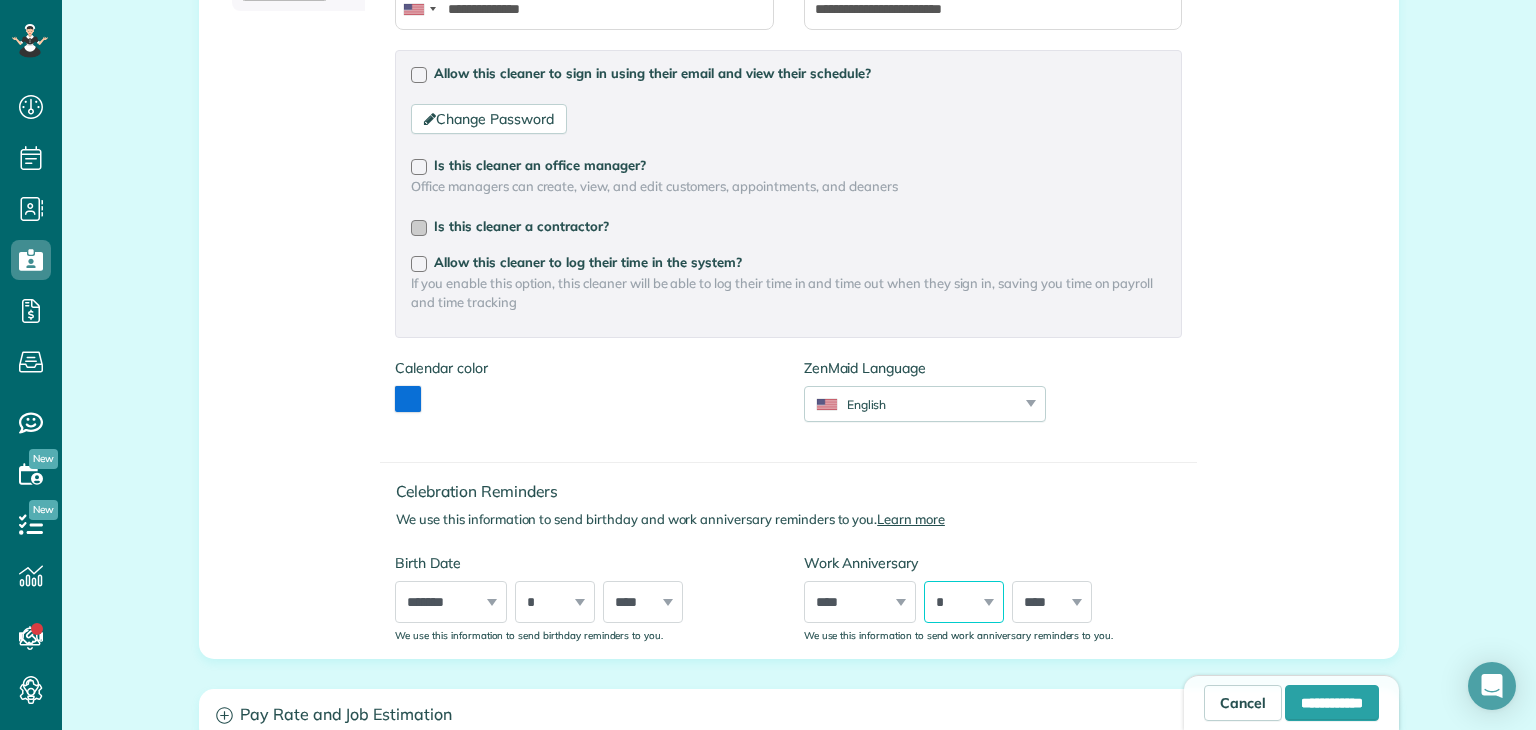 select on "*" 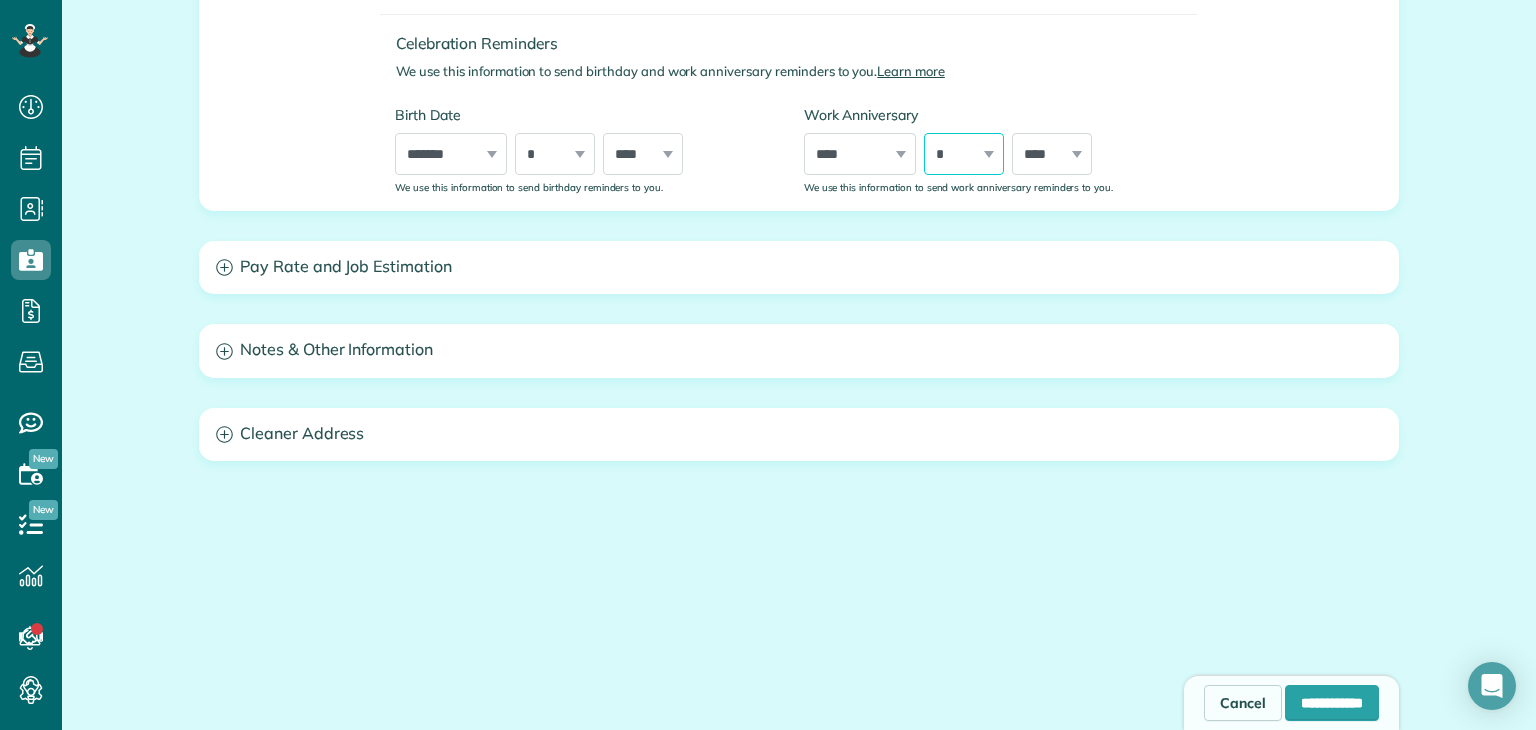 scroll, scrollTop: 803, scrollLeft: 0, axis: vertical 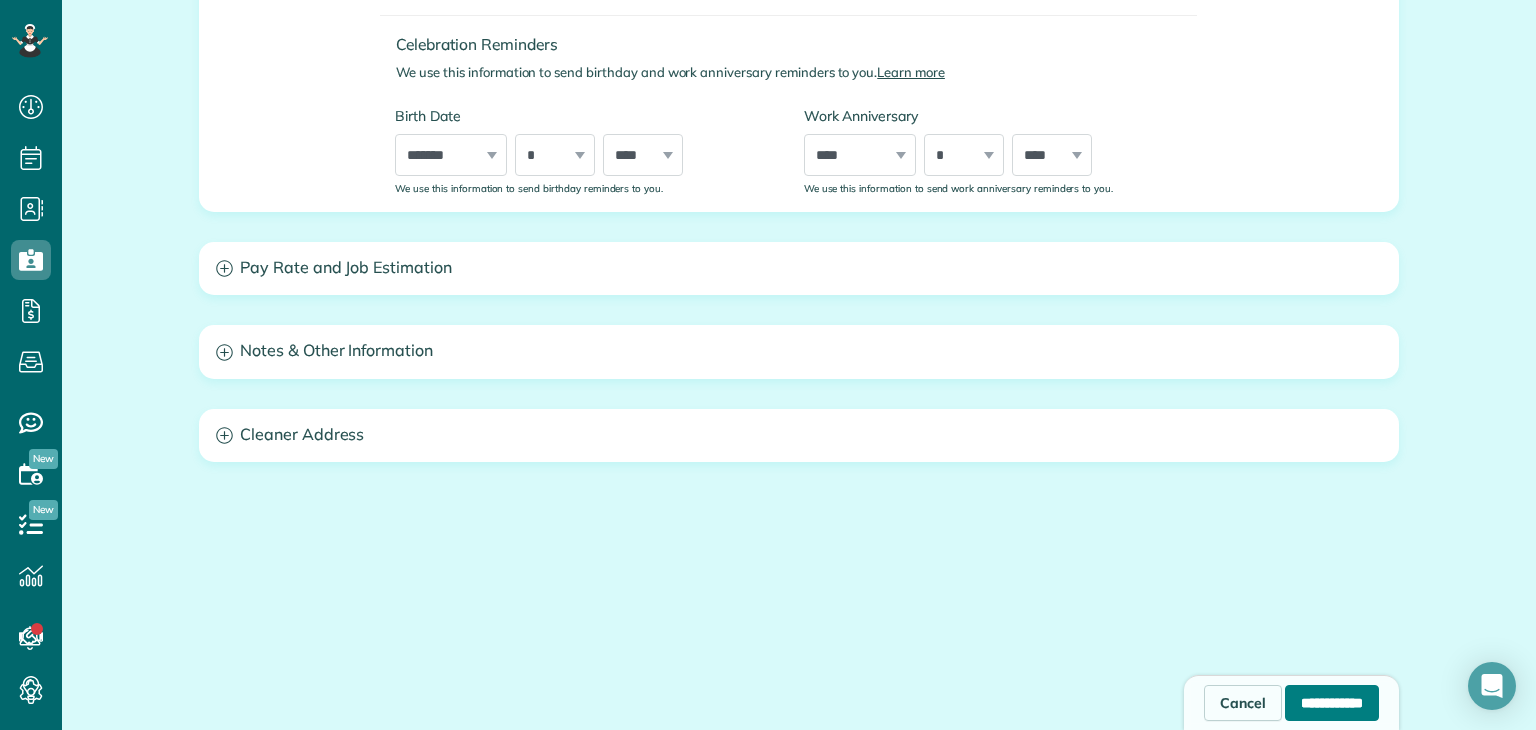 click on "**********" at bounding box center (1332, 703) 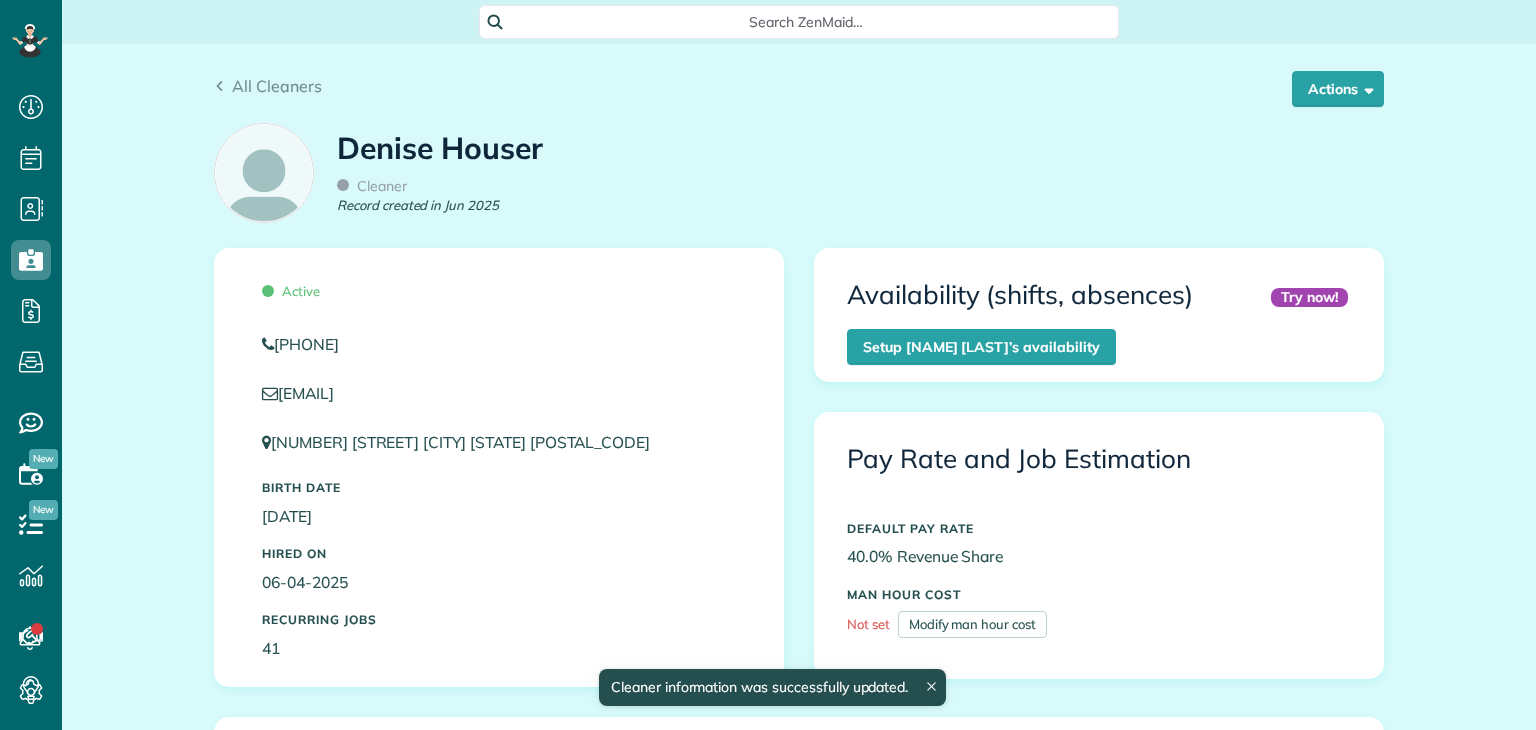 scroll, scrollTop: 0, scrollLeft: 0, axis: both 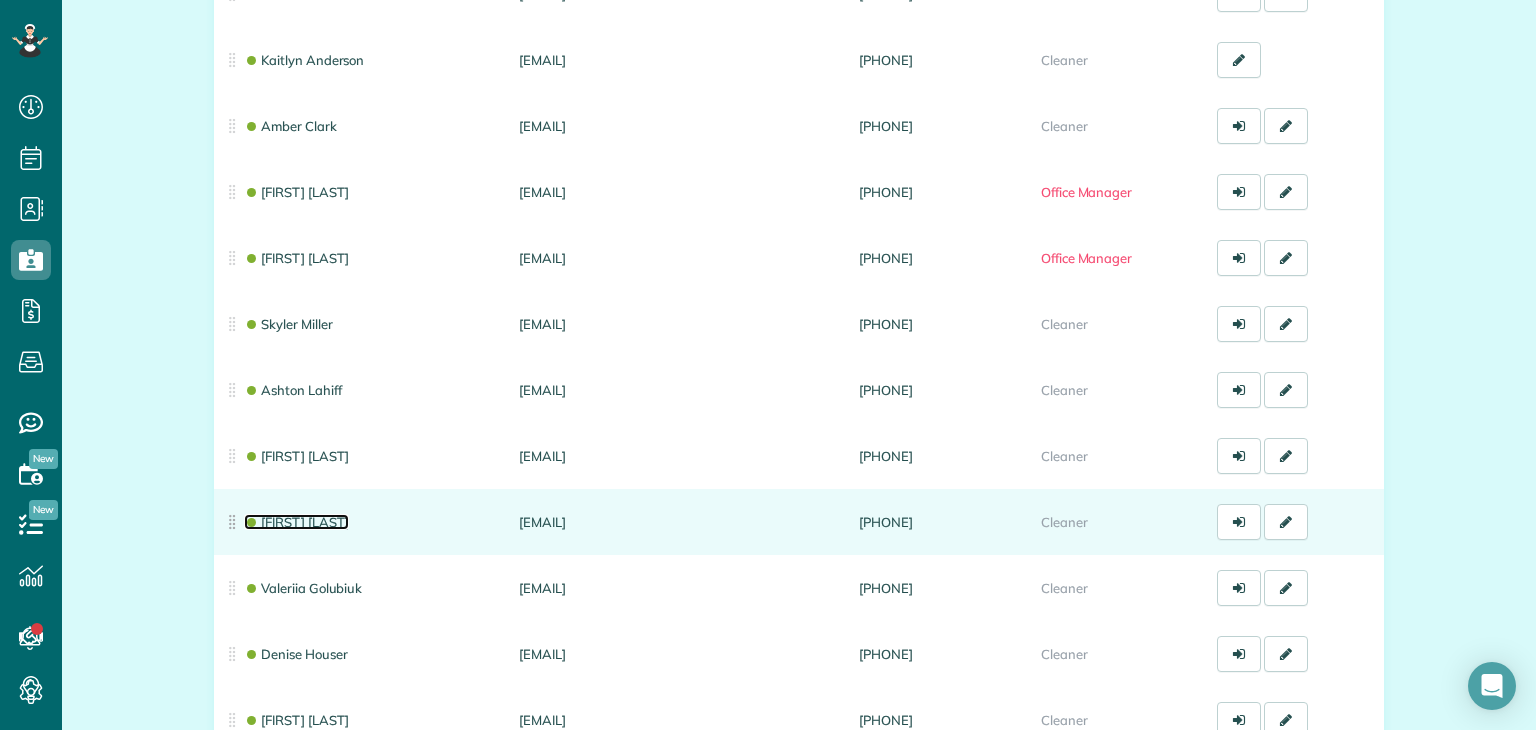 click on "[FIRST] [LAST]" at bounding box center (296, 522) 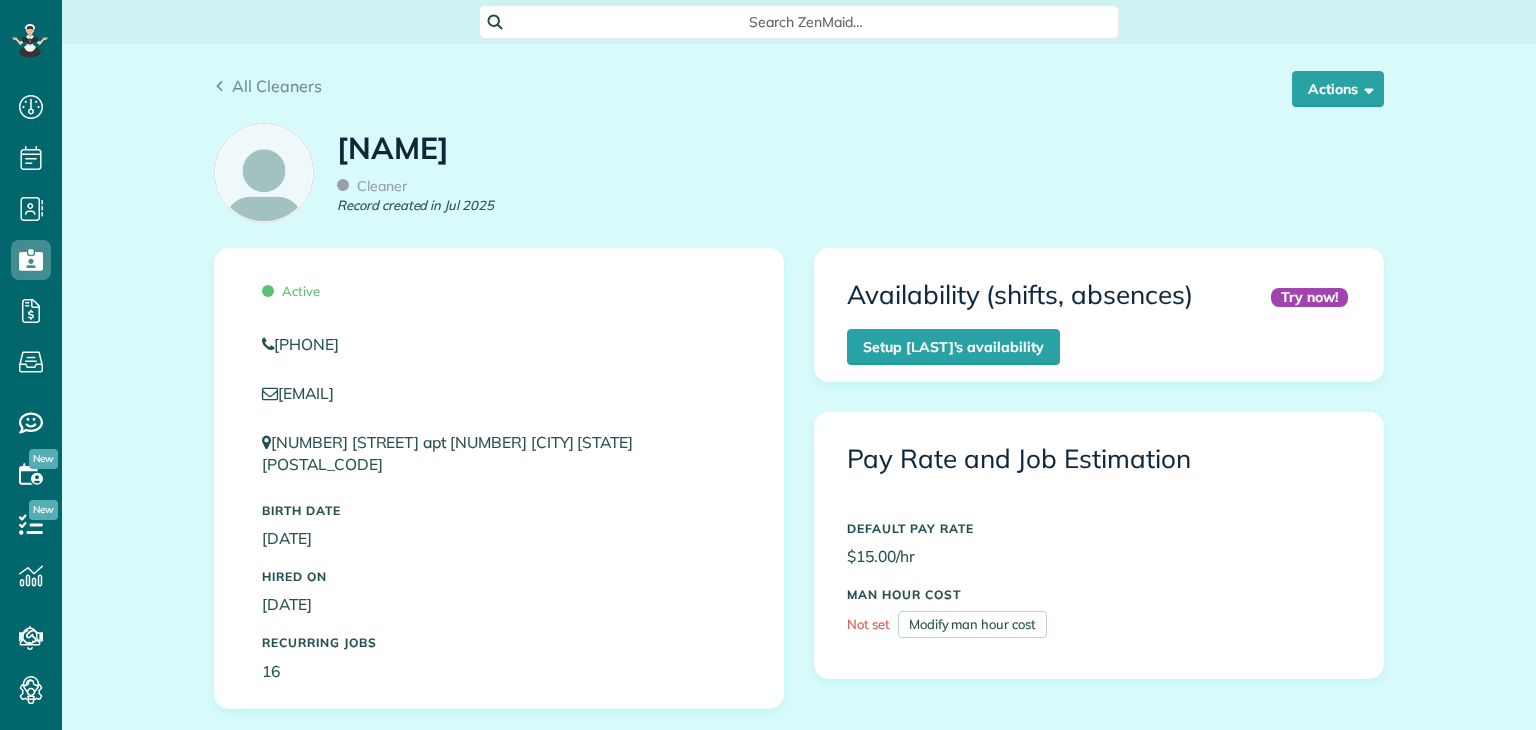 scroll, scrollTop: 0, scrollLeft: 0, axis: both 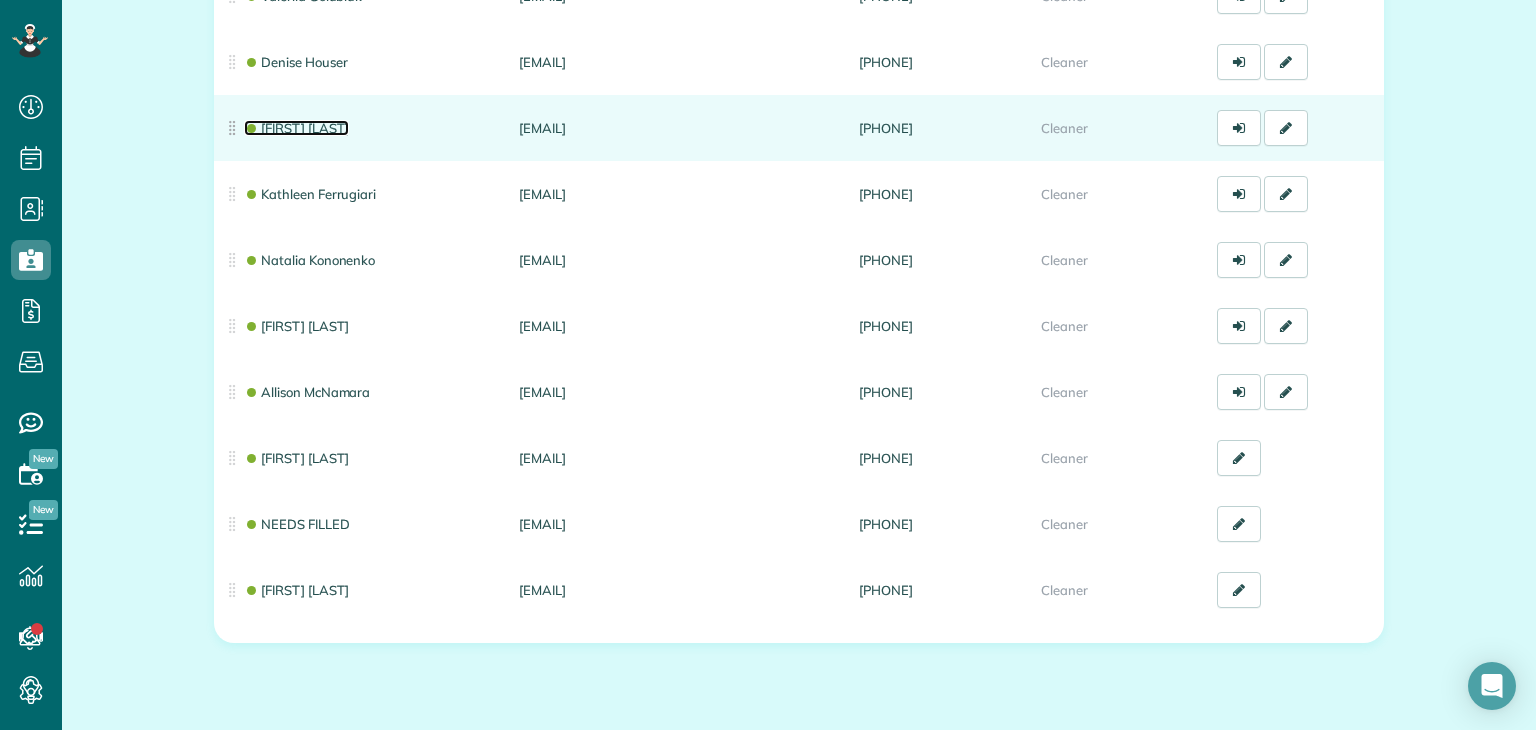 click on "[NAME] [NAME]" at bounding box center (296, 128) 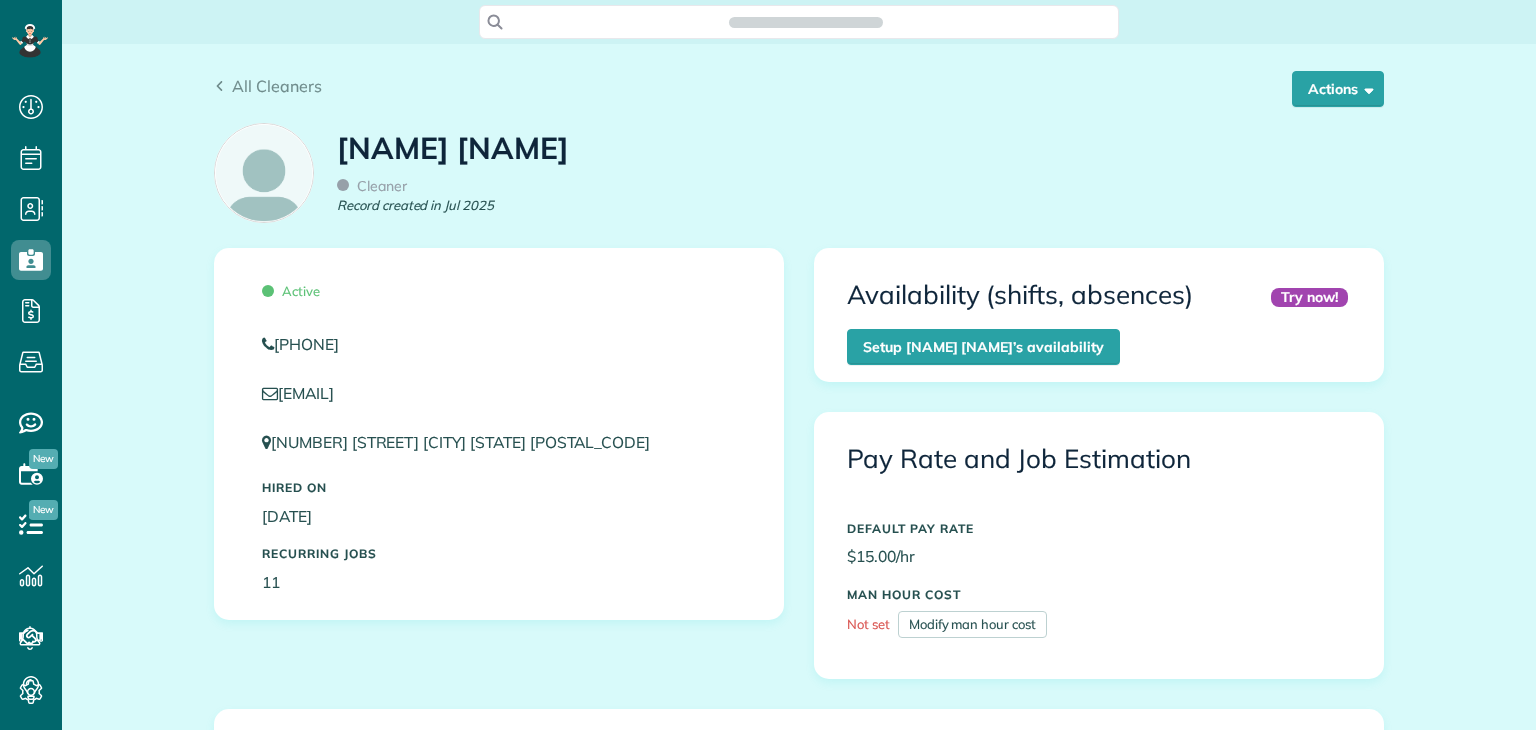 scroll, scrollTop: 0, scrollLeft: 0, axis: both 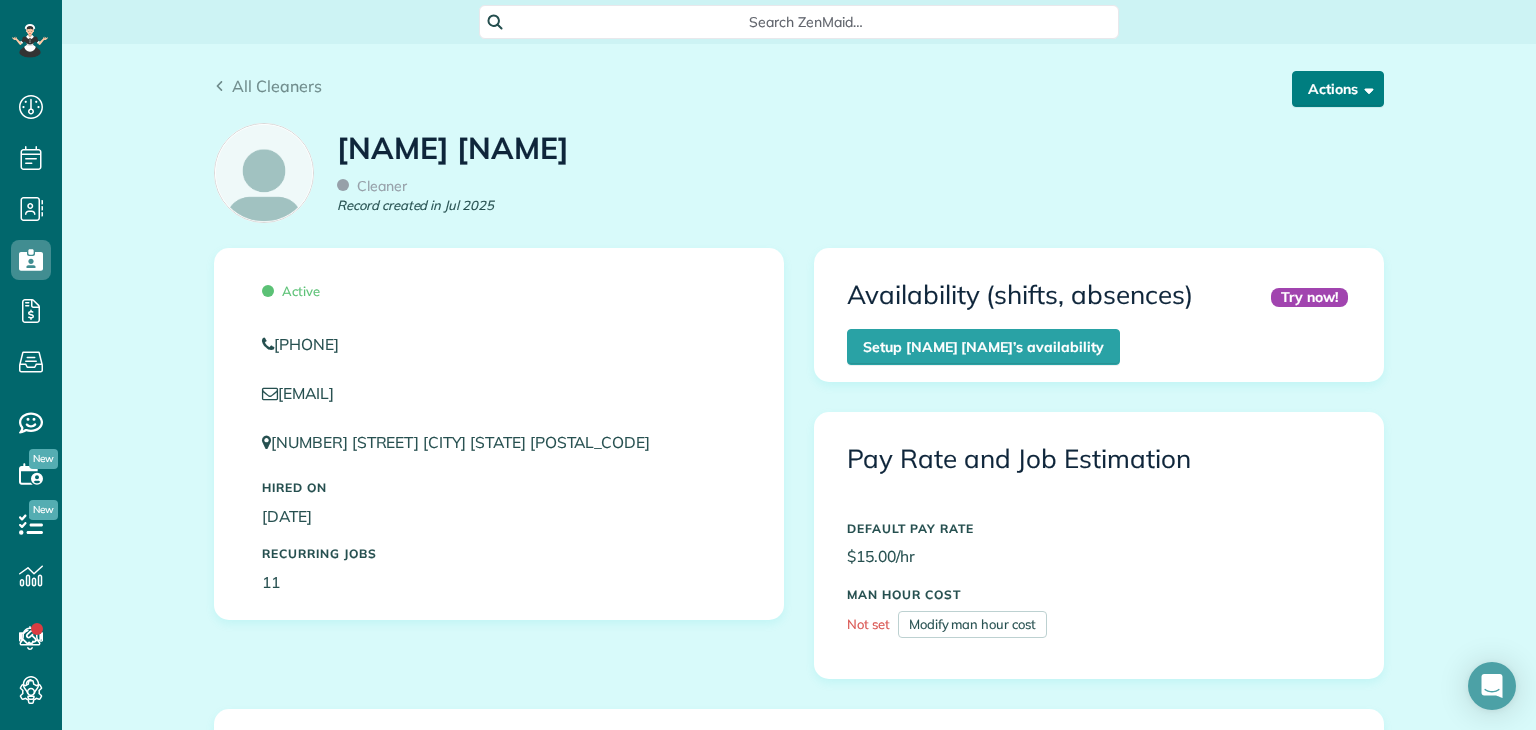 click on "Actions" at bounding box center (1338, 89) 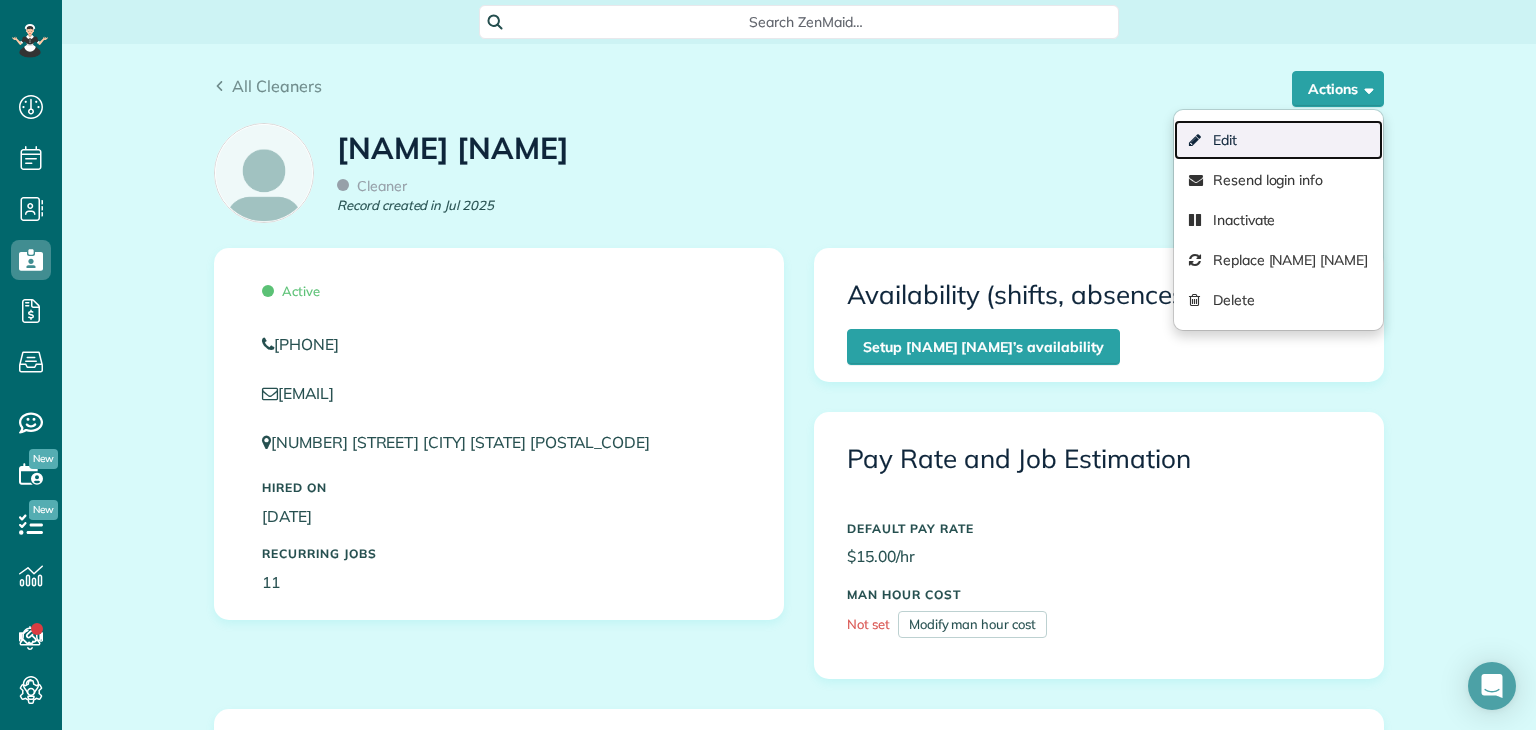 click on "Edit" at bounding box center [1278, 140] 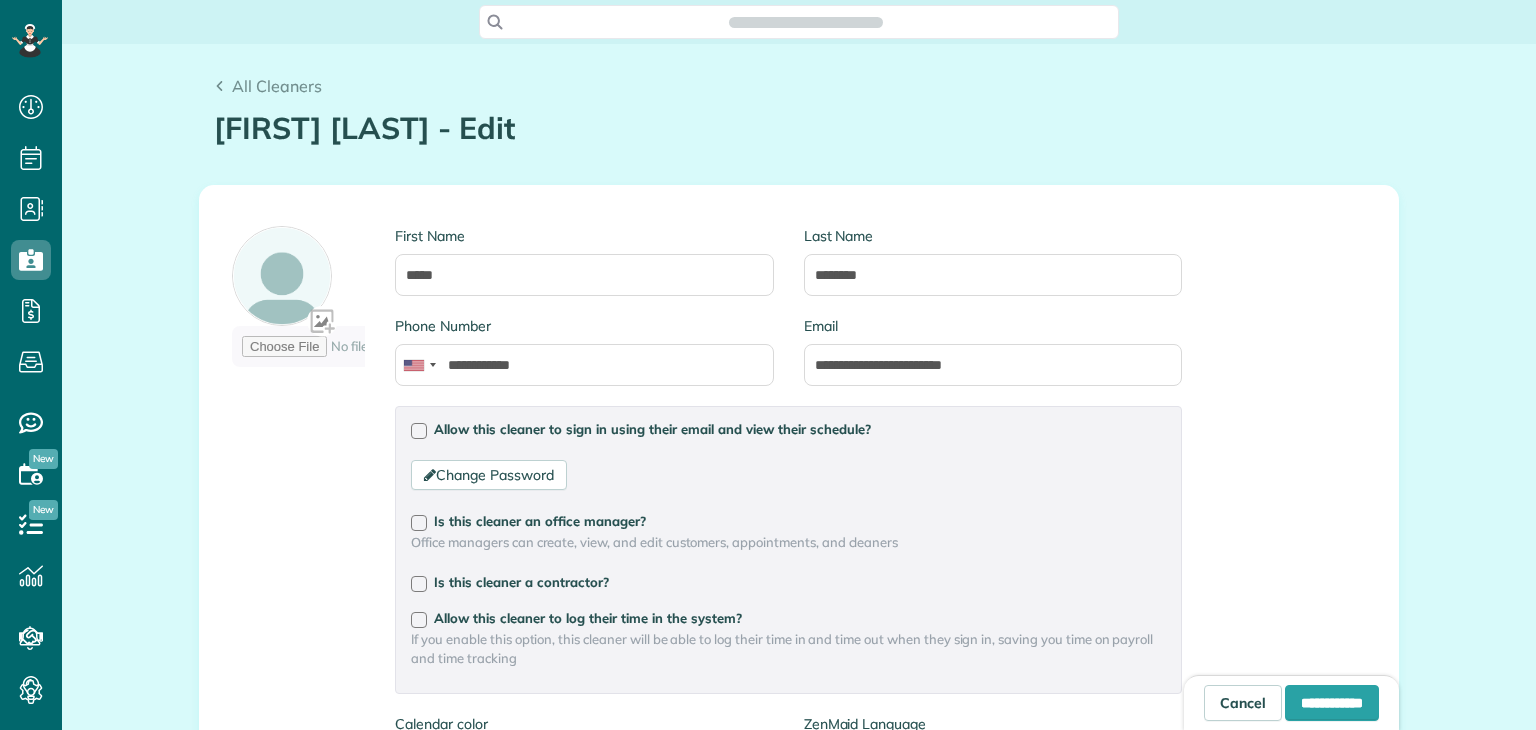 type on "**********" 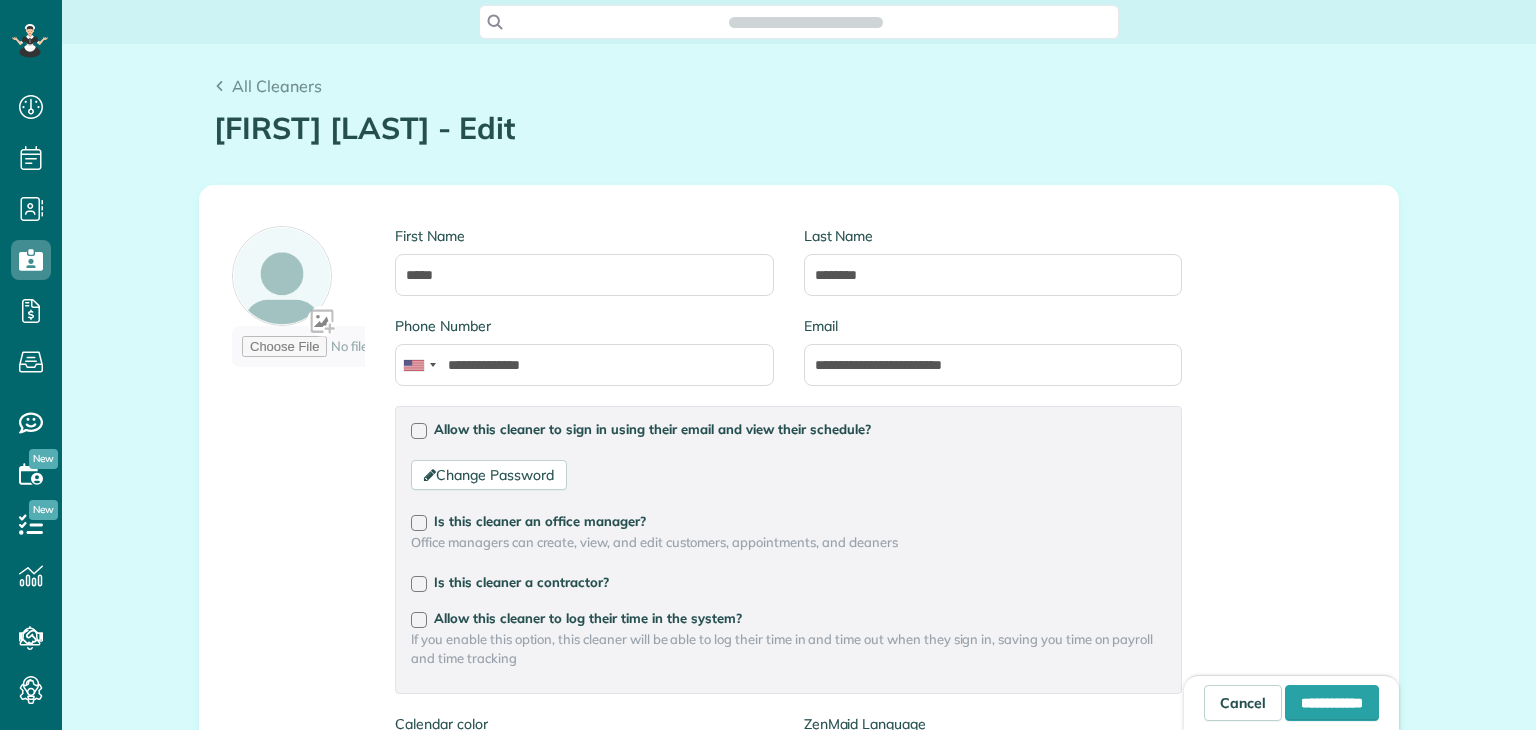 scroll, scrollTop: 0, scrollLeft: 0, axis: both 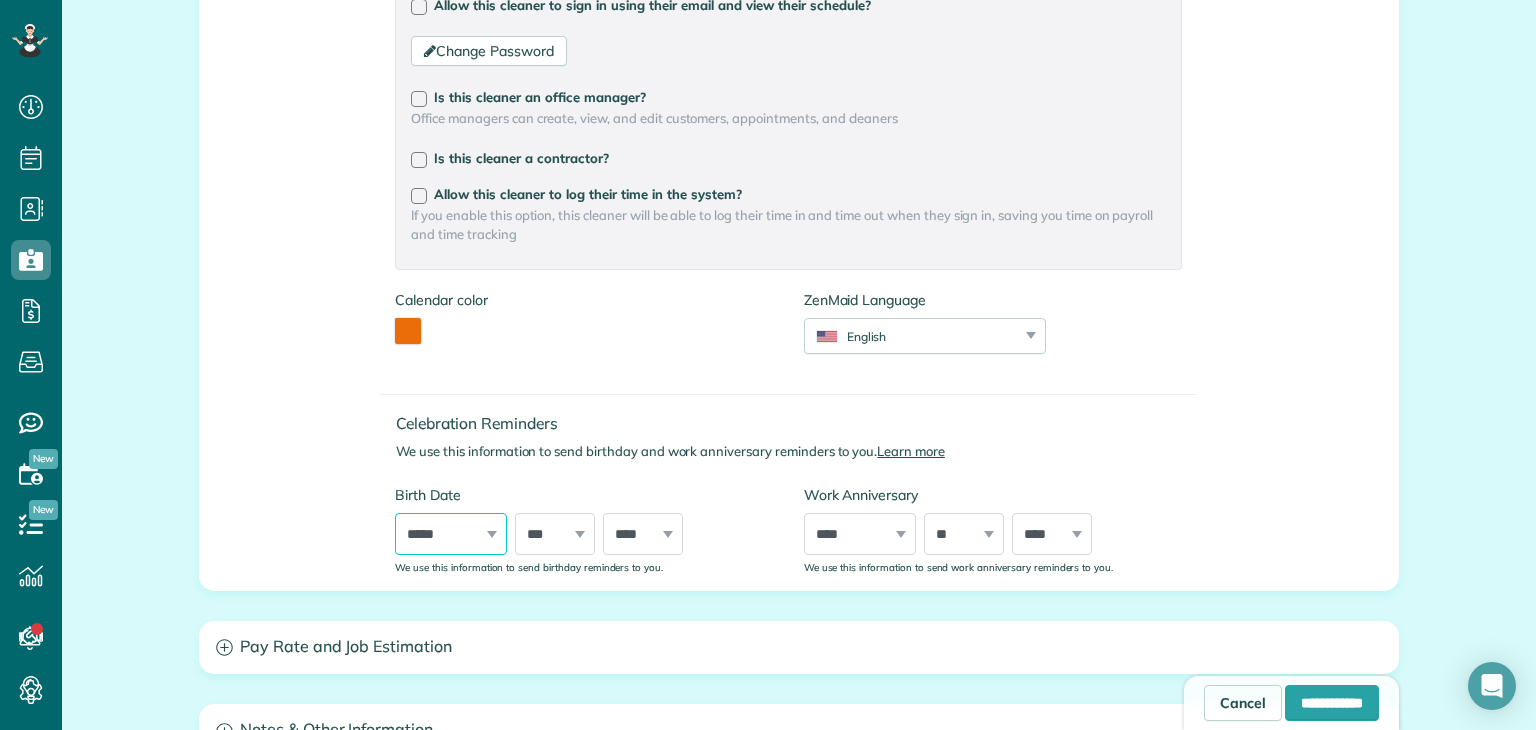 click on "*****
*******
********
*****
*****
***
****
****
******
*********
*******
********
********" at bounding box center [451, 534] 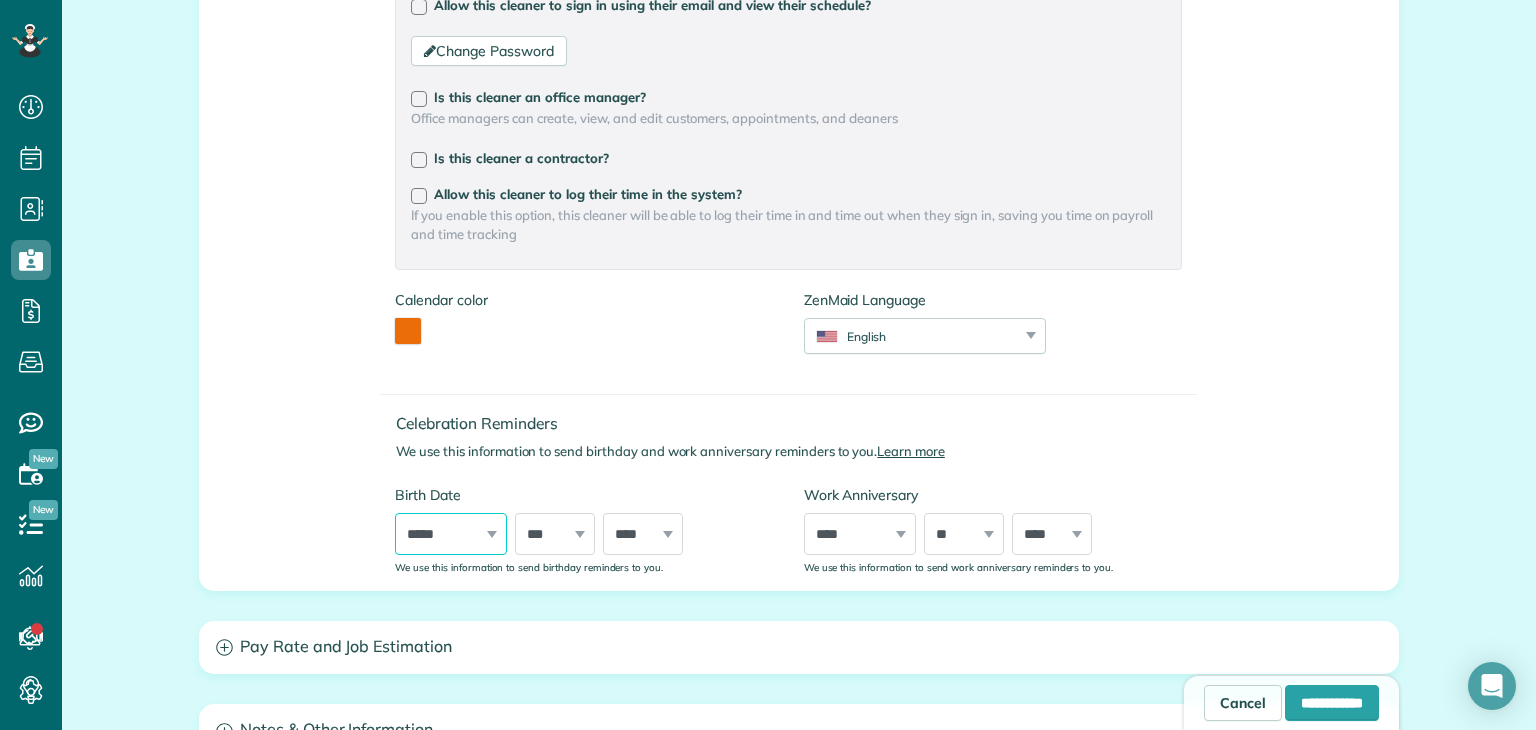 select on "*" 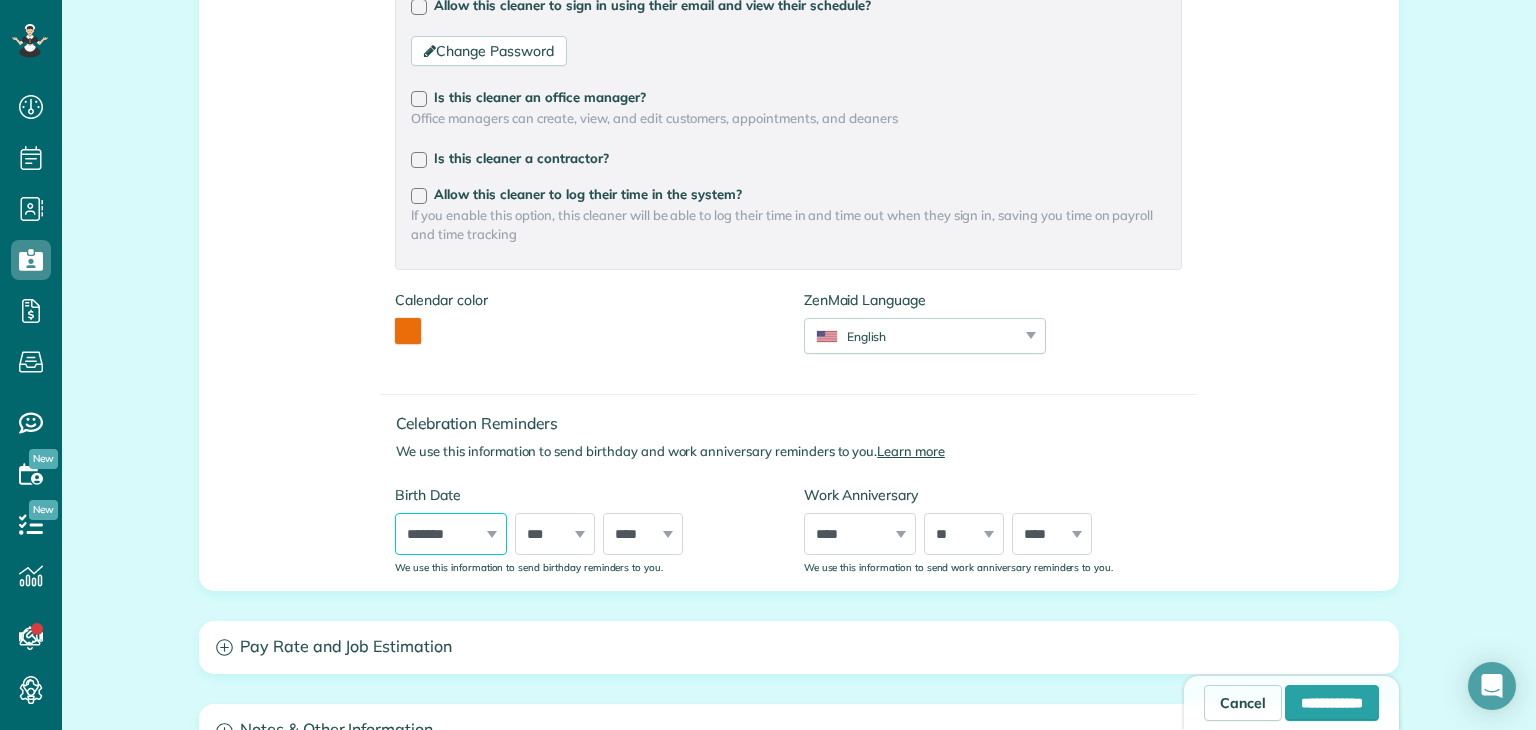 click on "*****
*******
********
*****
*****
***
****
****
******
*********
*******
********
********" at bounding box center [451, 534] 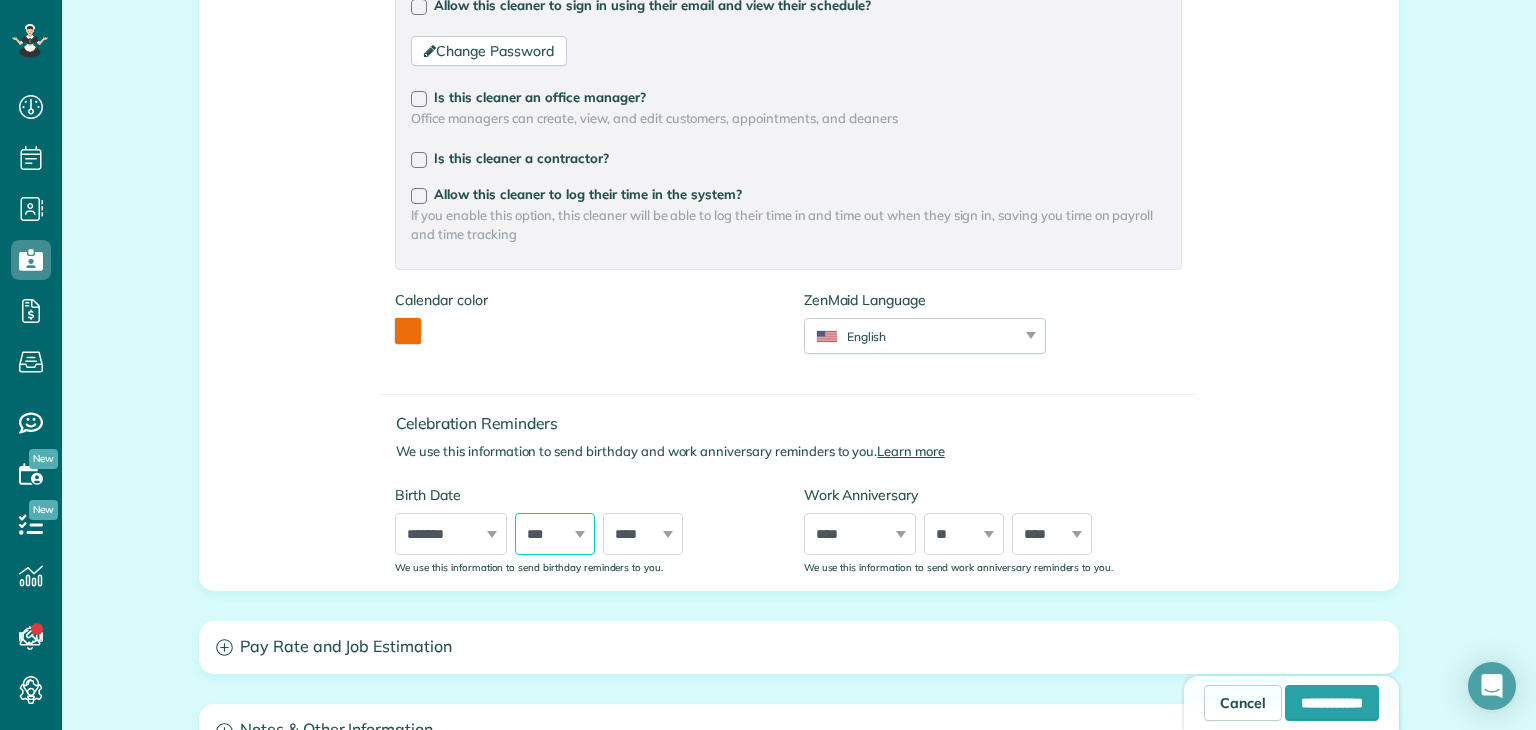 click on "***
*
*
*
*
*
*
*
*
*
**
**
**
**
**
**
**
**
**
**
**
**
**
**
**
**
**
**
**
**
**
**" at bounding box center [555, 534] 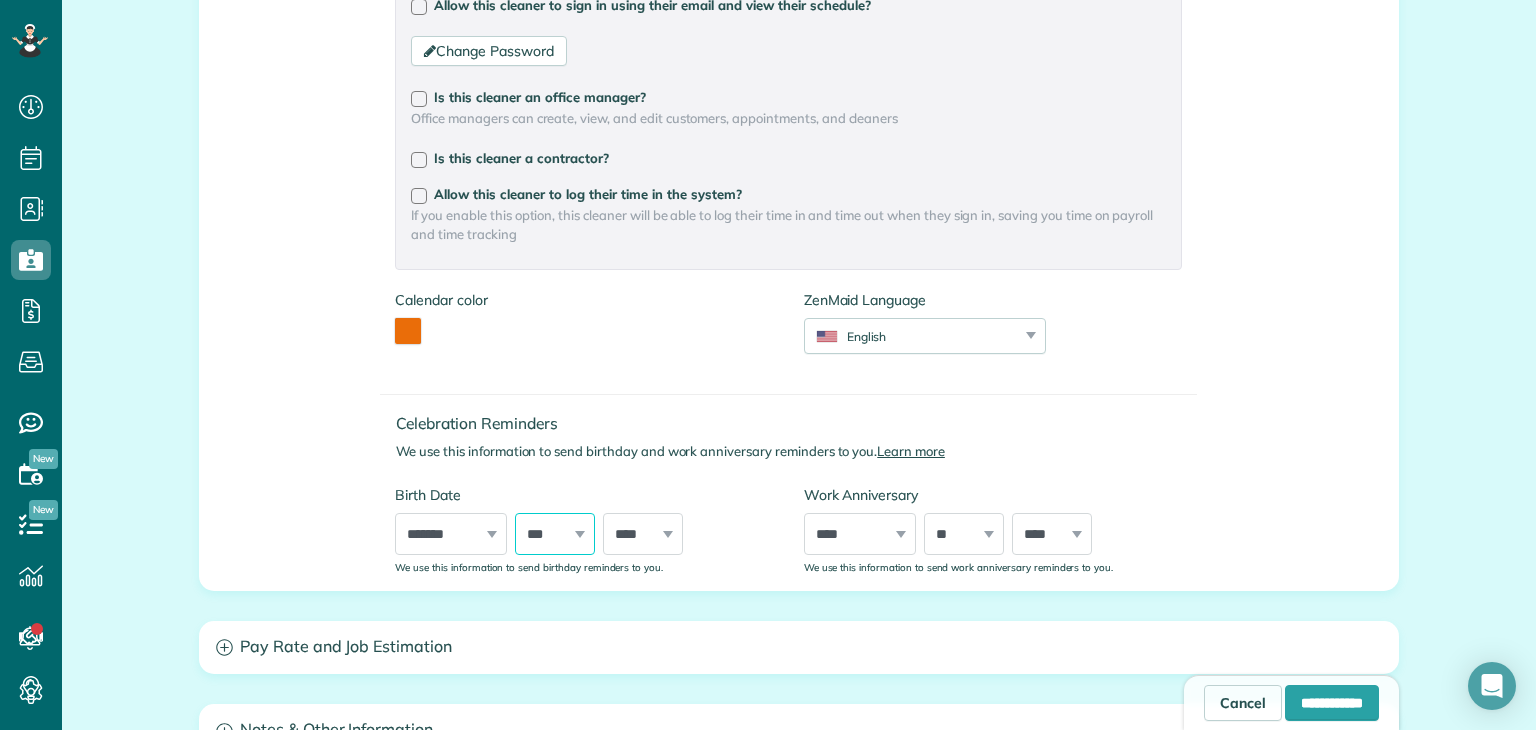 select on "**" 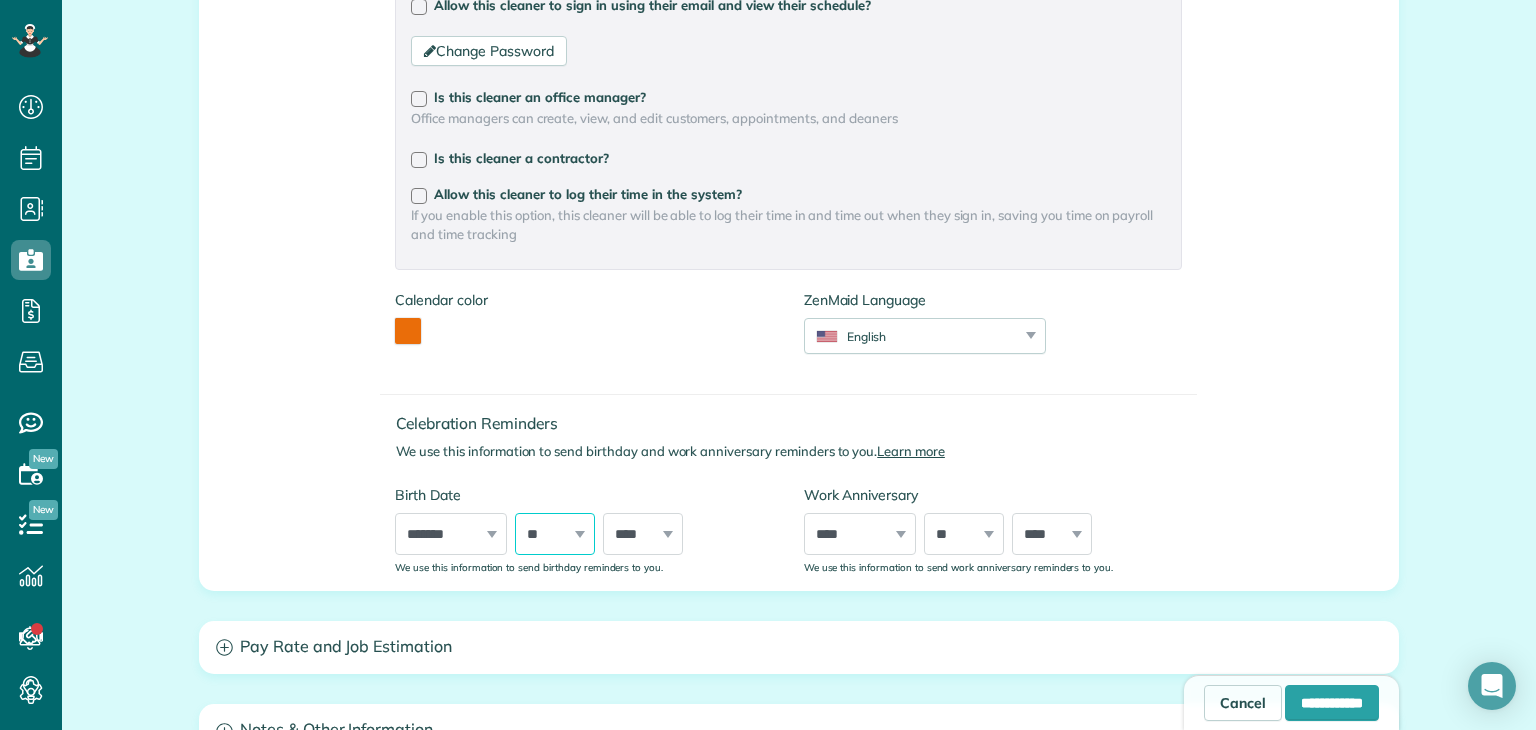 click on "***
*
*
*
*
*
*
*
*
*
**
**
**
**
**
**
**
**
**
**
**
**
**
**
**
**
**
**
**
**
**
**" at bounding box center (555, 534) 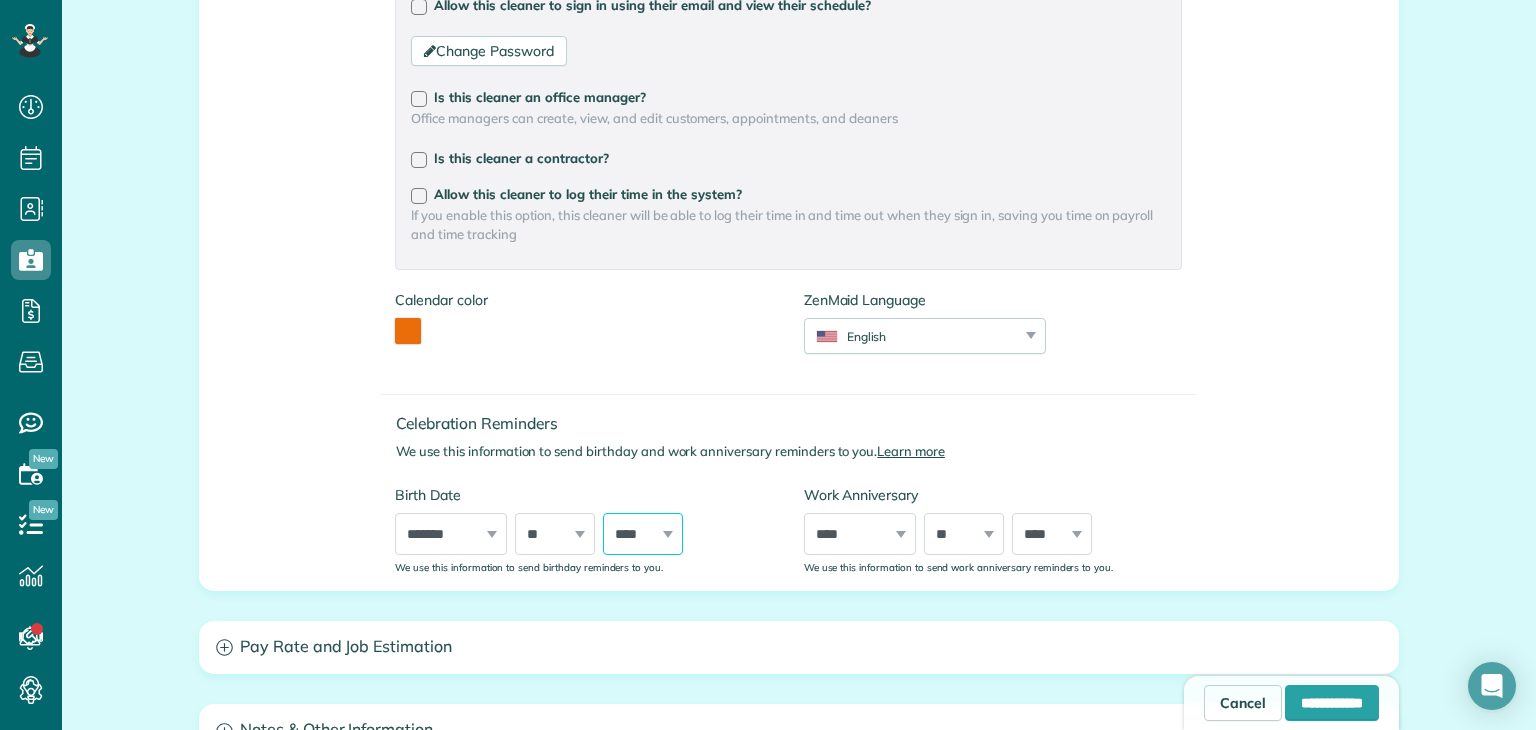 click on "****
****
****
****
****
****
****
****
****
****
****
****
****
****
****
****
****
****
****
****
****
****
****
****
****
****
****
****
****
****
****
****
****
****
****
****
****
****
****
****
****
****
****
****
****
****
****
****
****
****
****
****
****
****
****
****
****
****
****
****
****
****
****
****
****
****
****
****
****
****
****
****
****
****
****
****
****
****
****
****" at bounding box center [643, 534] 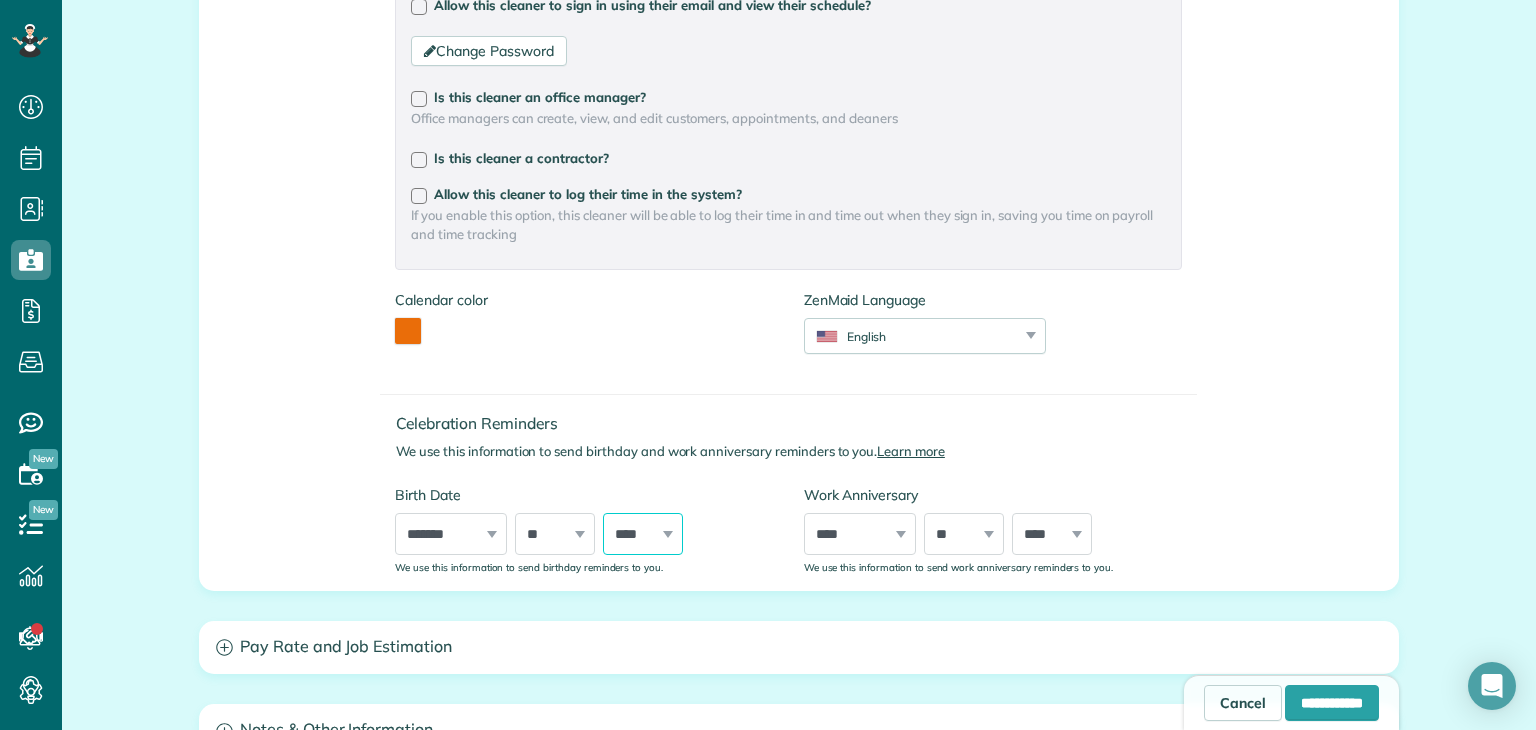 select on "****" 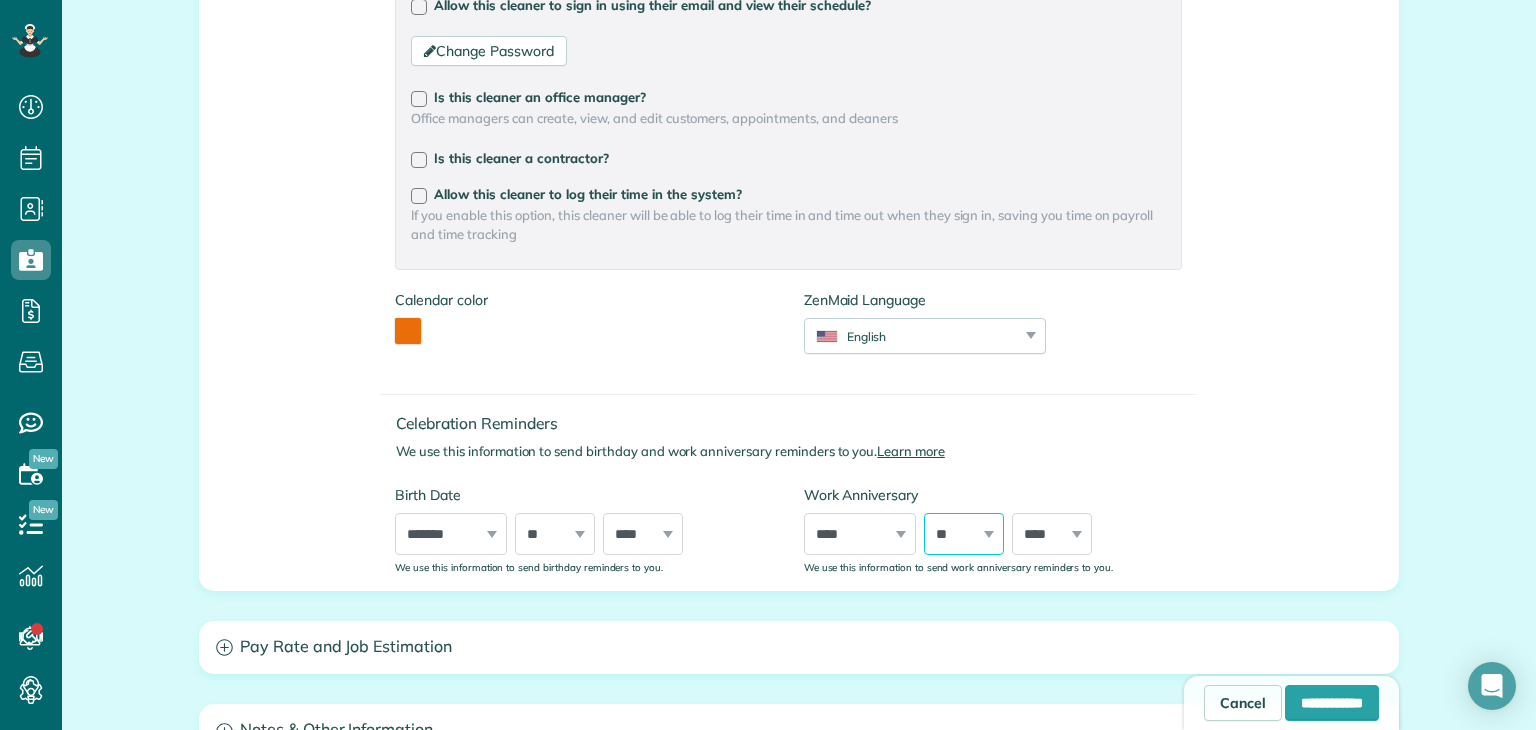 click on "***
*
*
*
*
*
*
*
*
*
**
**
**
**
**
**
**
**
**
**
**
**
**
**
**
**
**
**
**
**
**
**" at bounding box center (964, 534) 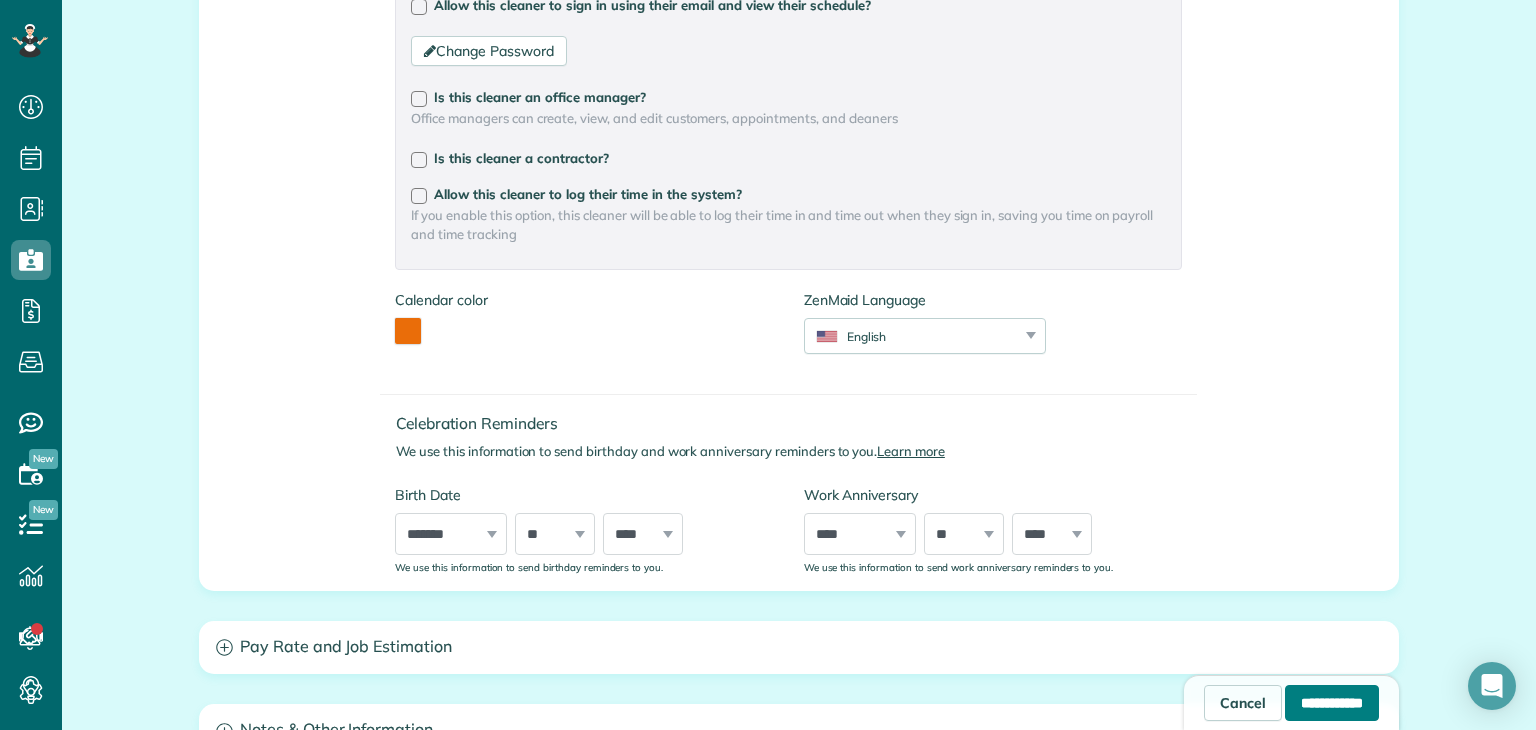 click on "**********" at bounding box center [1332, 703] 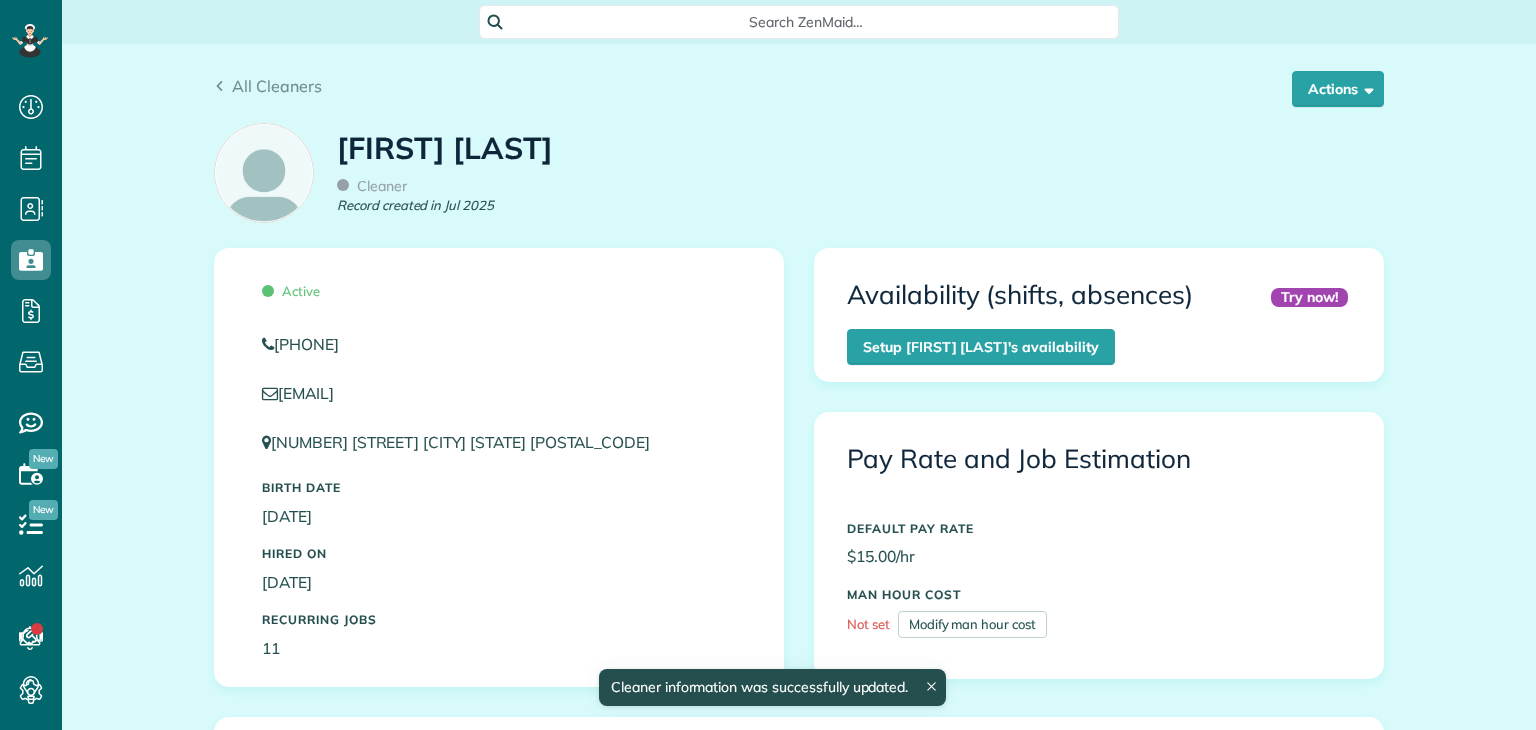 scroll, scrollTop: 0, scrollLeft: 0, axis: both 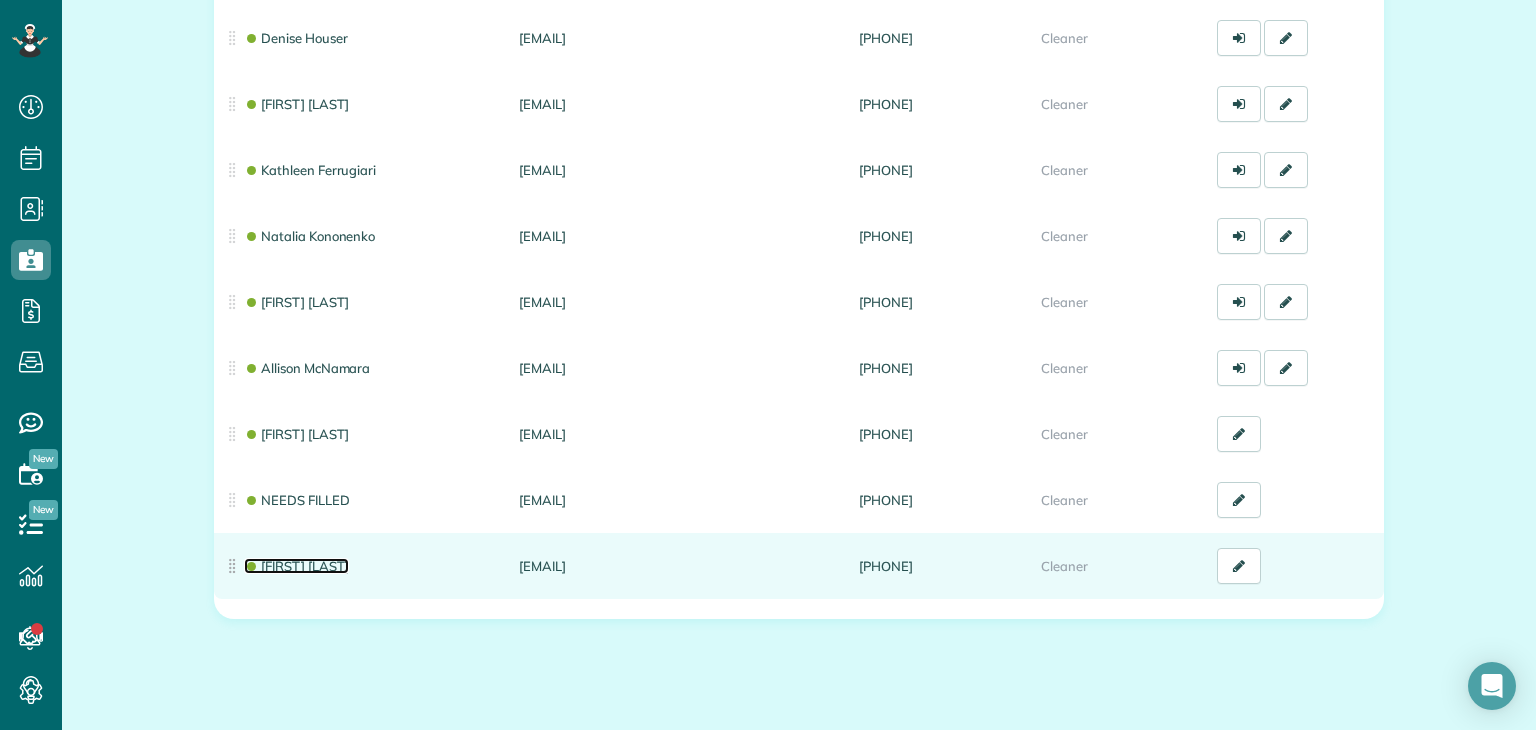 click on "Stephanie Feyh" at bounding box center (296, 566) 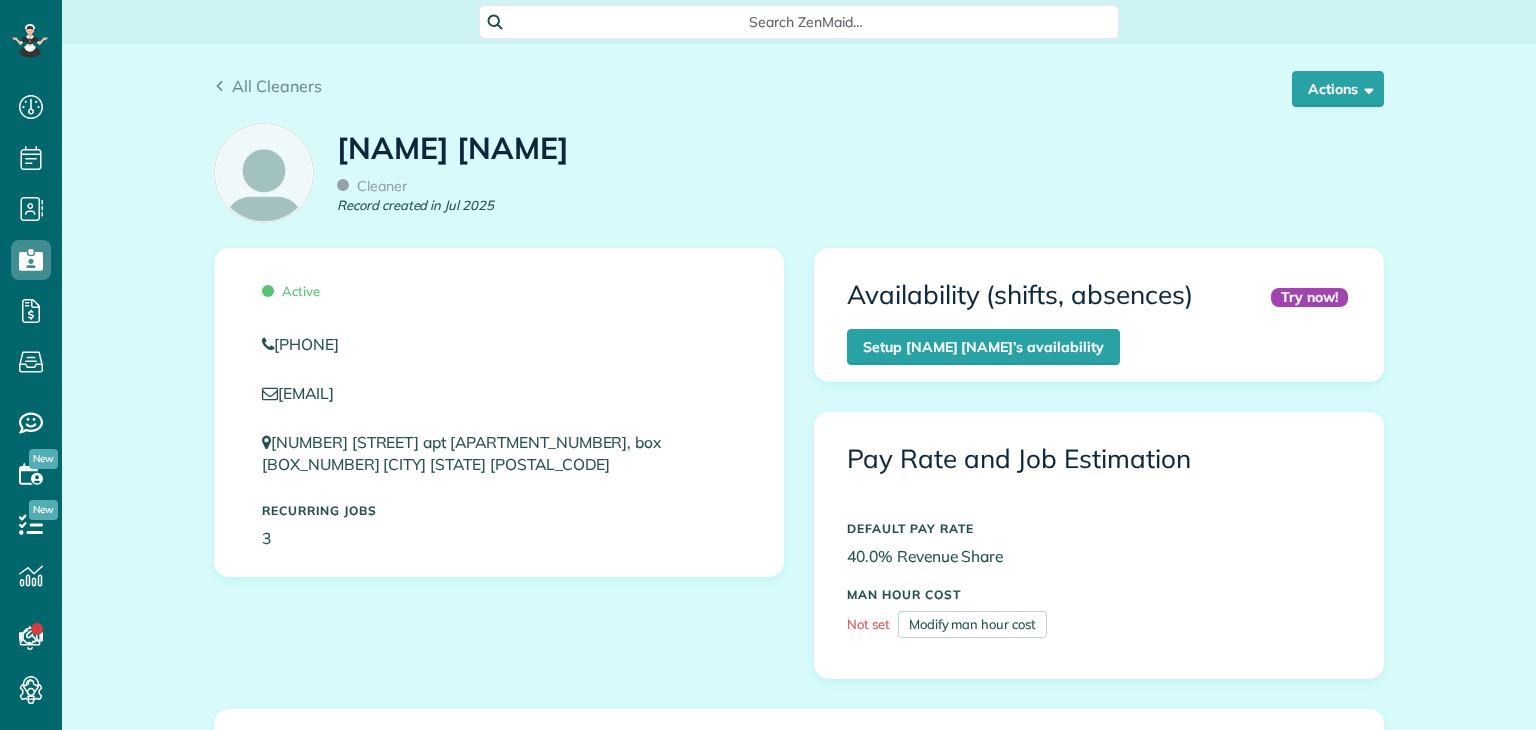 scroll, scrollTop: 0, scrollLeft: 0, axis: both 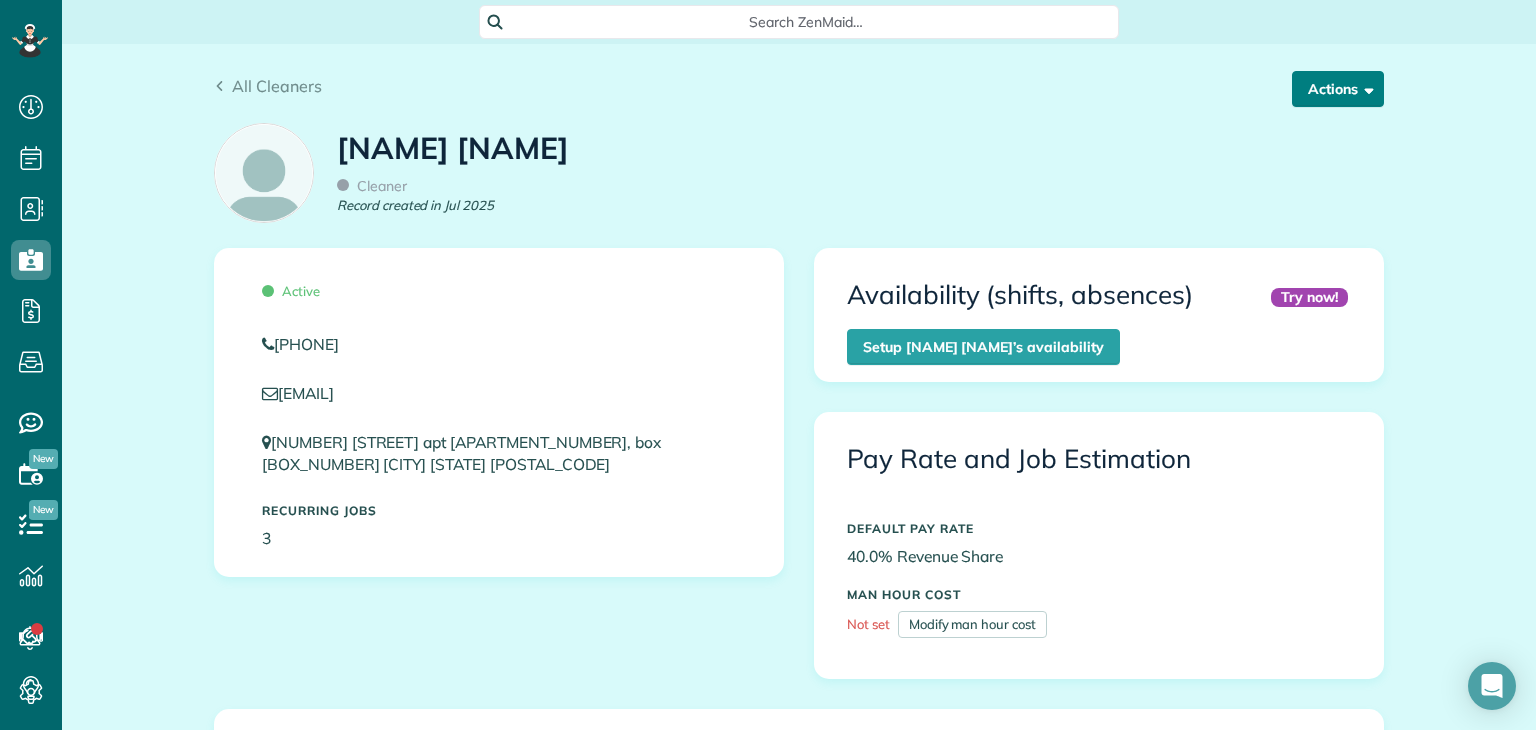 click on "Actions" at bounding box center (1338, 89) 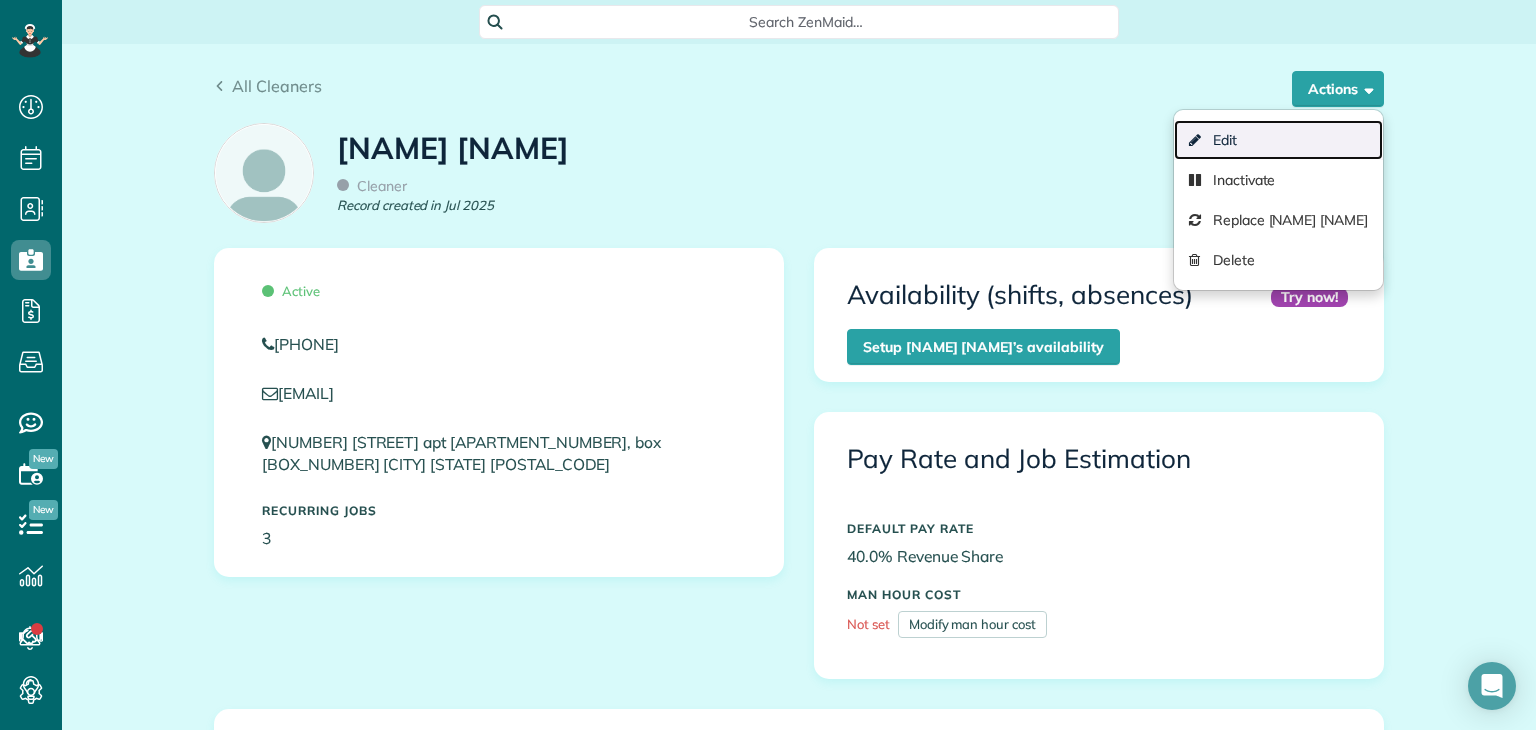 click on "Edit" at bounding box center (1278, 140) 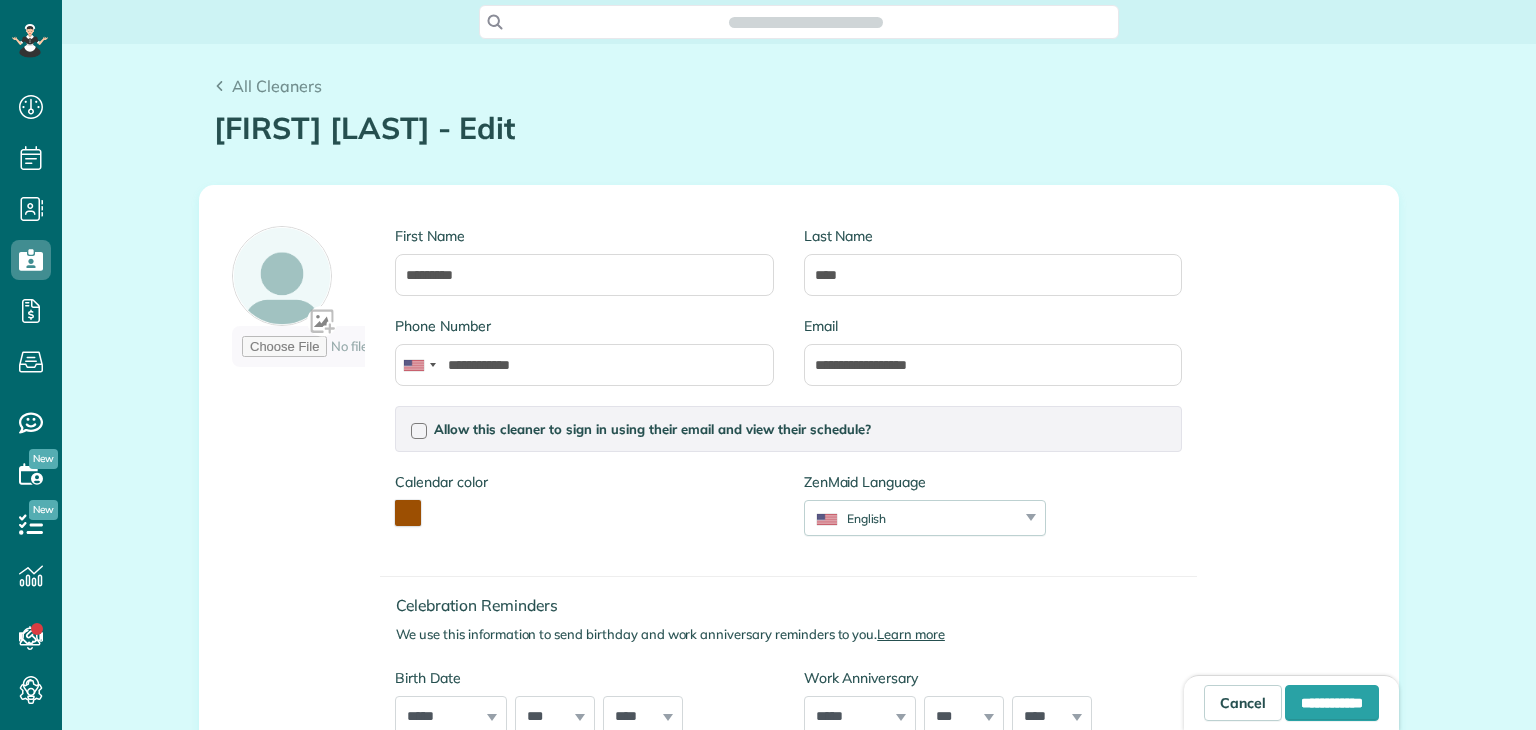 type on "**********" 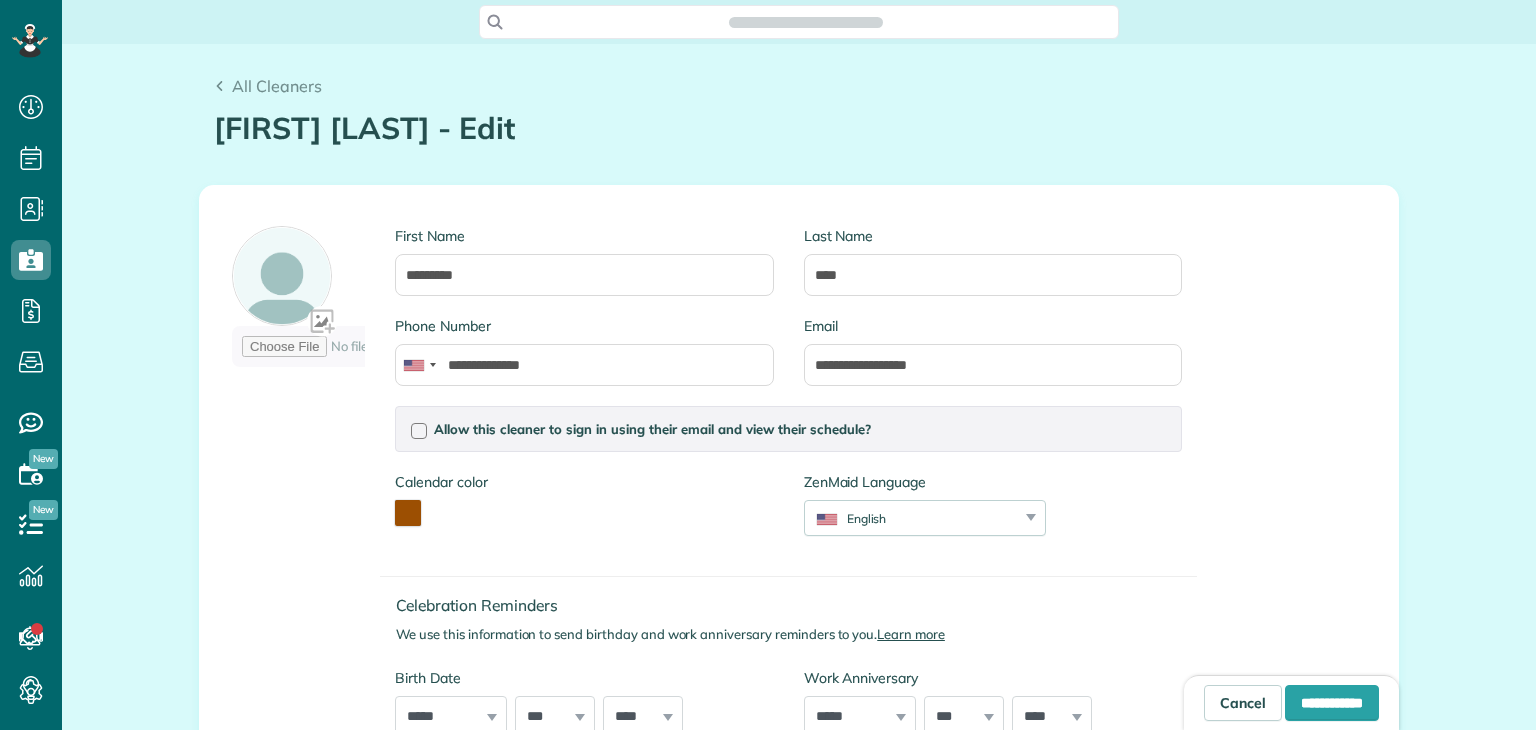 scroll, scrollTop: 0, scrollLeft: 0, axis: both 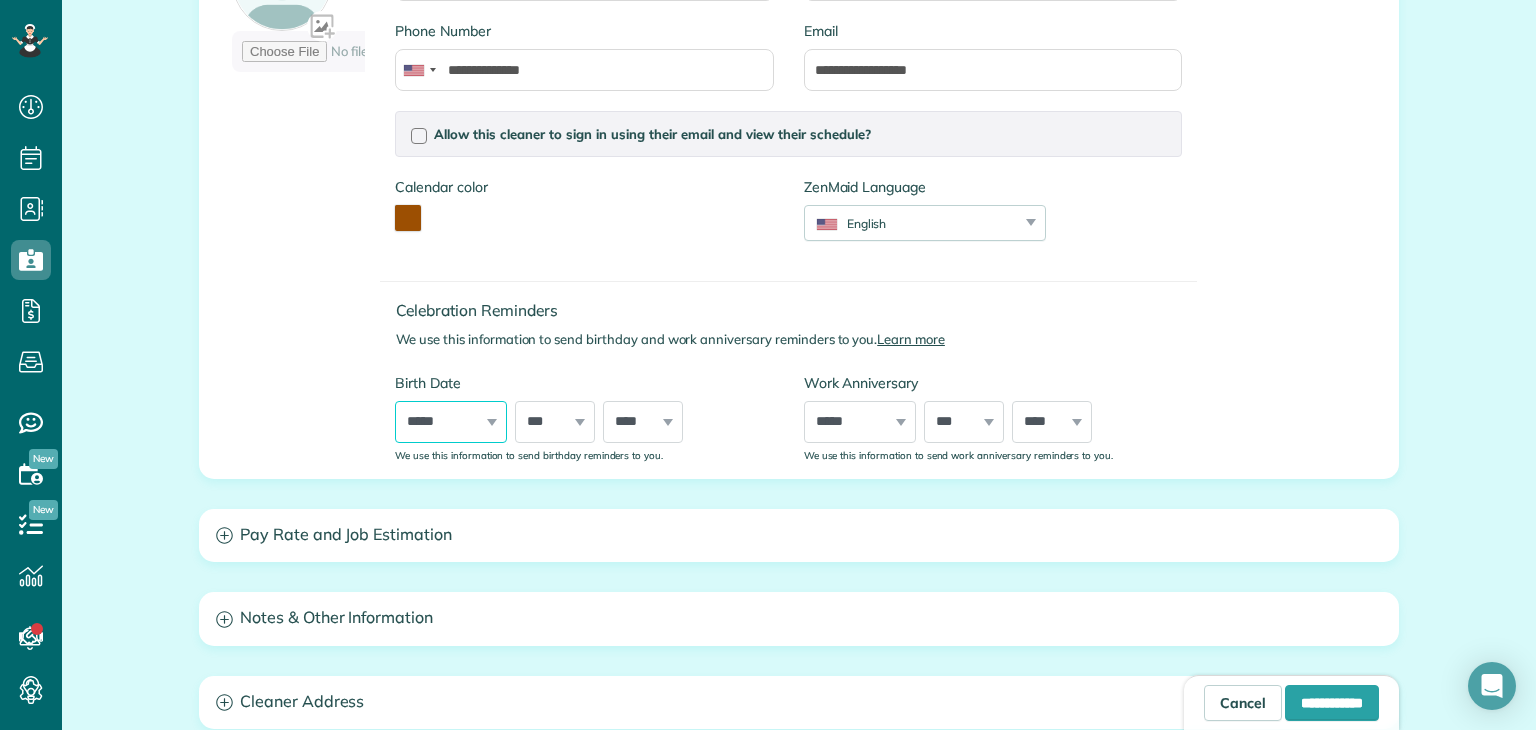 click on "*****
*******
********
*****
*****
***
****
****
******
*********
*******
********
********" at bounding box center (451, 422) 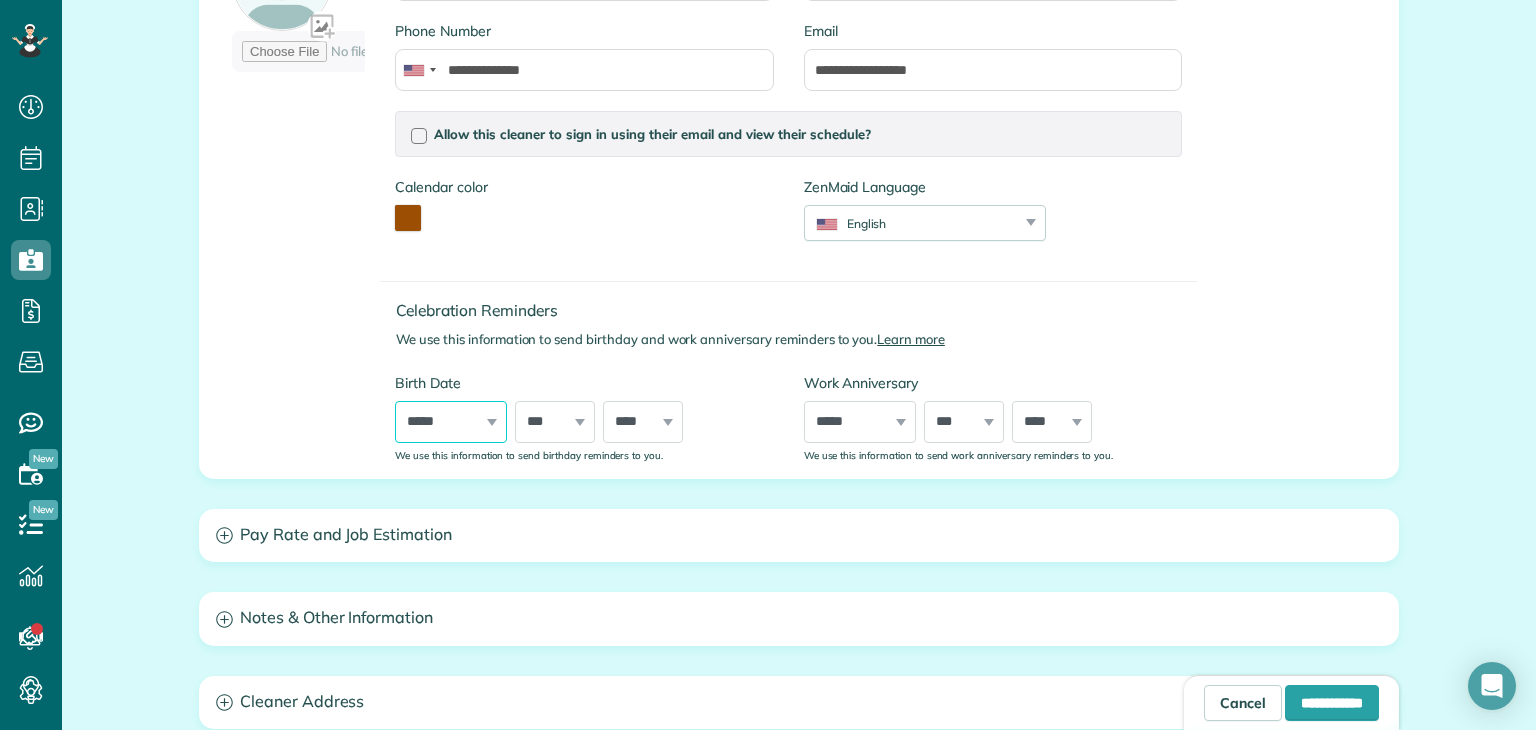 select on "*" 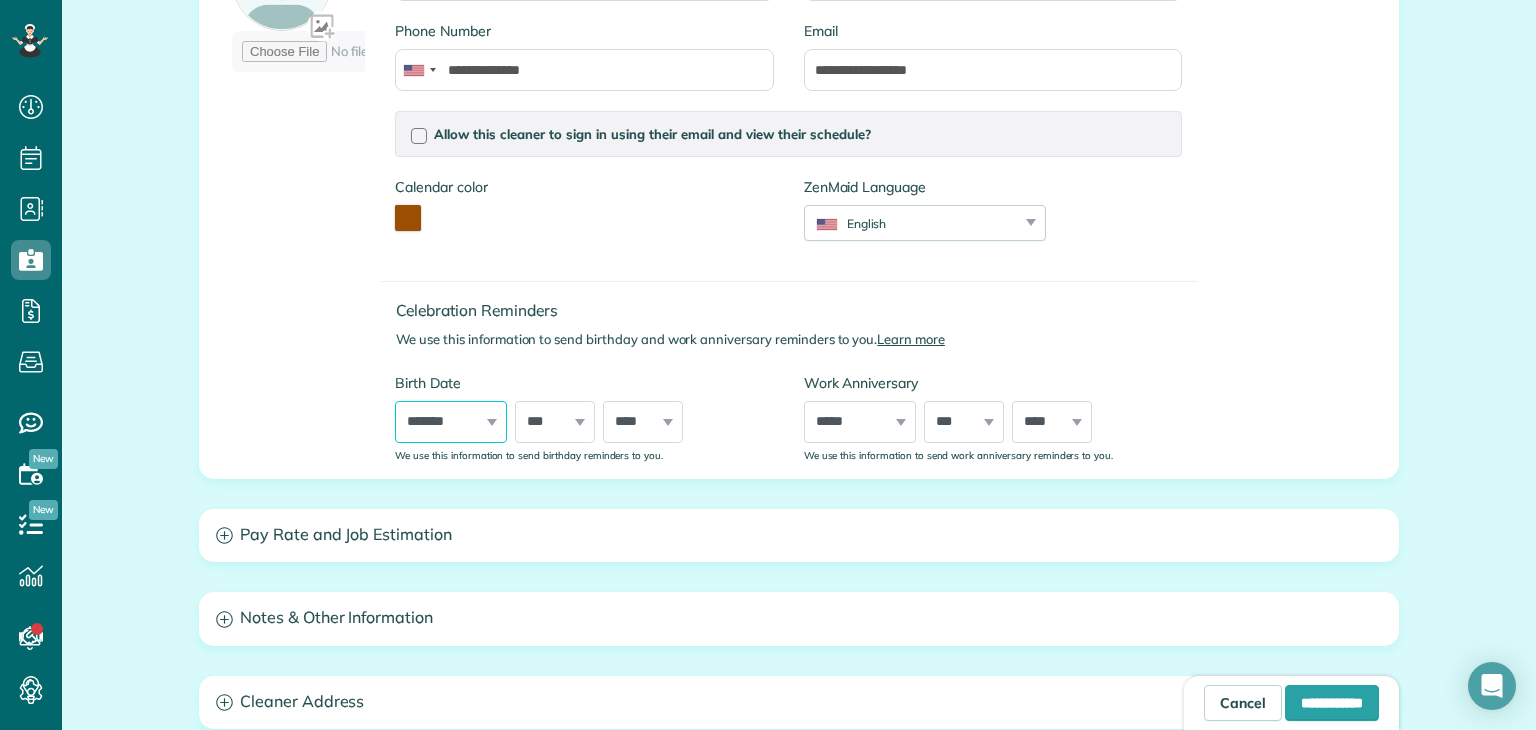 click on "*****
*******
********
*****
*****
***
****
****
******
*********
*******
********
********" at bounding box center (451, 422) 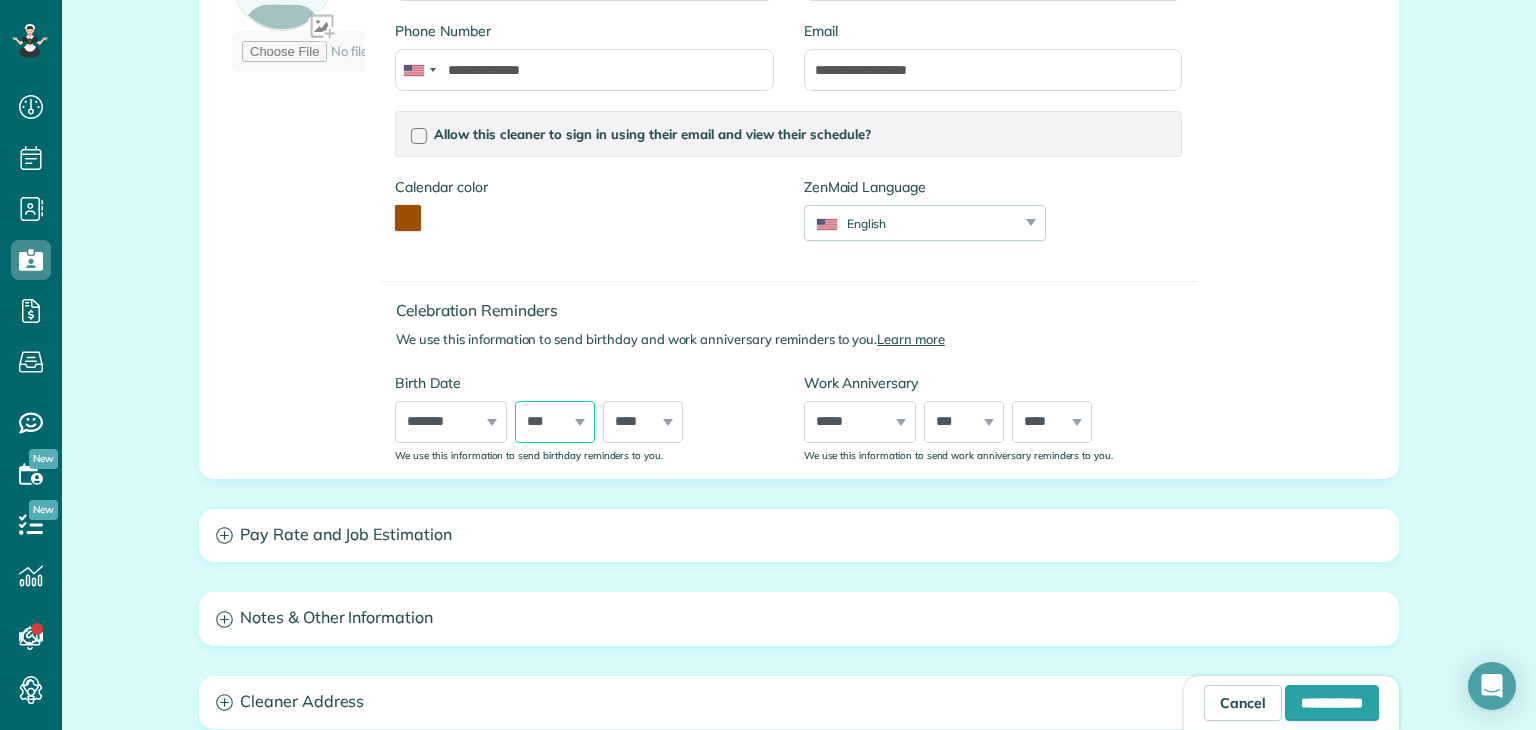 click on "***
*
*
*
*
*
*
*
*
*
**
**
**
**
**
**
**
**
**
**
**
**
**
**
**
**
**
**
**
**
**
**" at bounding box center (555, 422) 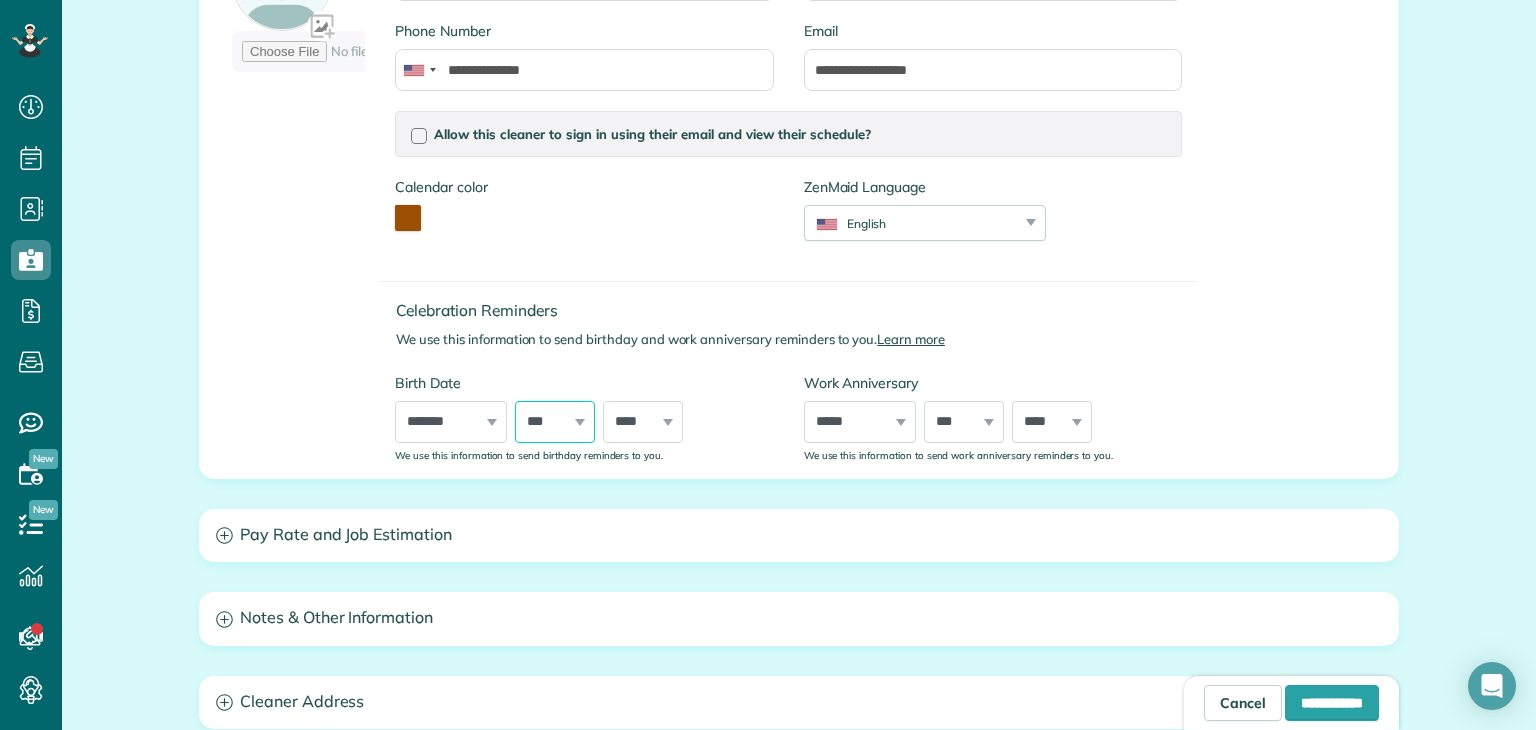 select on "**" 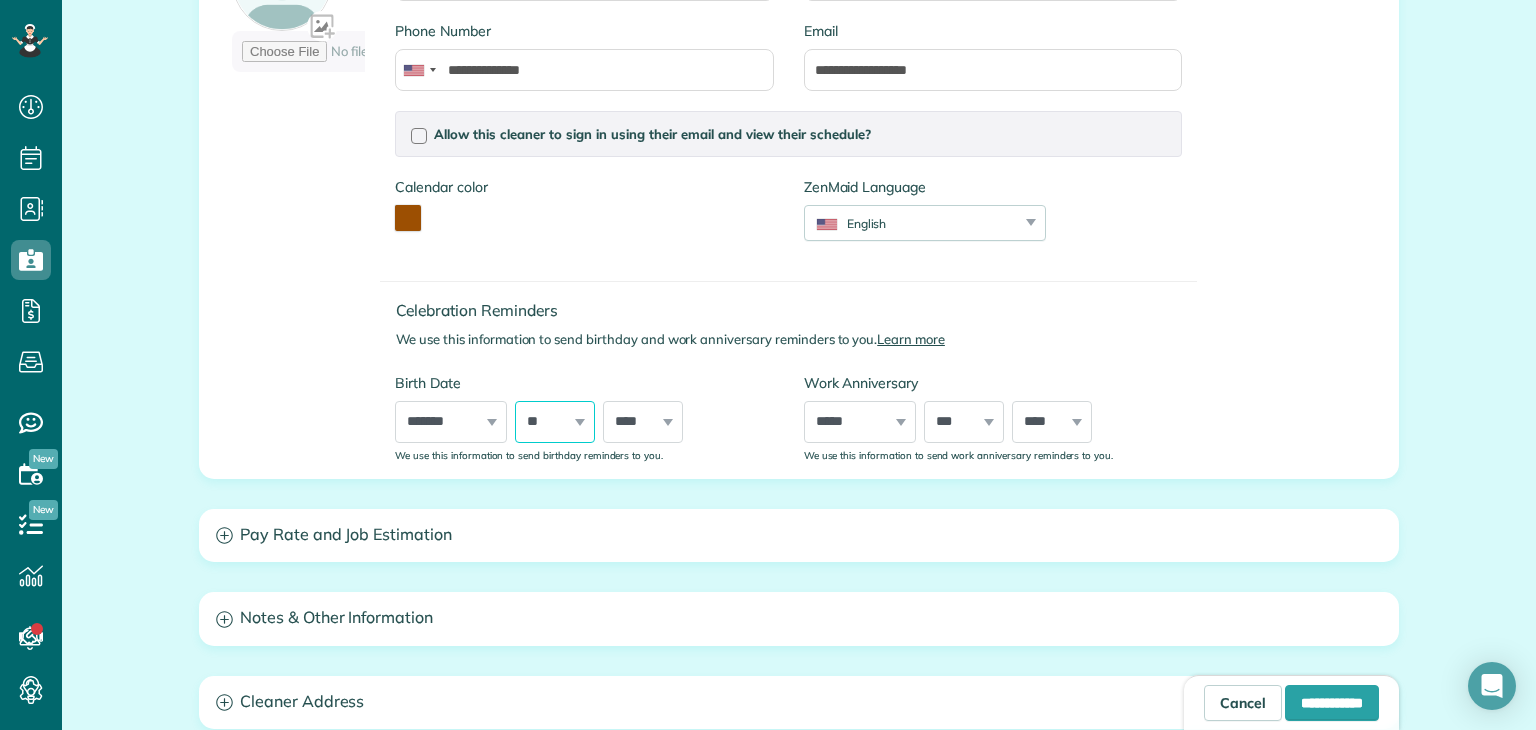 click on "***
*
*
*
*
*
*
*
*
*
**
**
**
**
**
**
**
**
**
**
**
**
**
**
**
**
**
**
**
**
**
**" at bounding box center (555, 422) 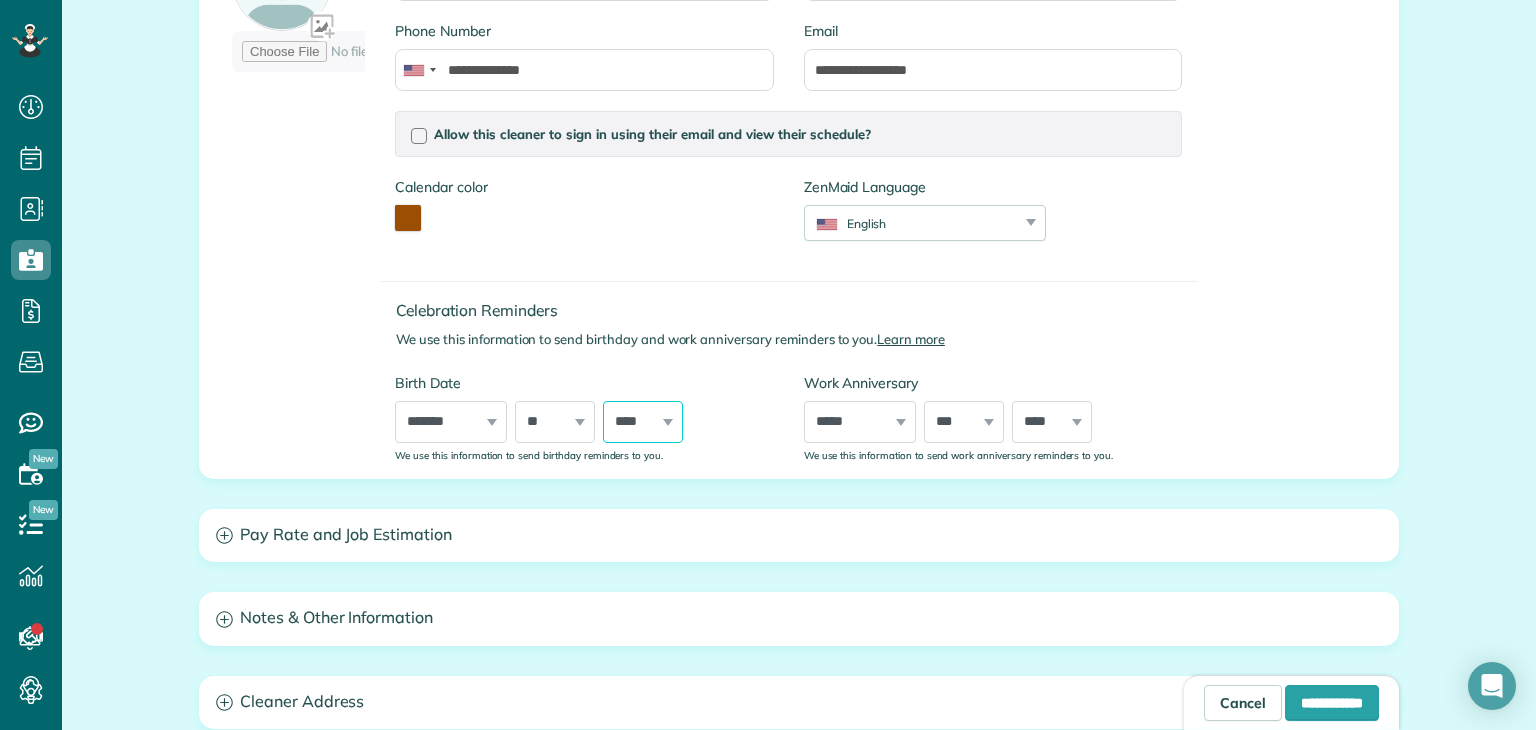 click on "****
****
****
****
****
****
****
****
****
****
****
****
****
****
****
****
****
****
****
****
****
****
****
****
****
****
****
****
****
****
****
****
****
****
****
****
****
****
****
****
****
****
****
****
****
****
****
****
****
****
****
****
****
****
****
****
****
****
****
****
****
****
****
****
****
****
****
****
****
****
****
****
****
****
****
****
****
****
****
****" at bounding box center (643, 422) 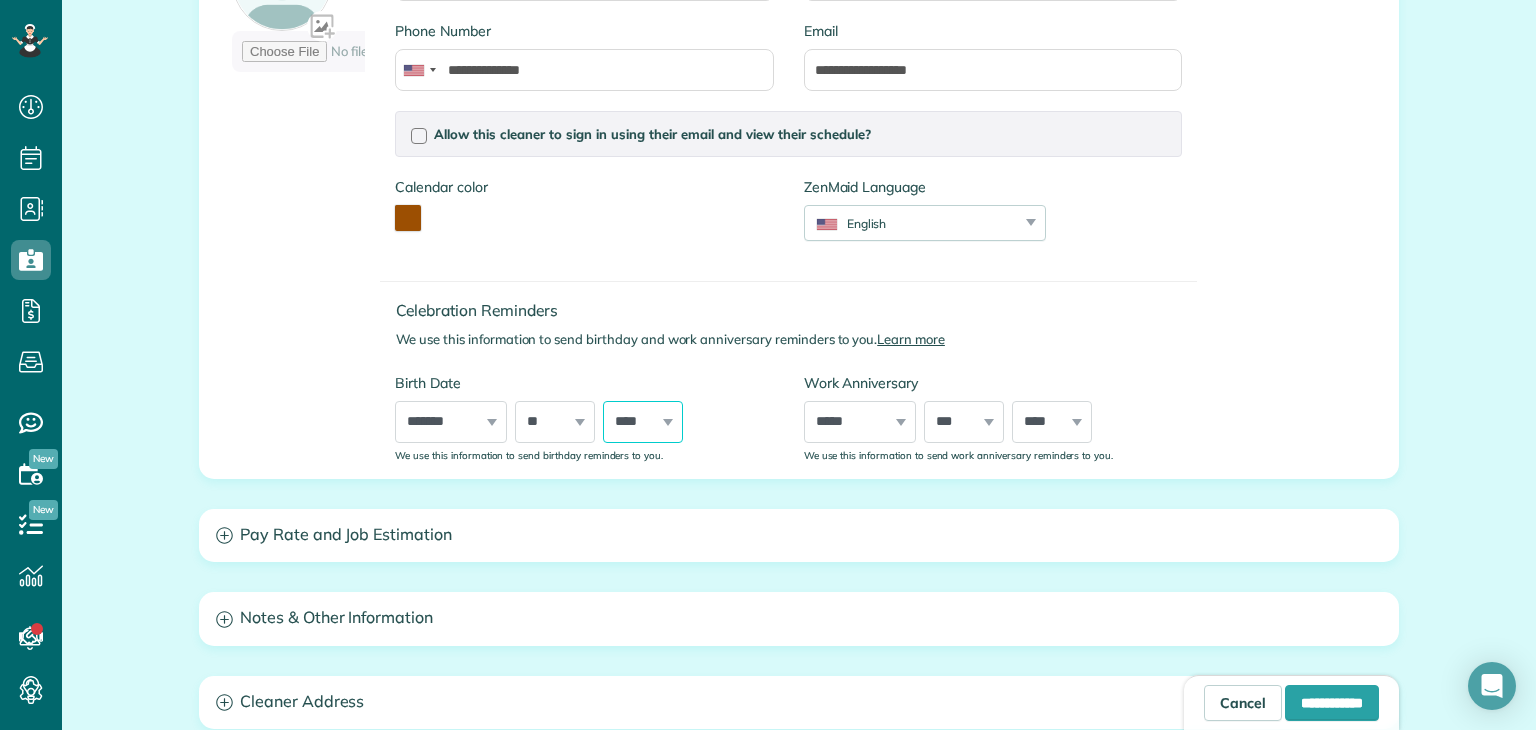select on "****" 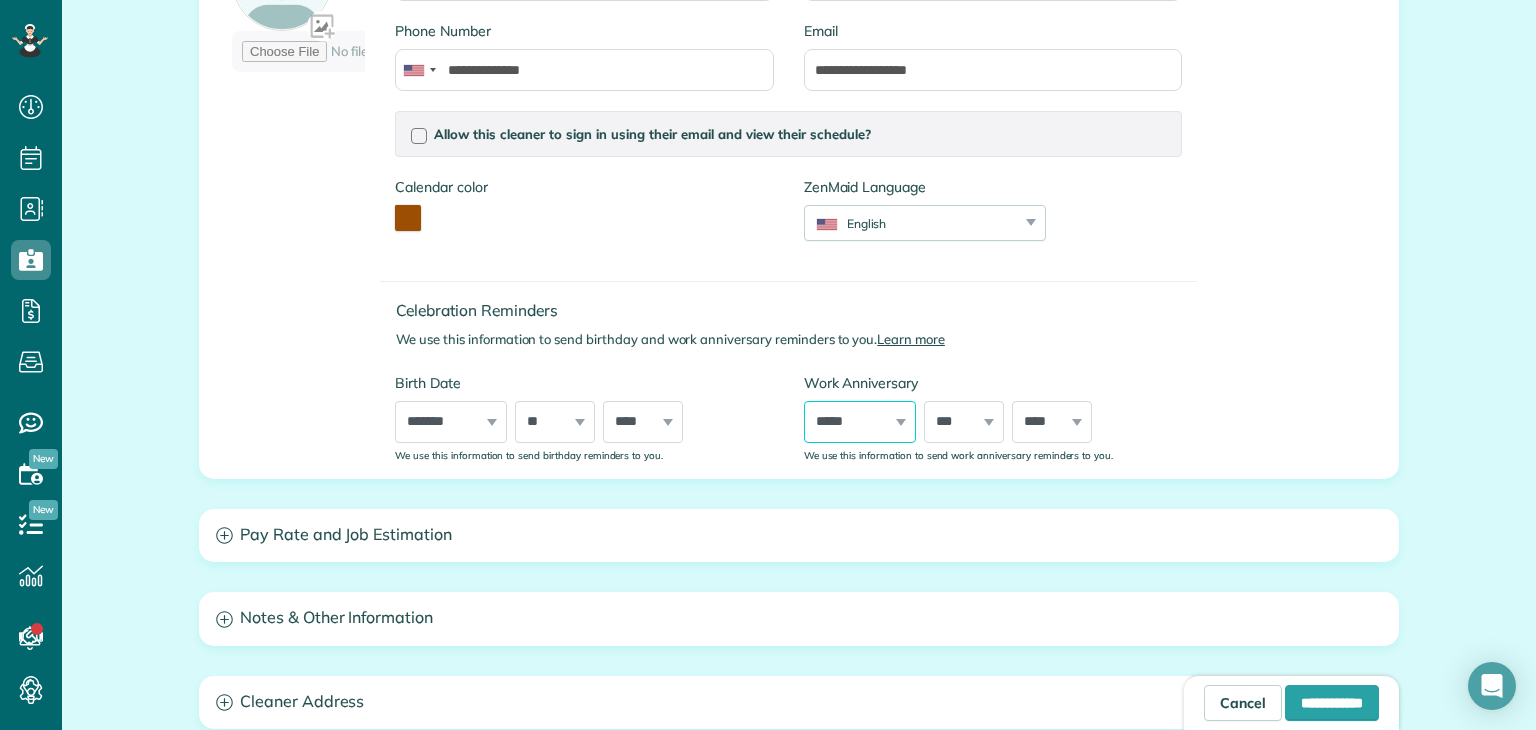 click on "*****
*******
********
*****
*****
***
****
****
******
*********
*******
********
********" at bounding box center [860, 422] 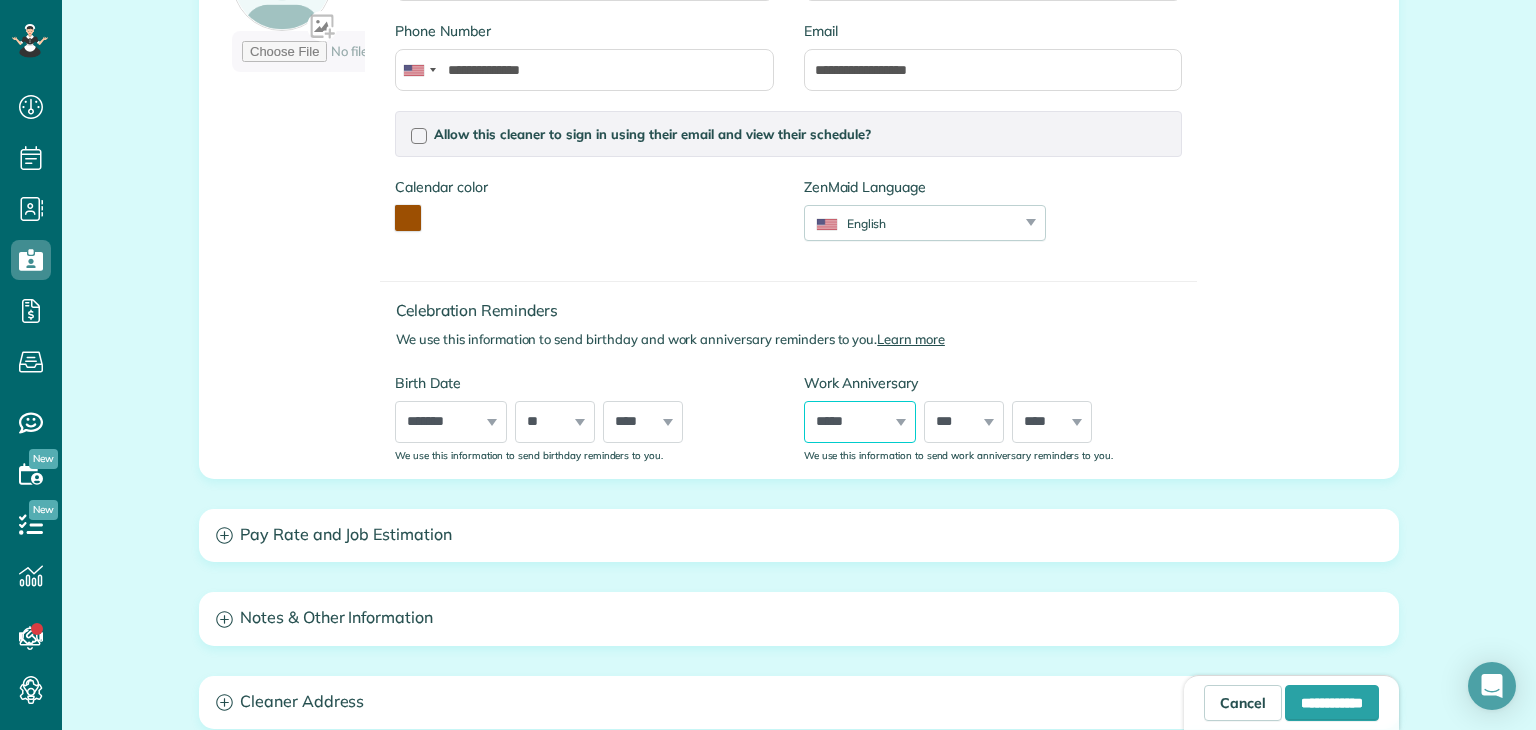 select on "*" 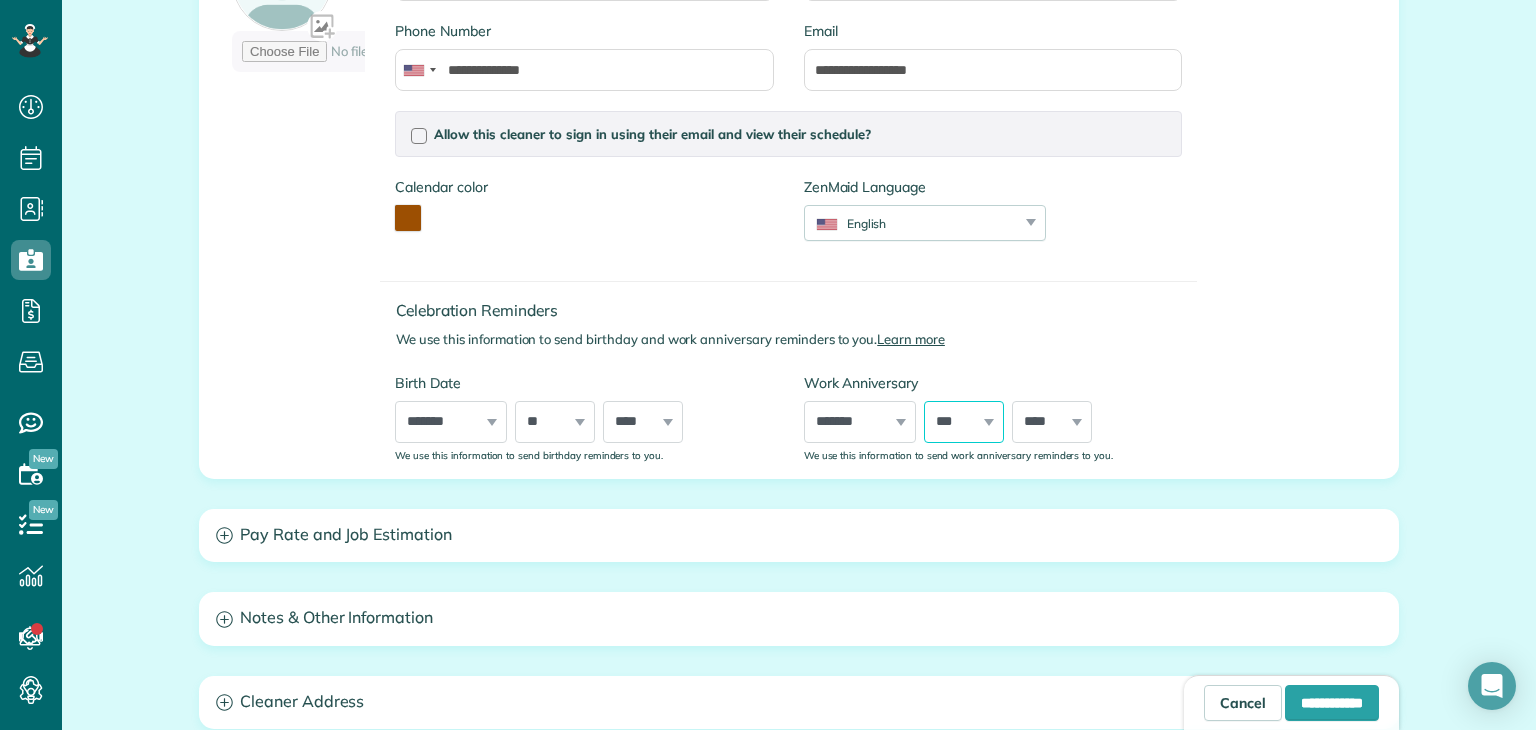 click on "***
*
*
*
*
*
*
*
*
*
**
**
**
**
**
**
**
**
**
**
**
**
**
**
**
**
**
**
**
**
**
**" at bounding box center [964, 422] 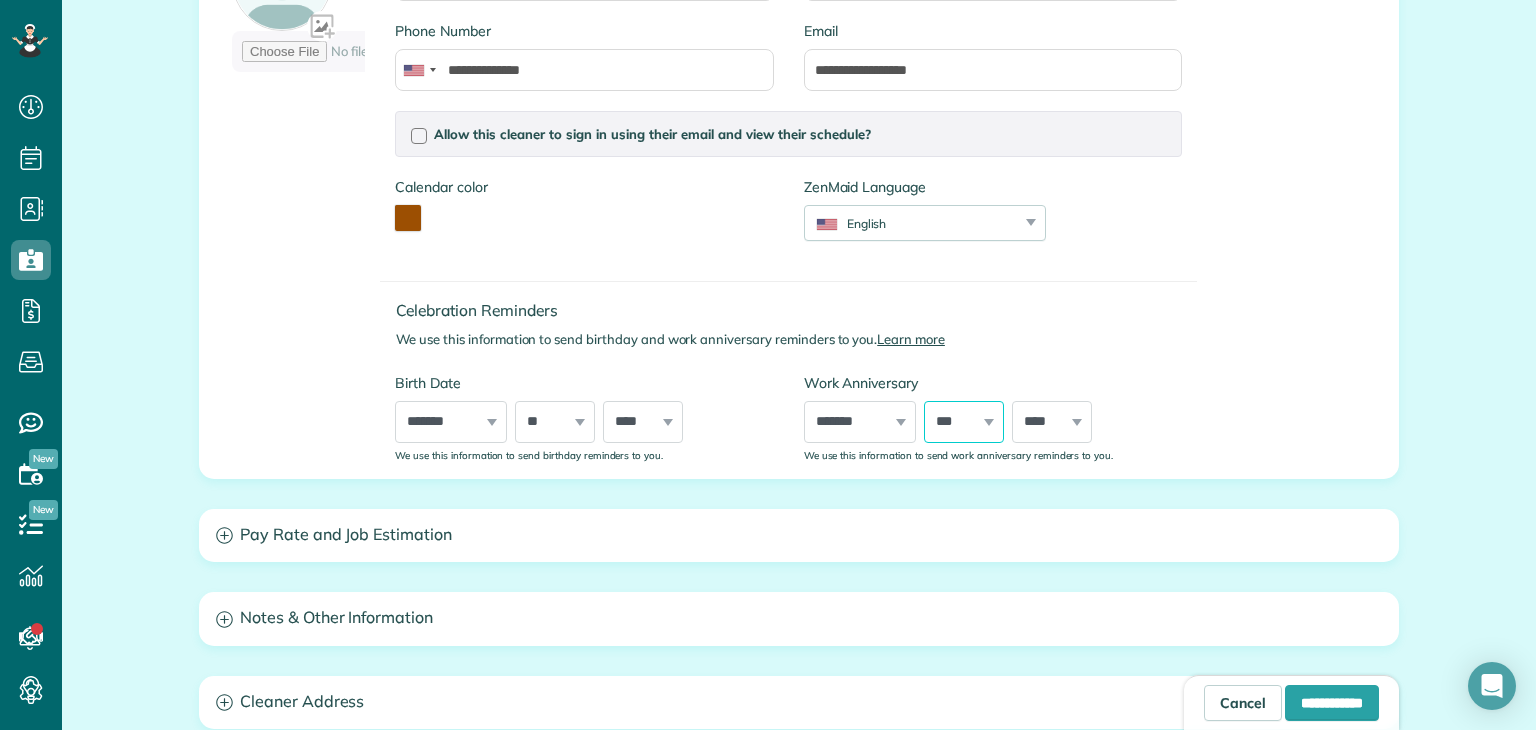 select on "*" 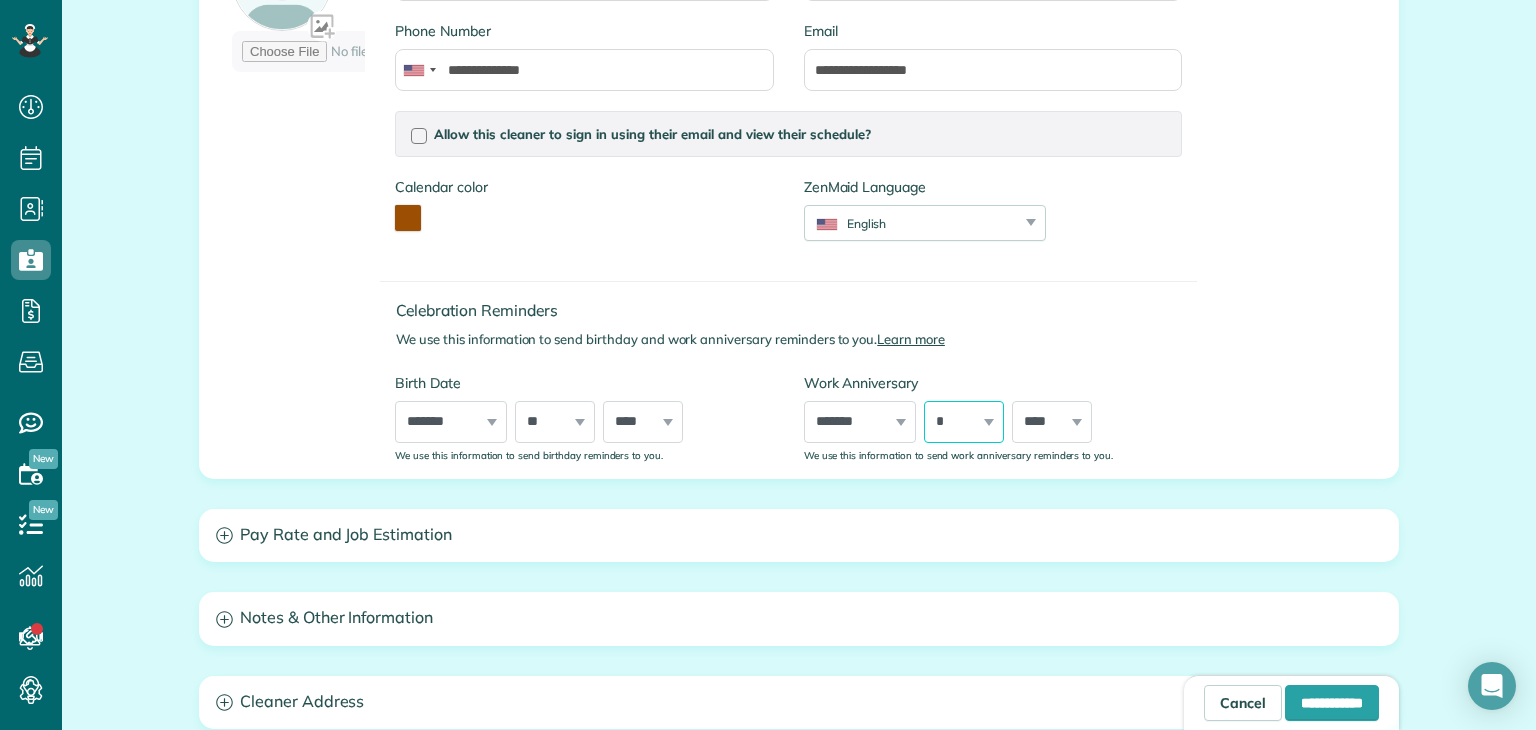 click on "***
*
*
*
*
*
*
*
*
*
**
**
**
**
**
**
**
**
**
**
**
**
**
**
**
**
**
**
**
**
**
**" at bounding box center [964, 422] 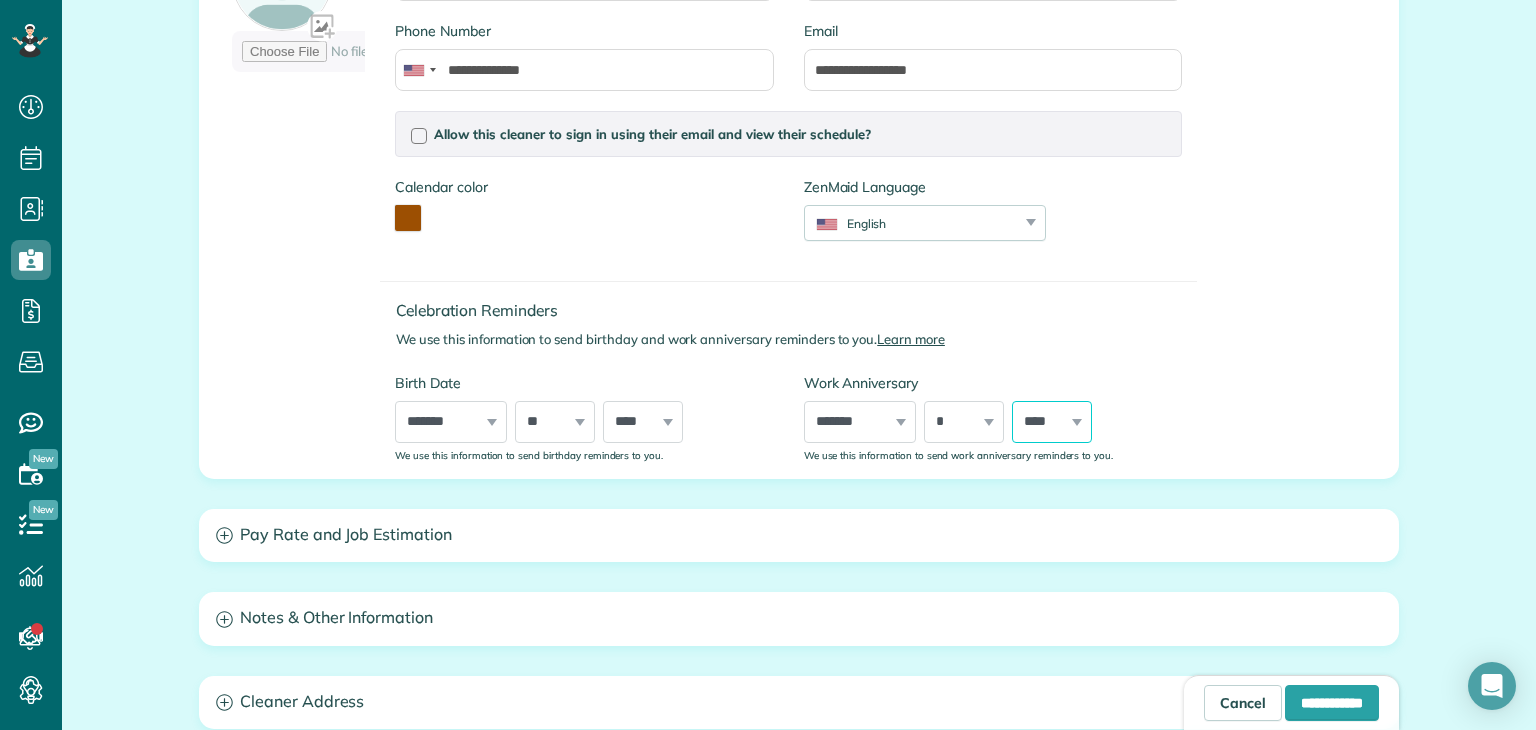 click on "****
****
****
****
****
****
****
****
****
****
****
****
****
****
****
****
****
****
****
****
****
****
****
****
****
****
****
****
****
****
****
****
****
****
****
****
****
****
****
****
****
****
****
****
****
****
****
****
****
****
****
****
****" at bounding box center [1052, 422] 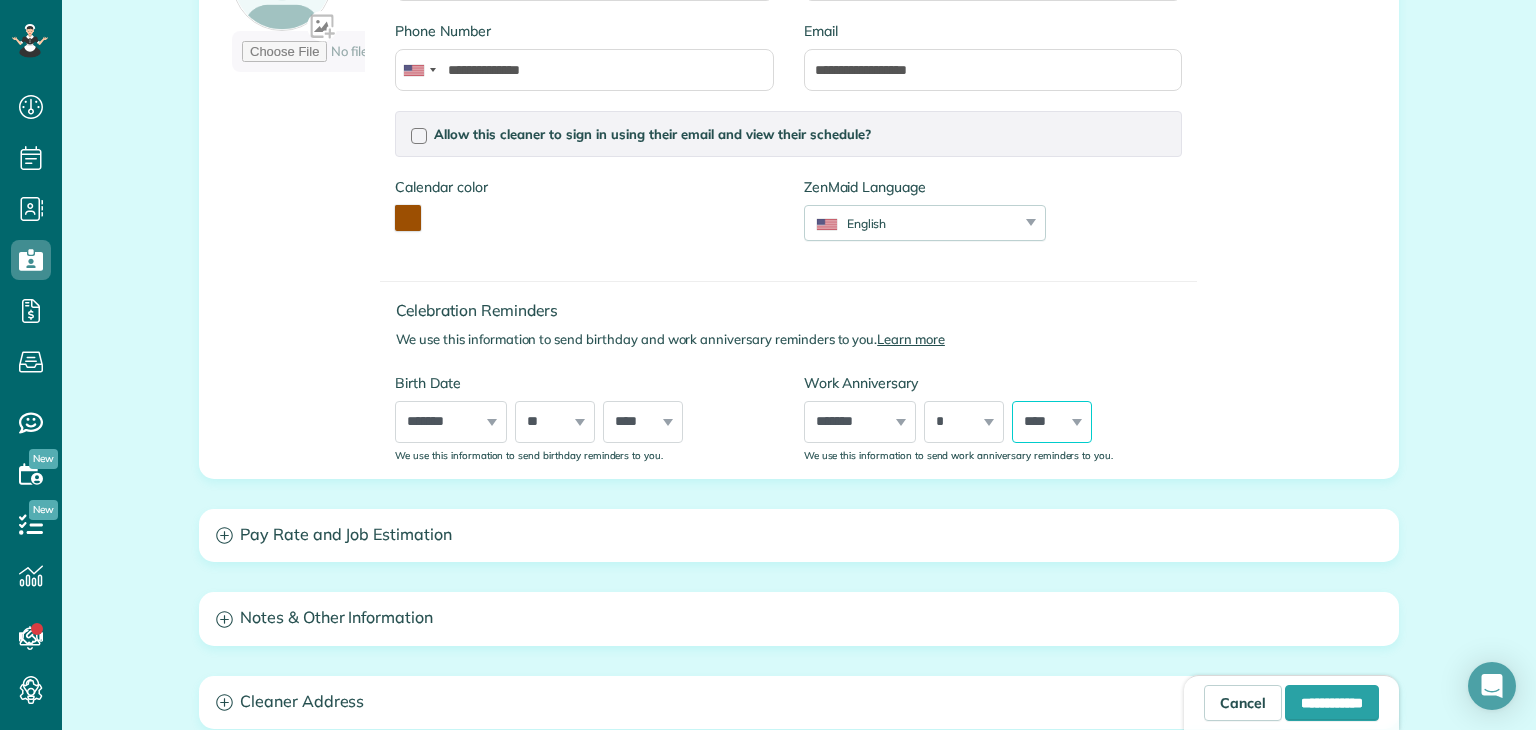 select on "****" 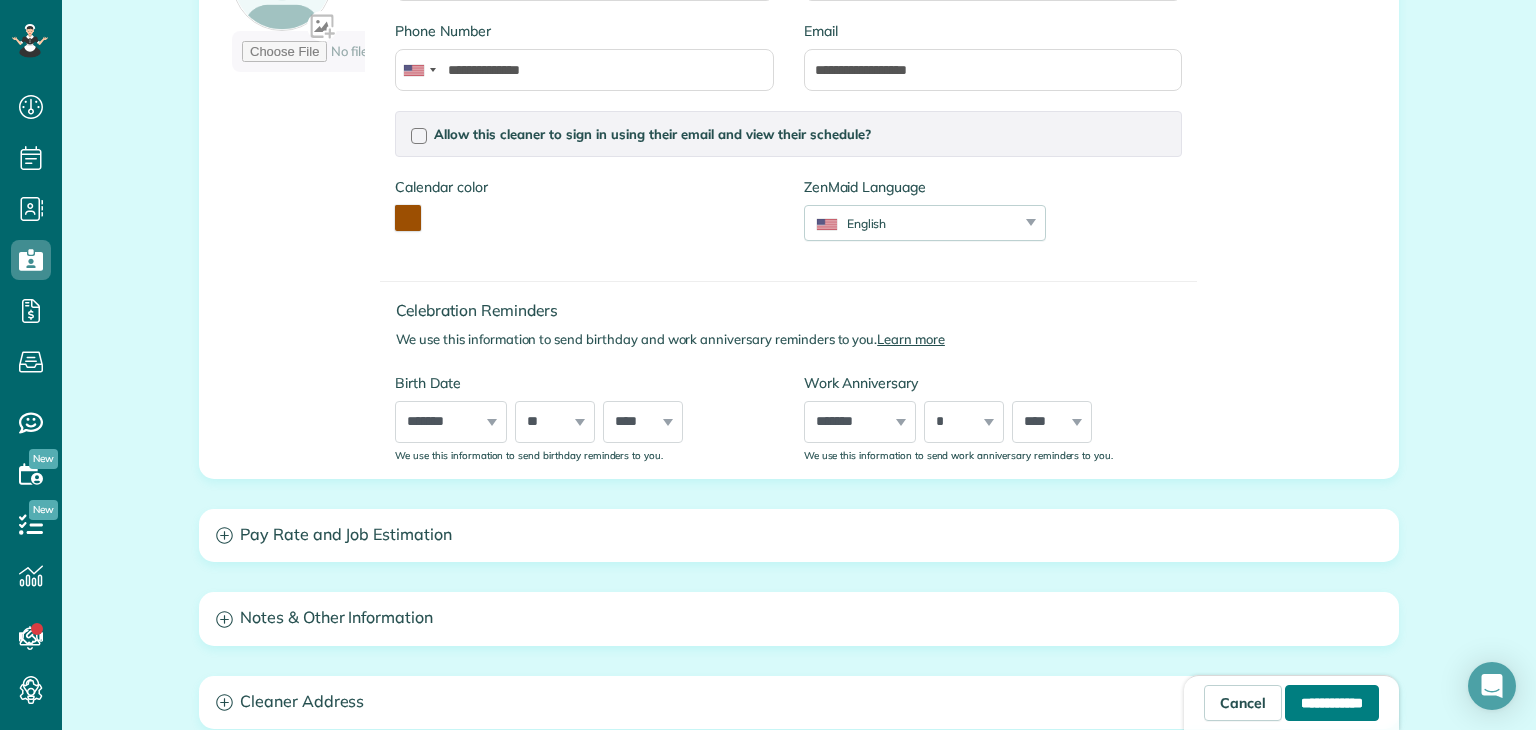 click on "**********" at bounding box center [1332, 703] 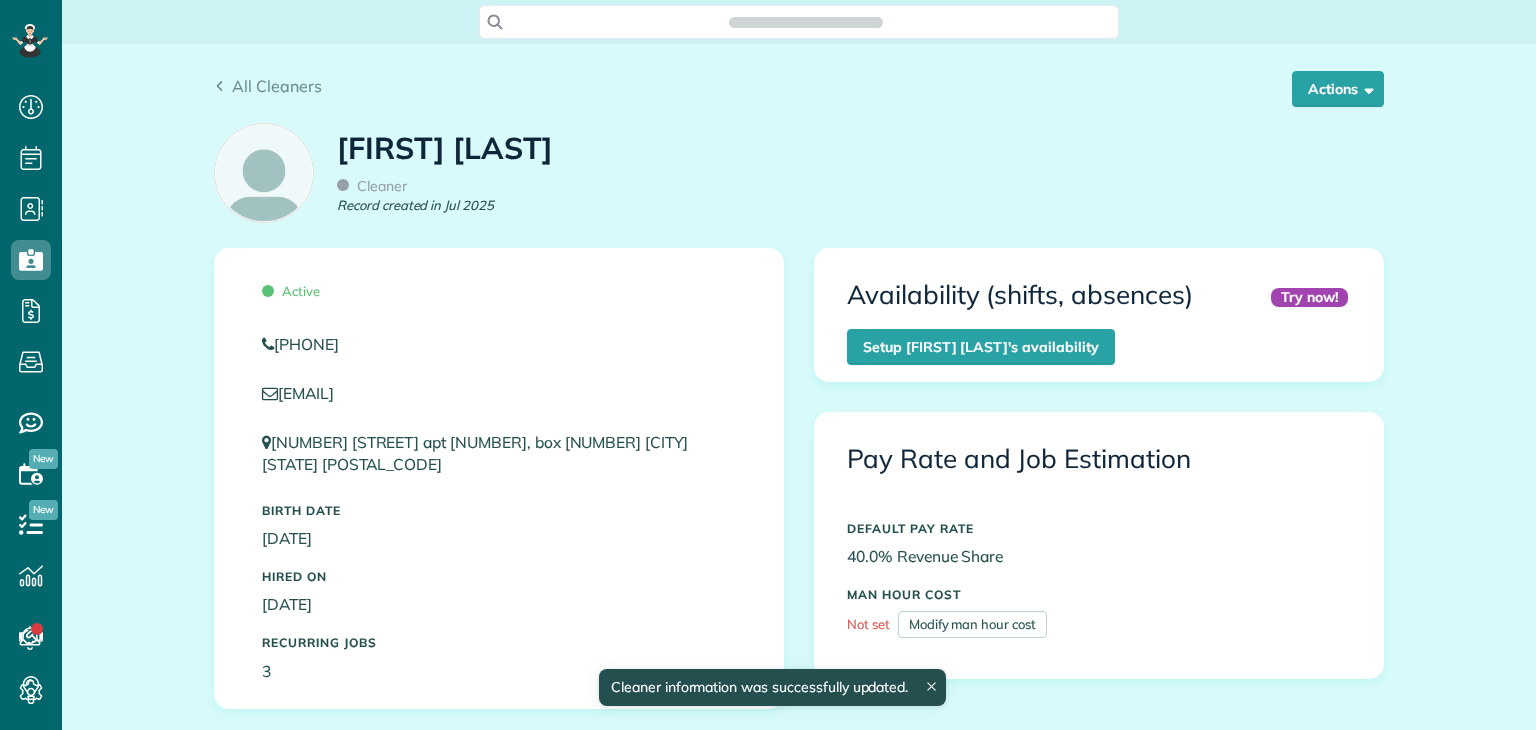 scroll, scrollTop: 0, scrollLeft: 0, axis: both 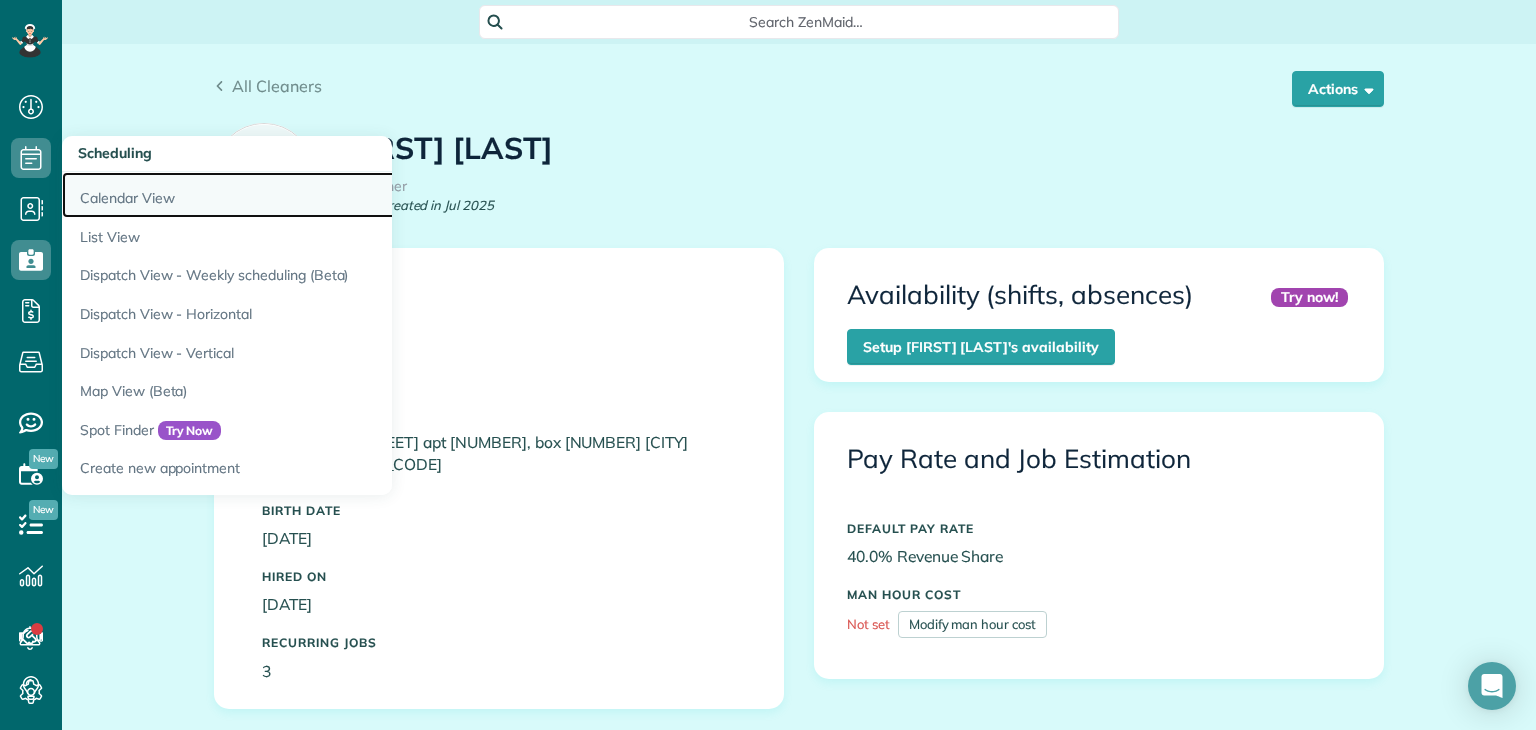 click on "Calendar View" at bounding box center [312, 195] 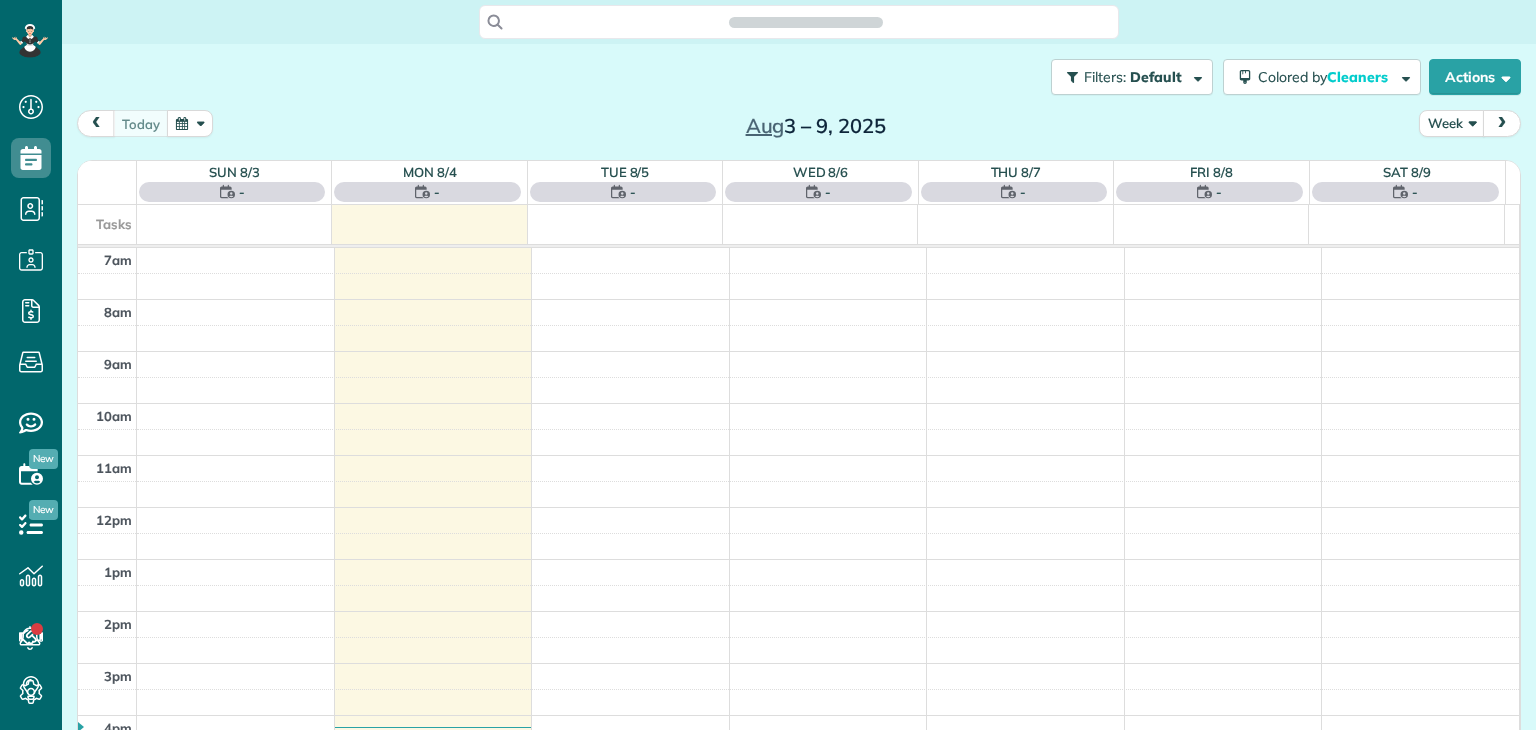 scroll, scrollTop: 0, scrollLeft: 0, axis: both 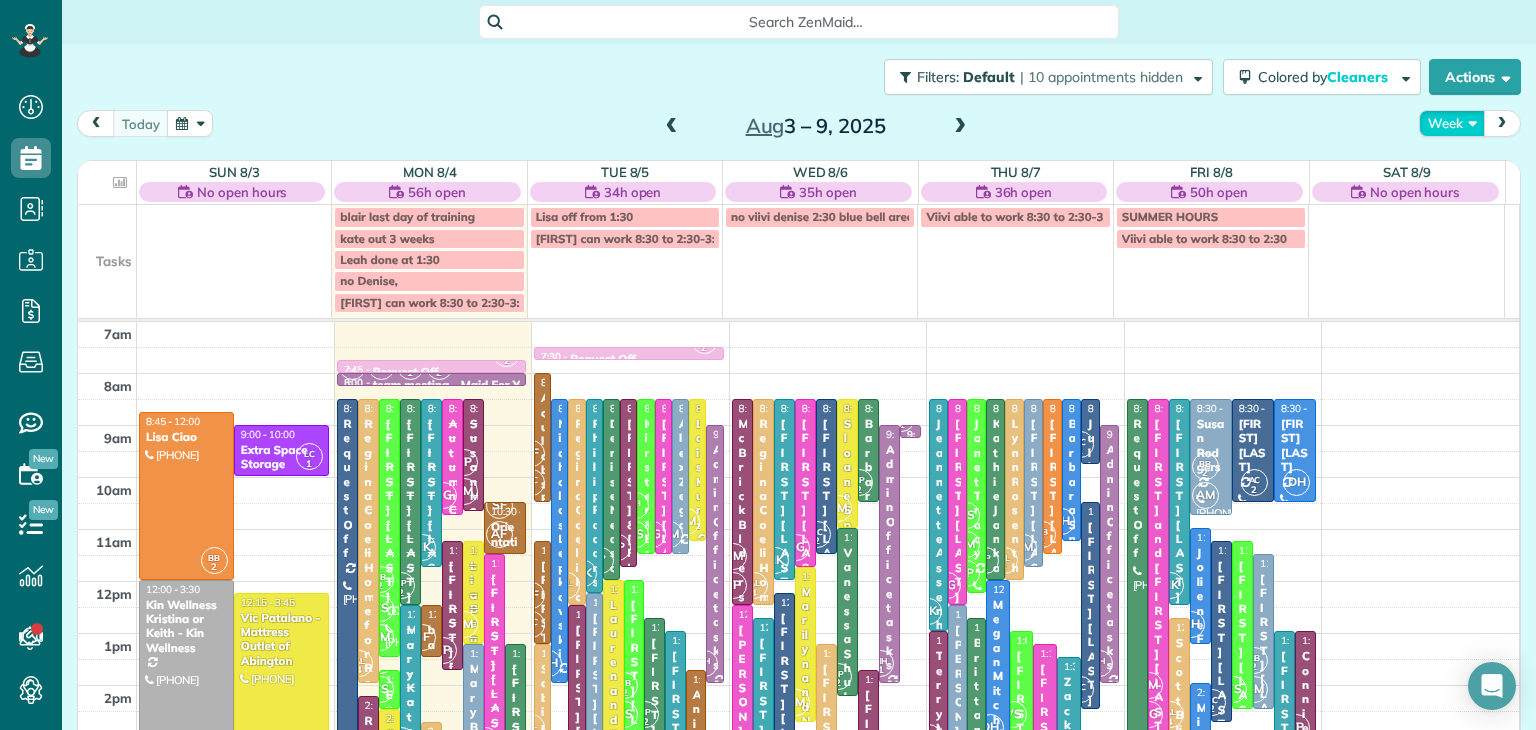 click on "Week" at bounding box center [1452, 123] 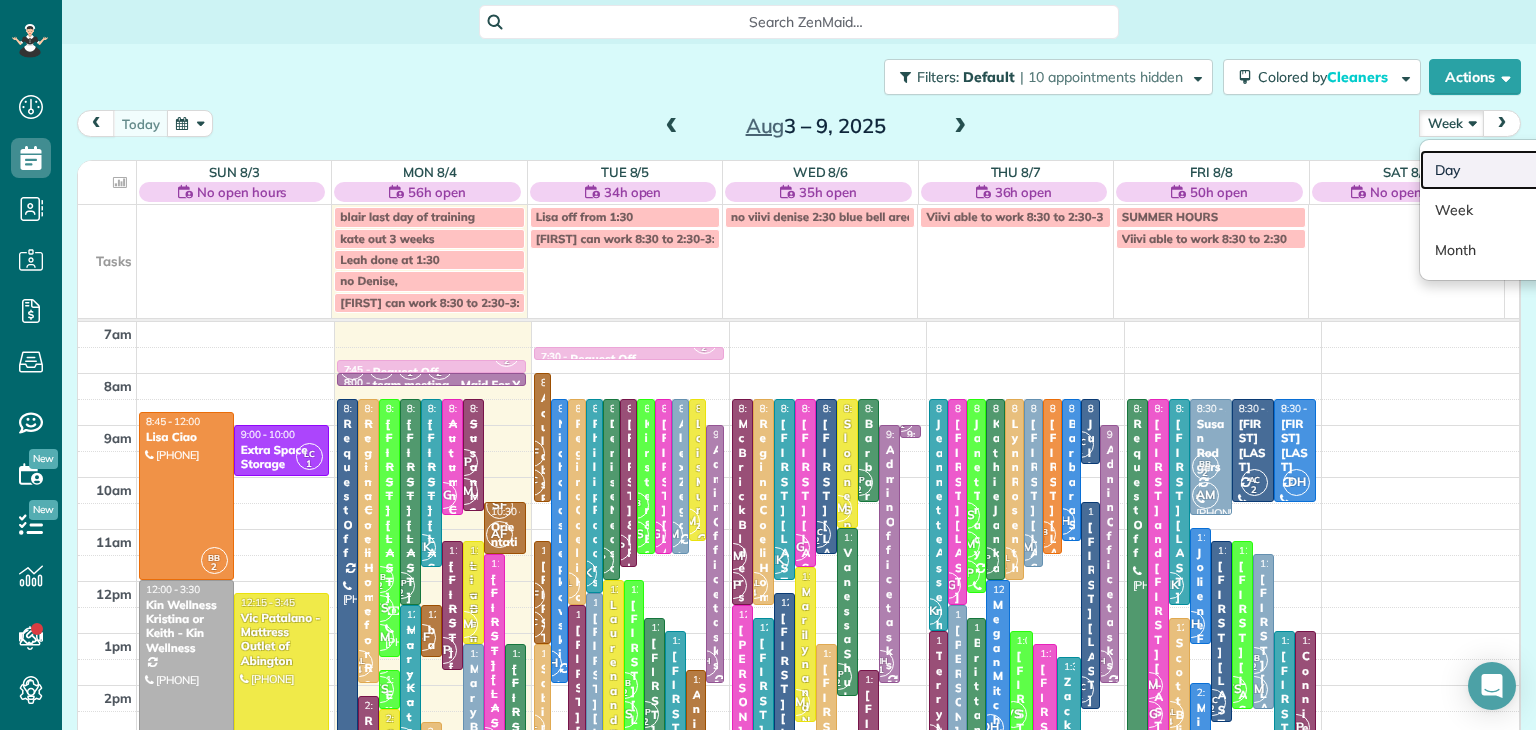 click on "Day" at bounding box center (1499, 170) 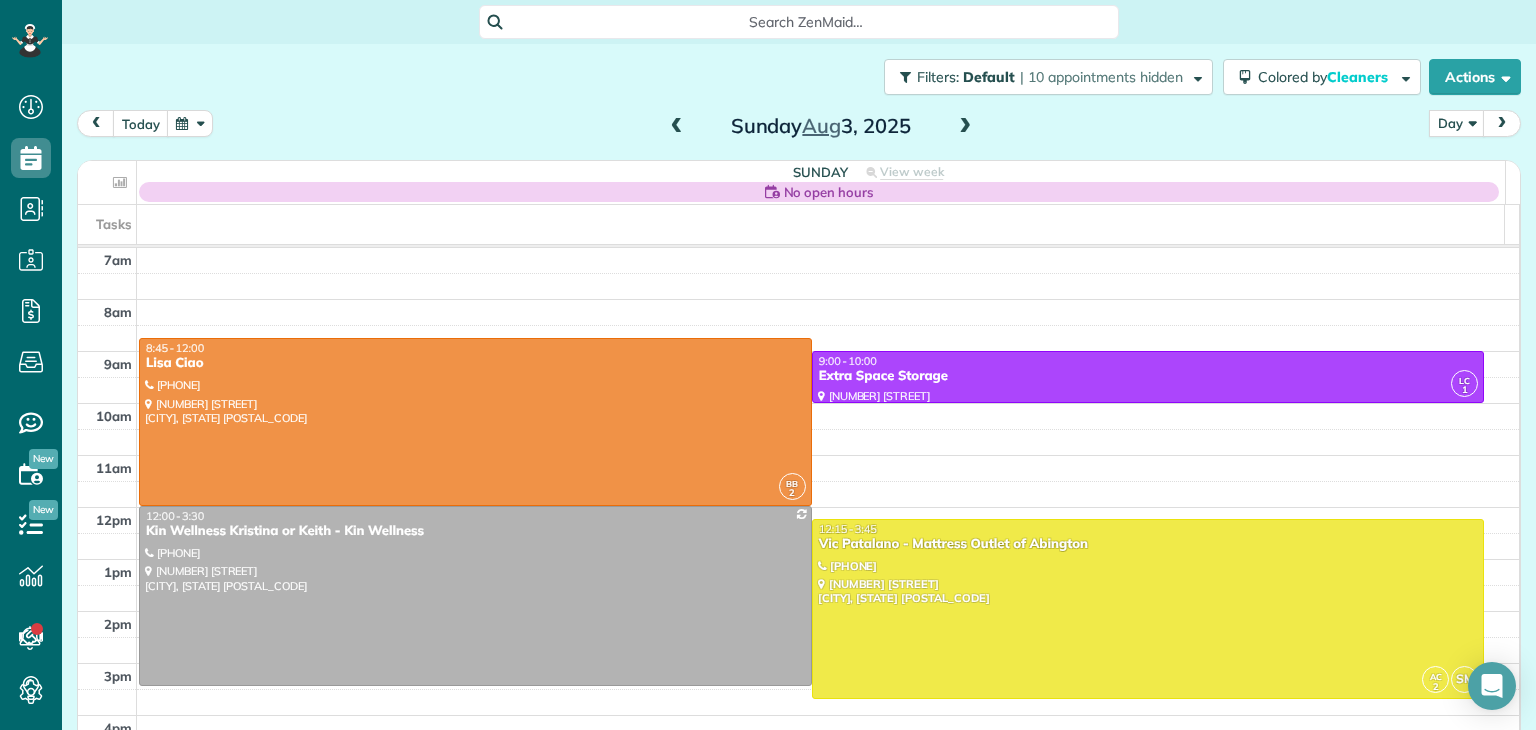 click at bounding box center [965, 127] 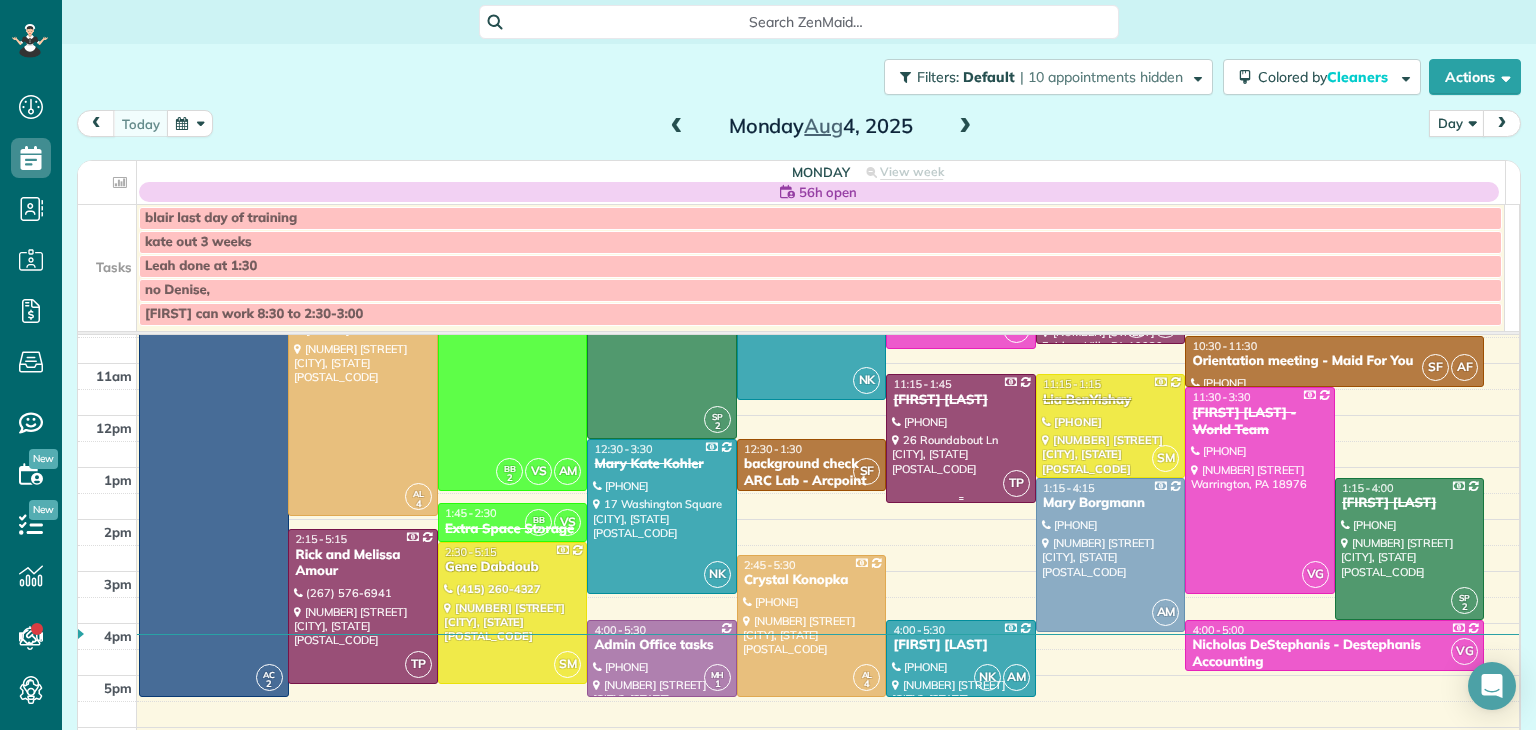 scroll, scrollTop: 180, scrollLeft: 0, axis: vertical 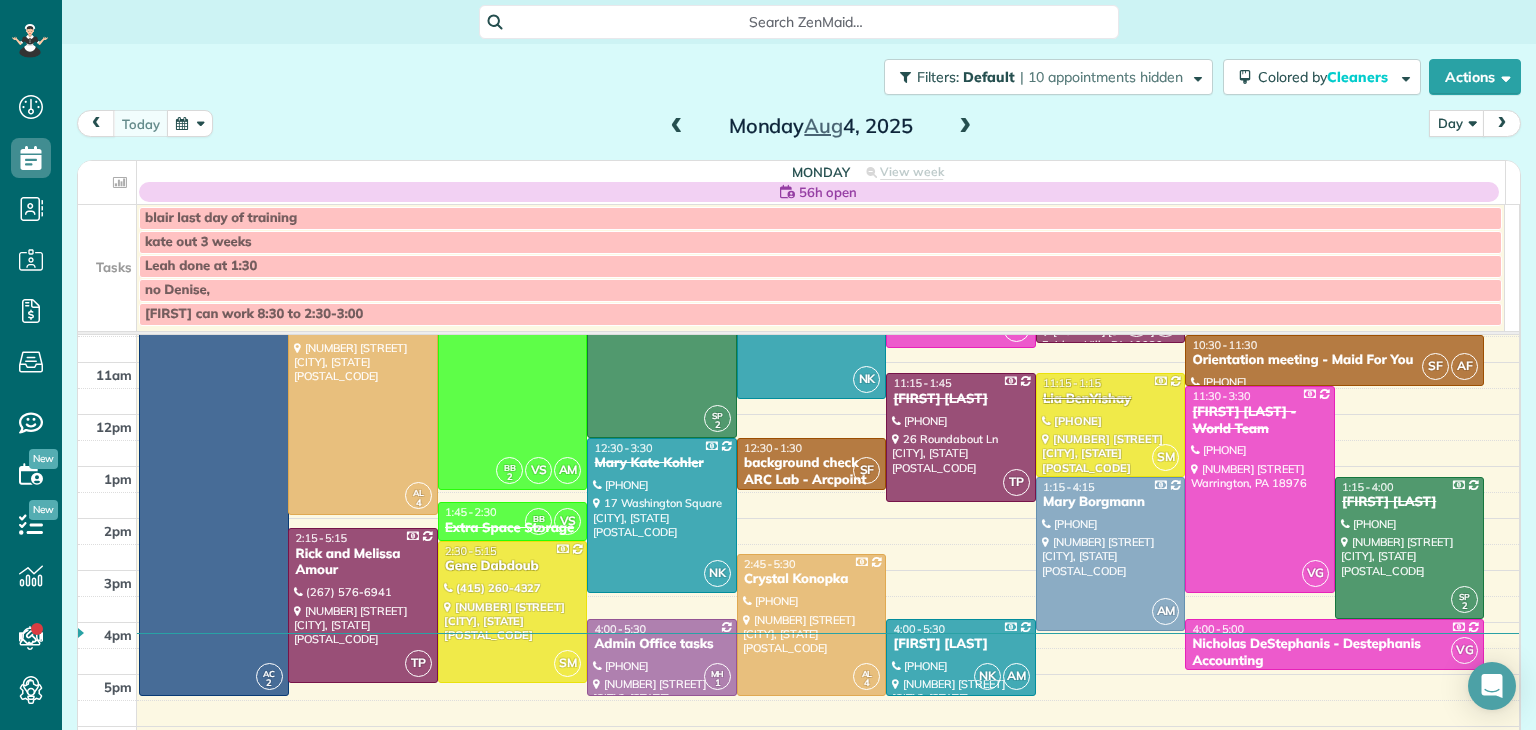 click on "Monday  Aug  4, 2025" at bounding box center (821, 126) 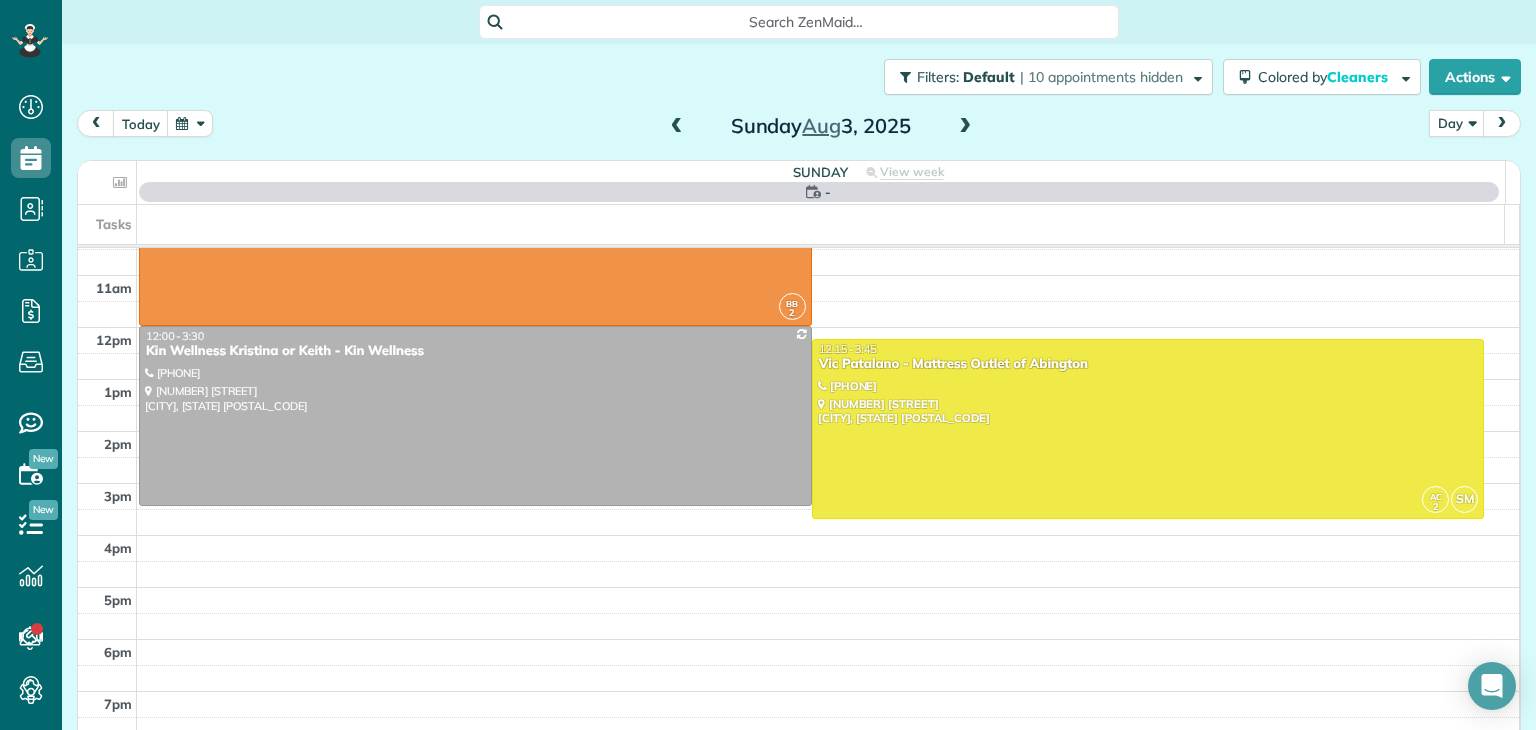 scroll, scrollTop: 0, scrollLeft: 0, axis: both 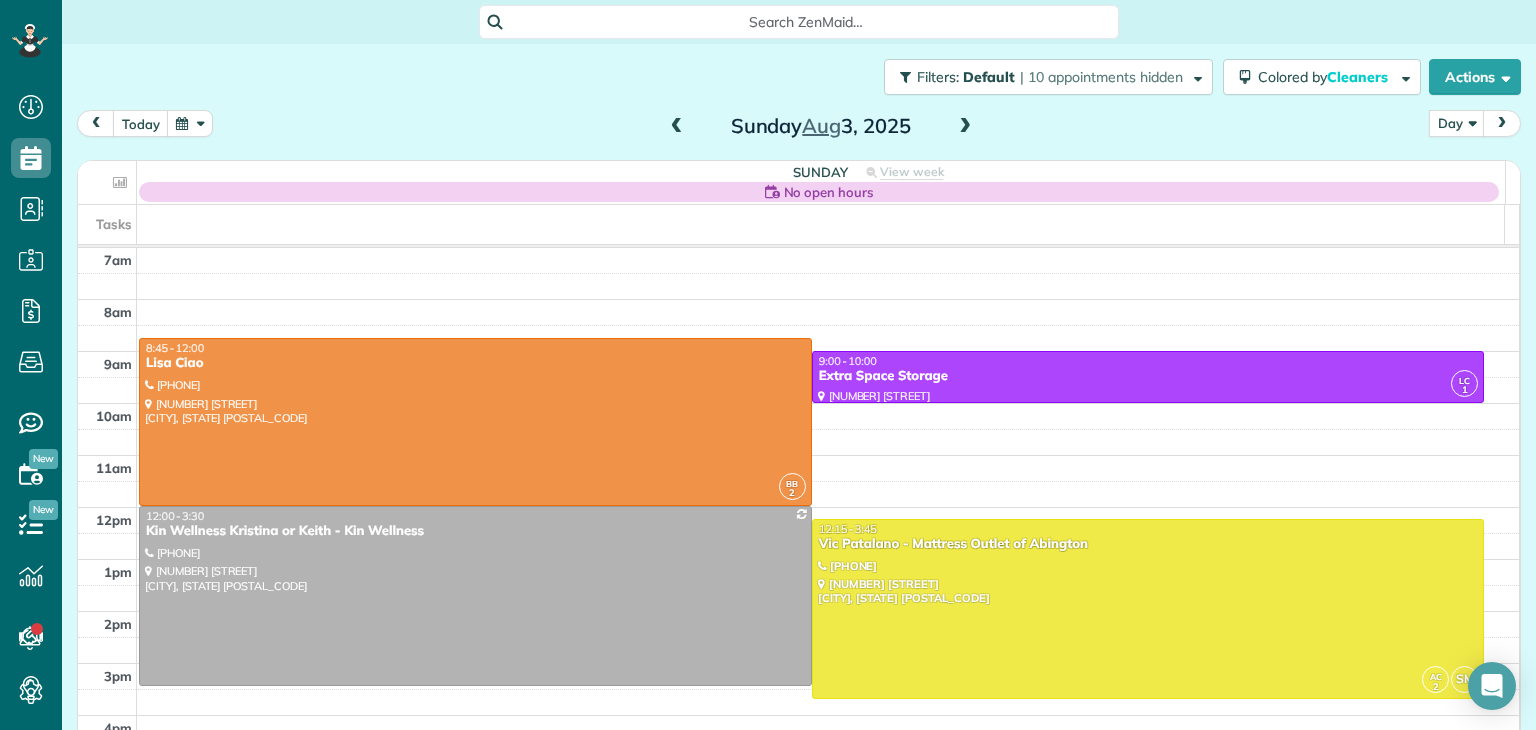 click at bounding box center [677, 127] 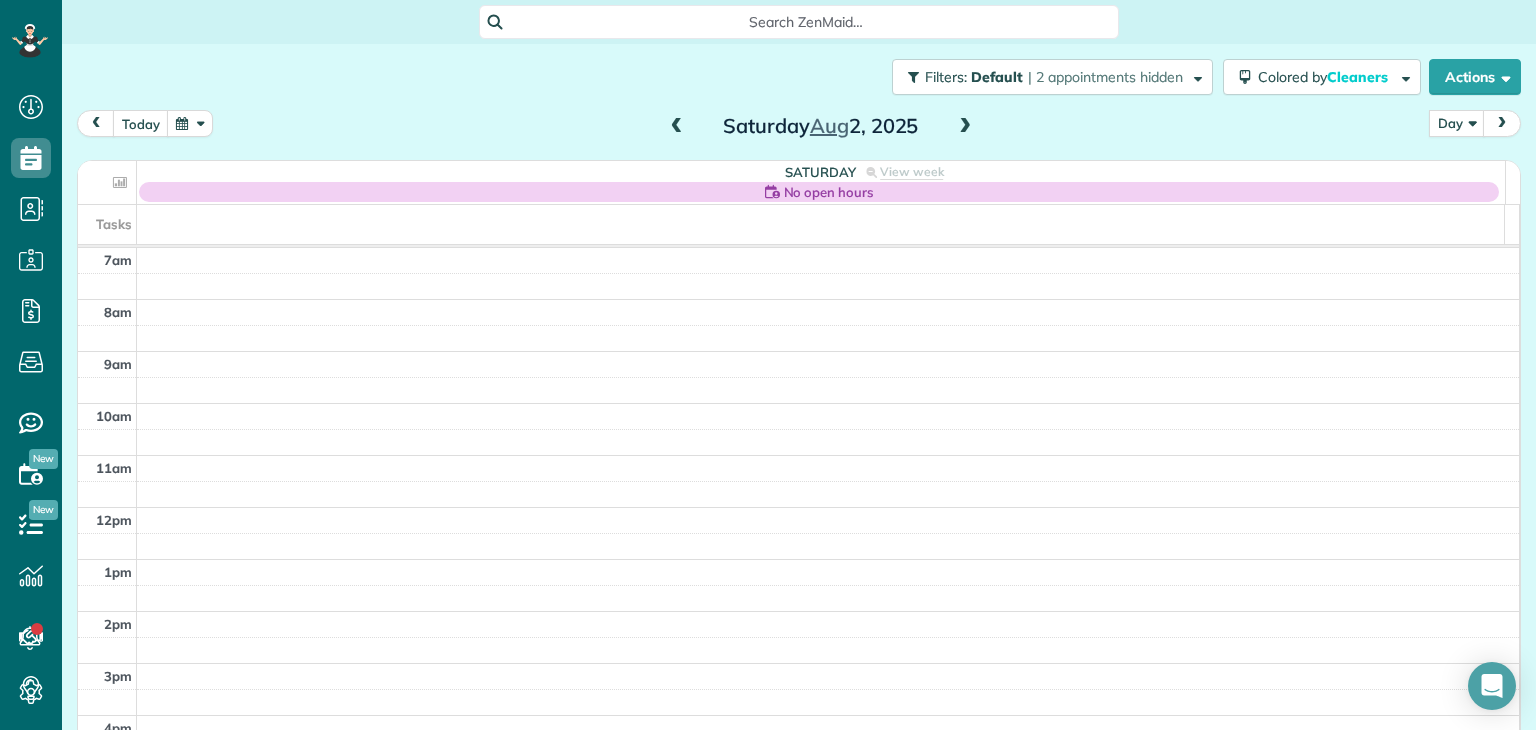 click at bounding box center [677, 127] 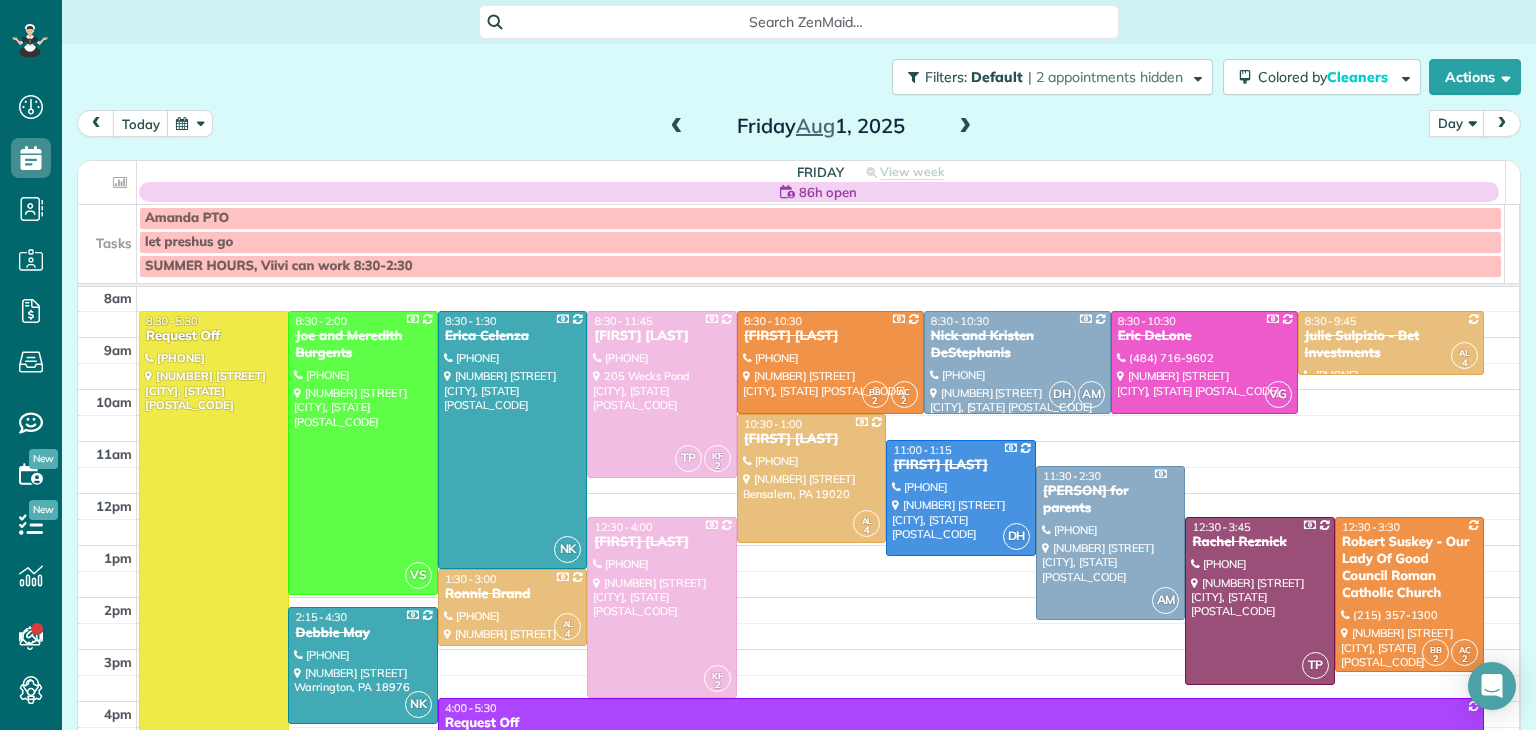 scroll, scrollTop: 57, scrollLeft: 0, axis: vertical 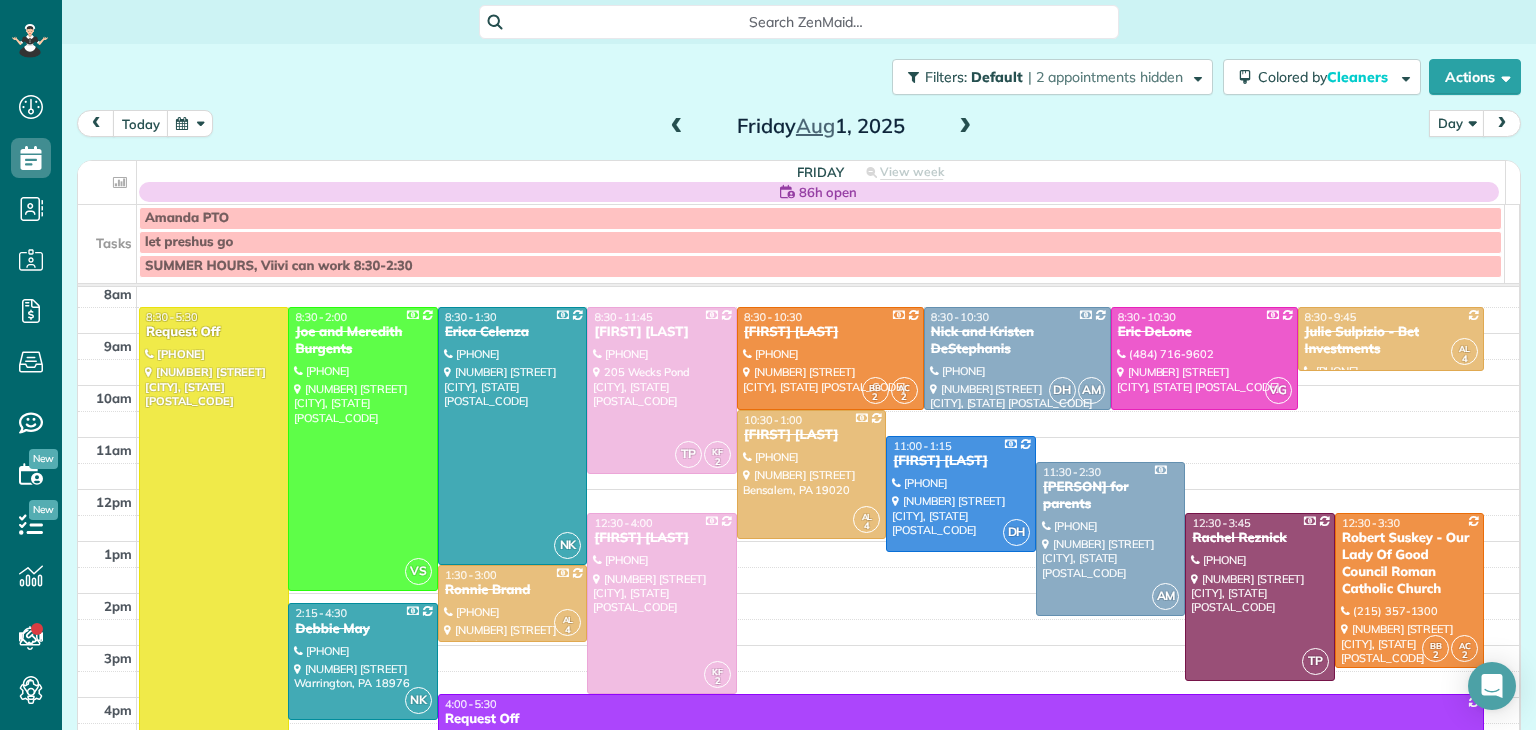 click at bounding box center (677, 127) 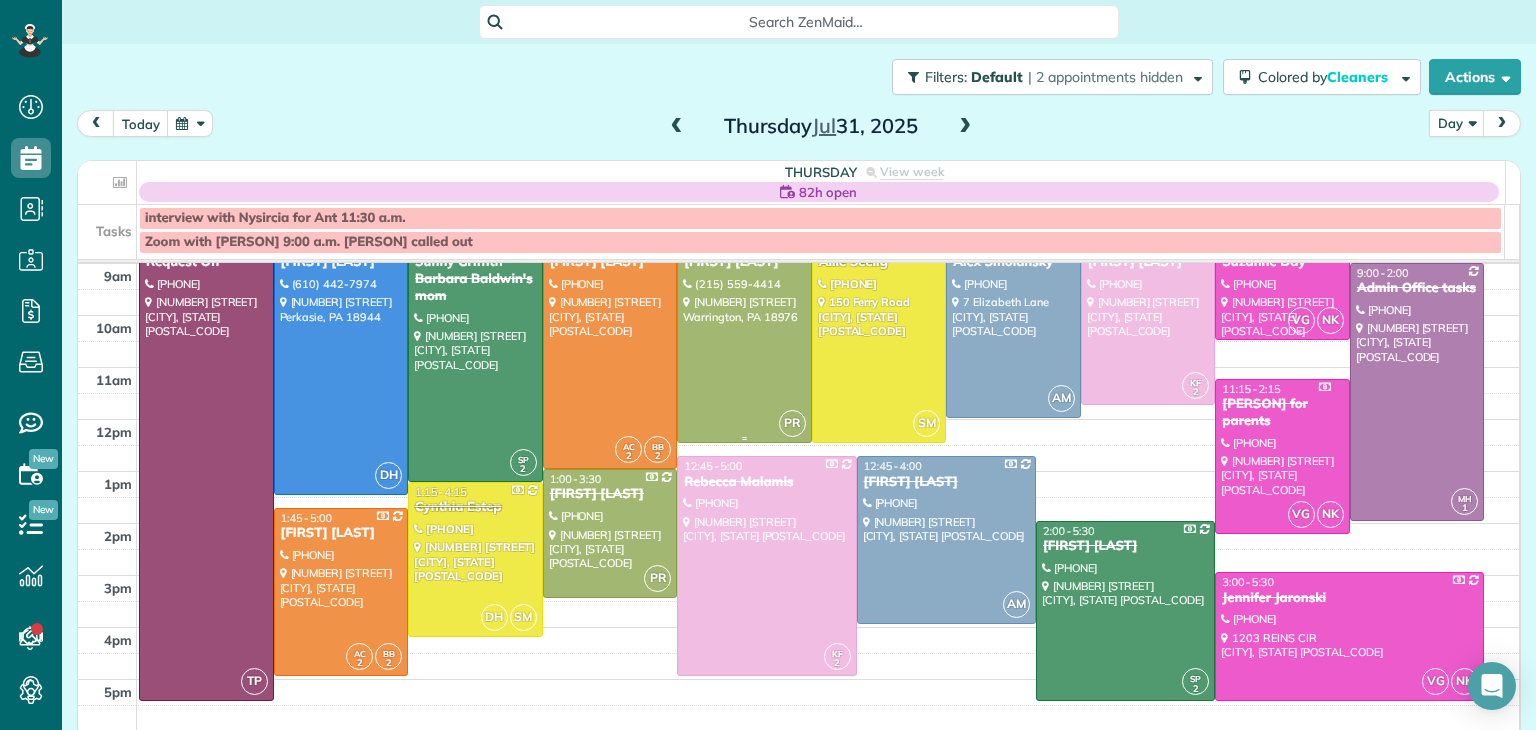 scroll, scrollTop: 104, scrollLeft: 0, axis: vertical 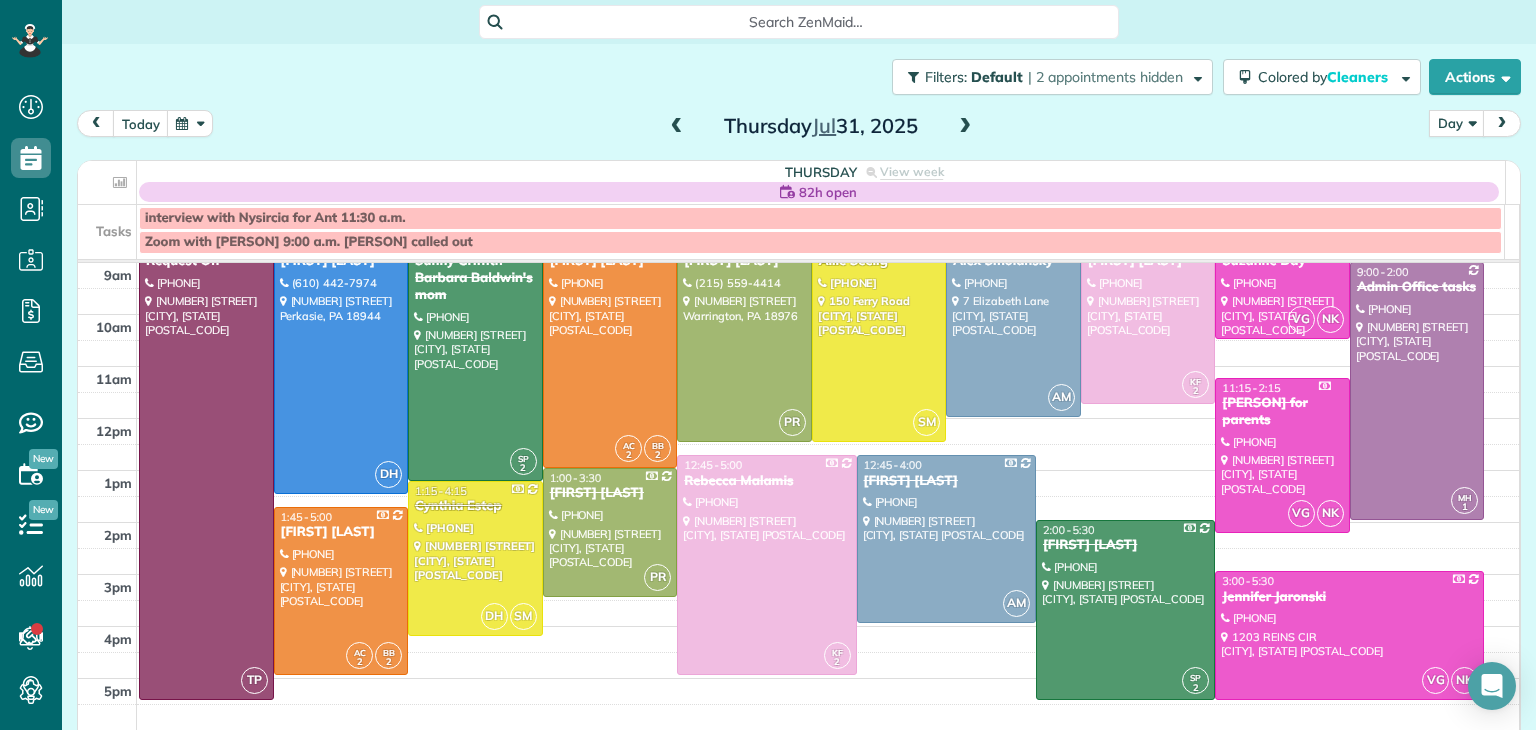 click at bounding box center (677, 127) 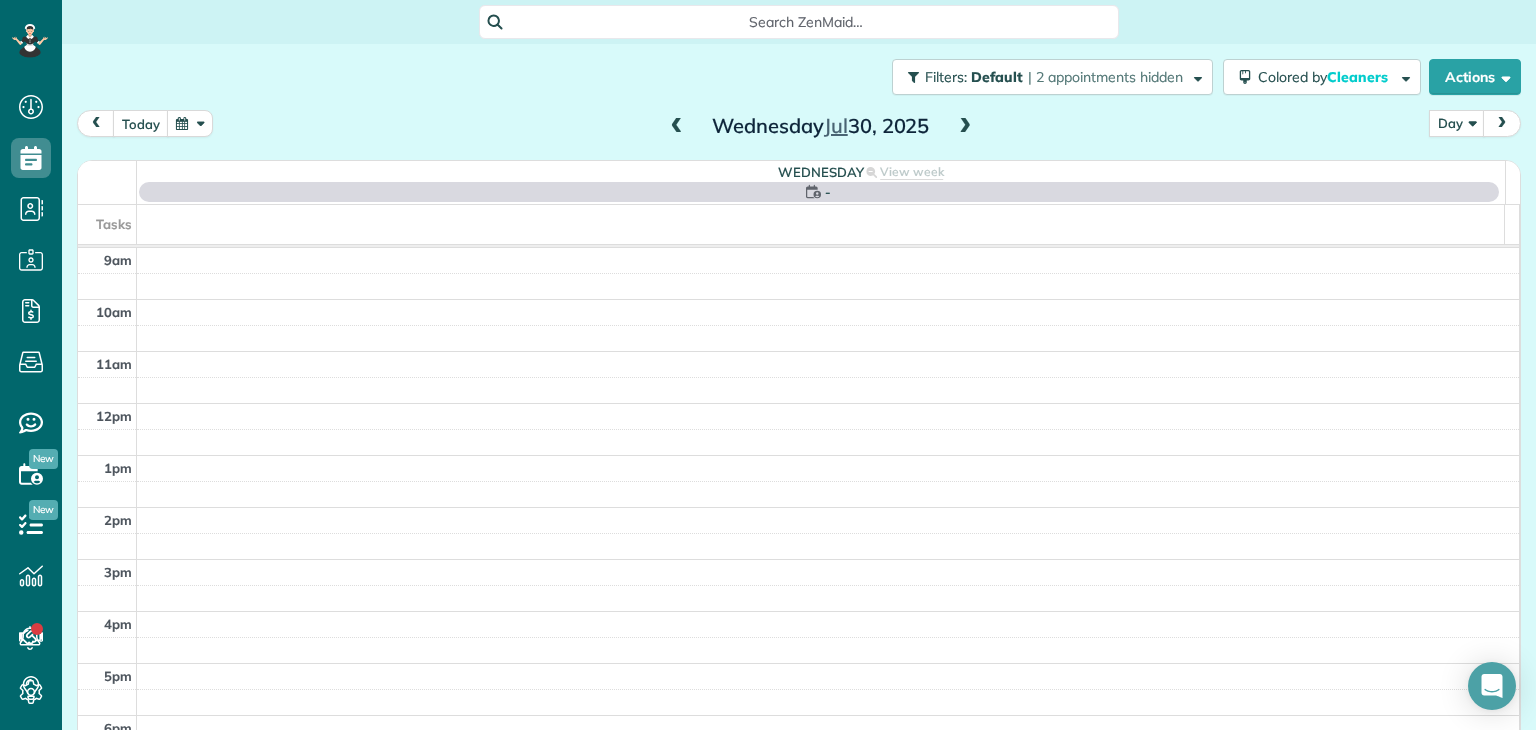 scroll, scrollTop: 0, scrollLeft: 0, axis: both 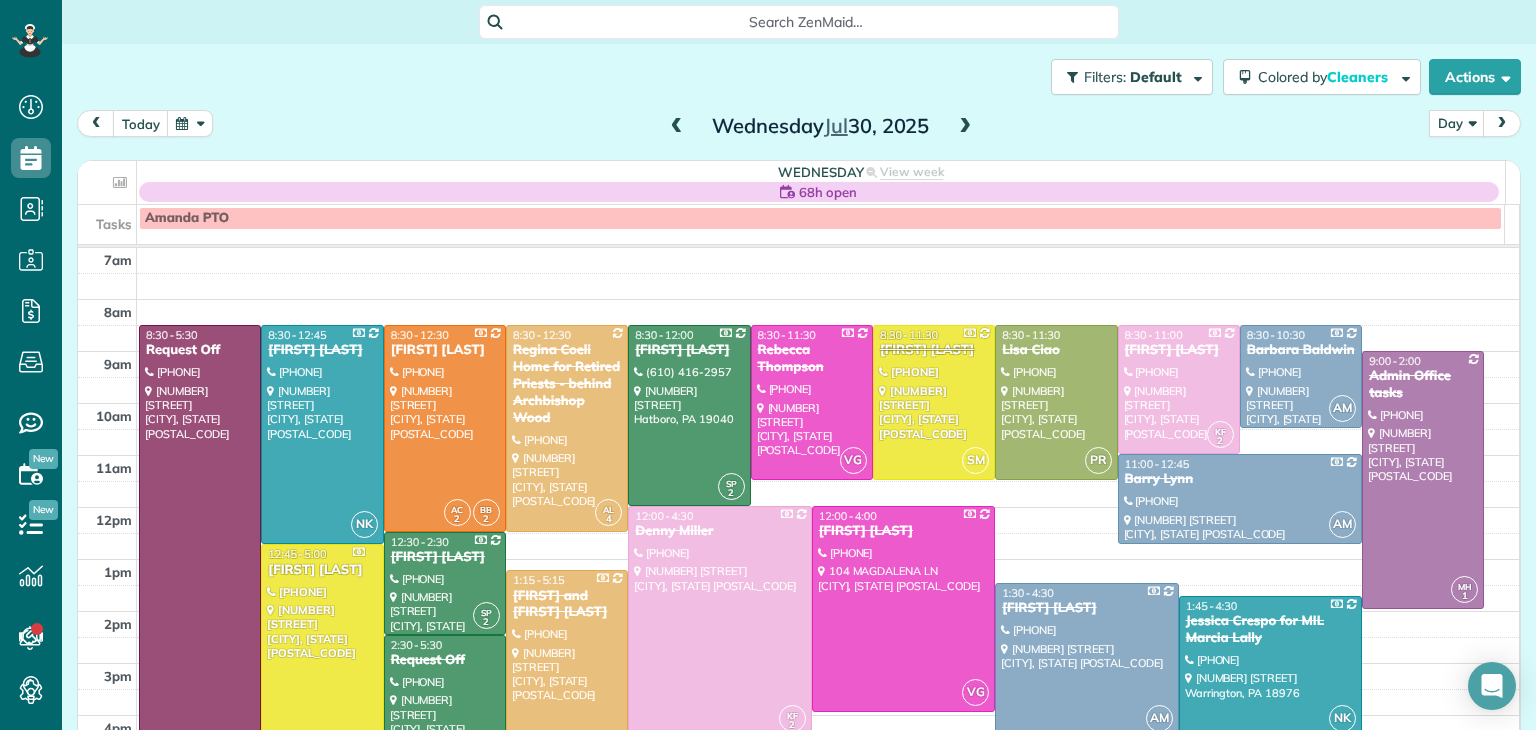 click at bounding box center [965, 127] 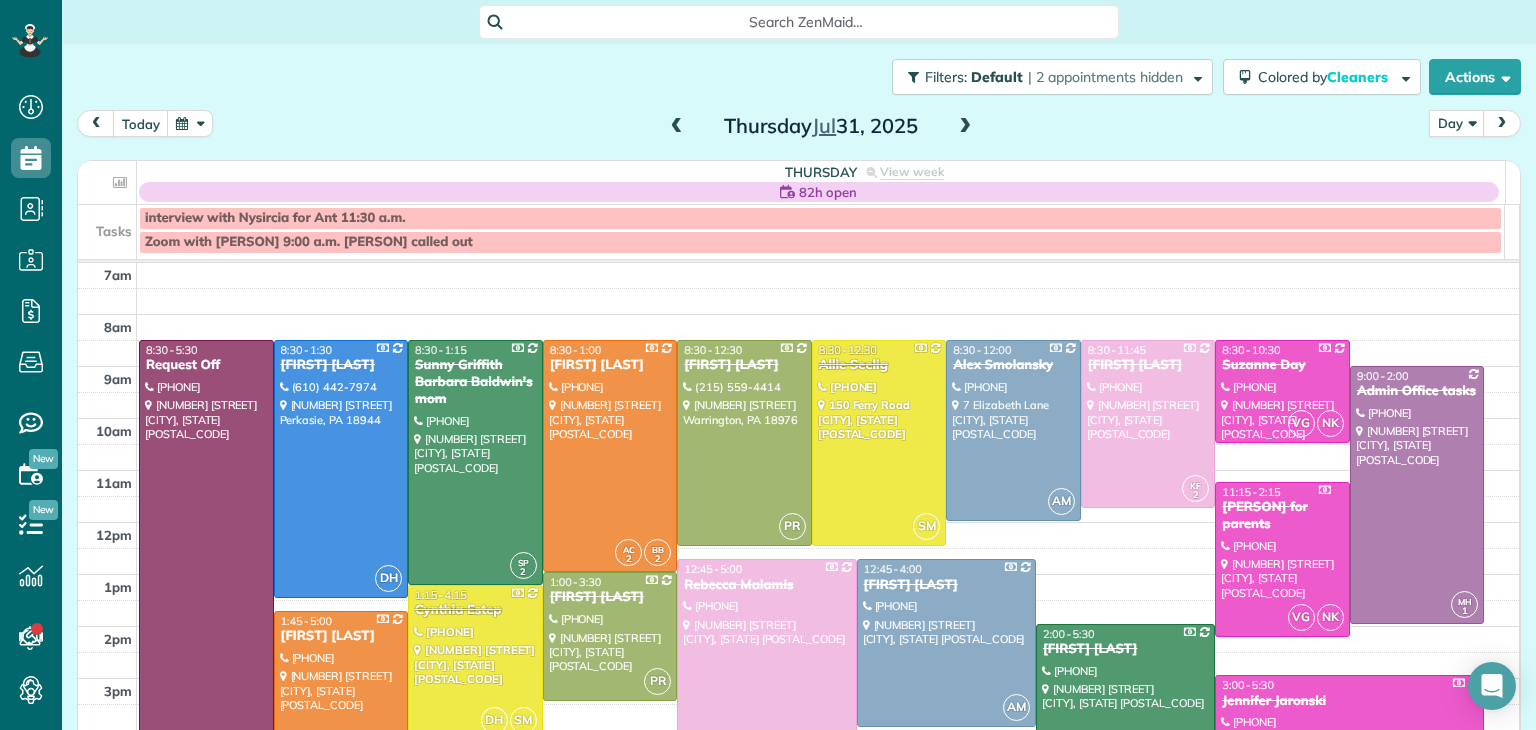 click at bounding box center (965, 127) 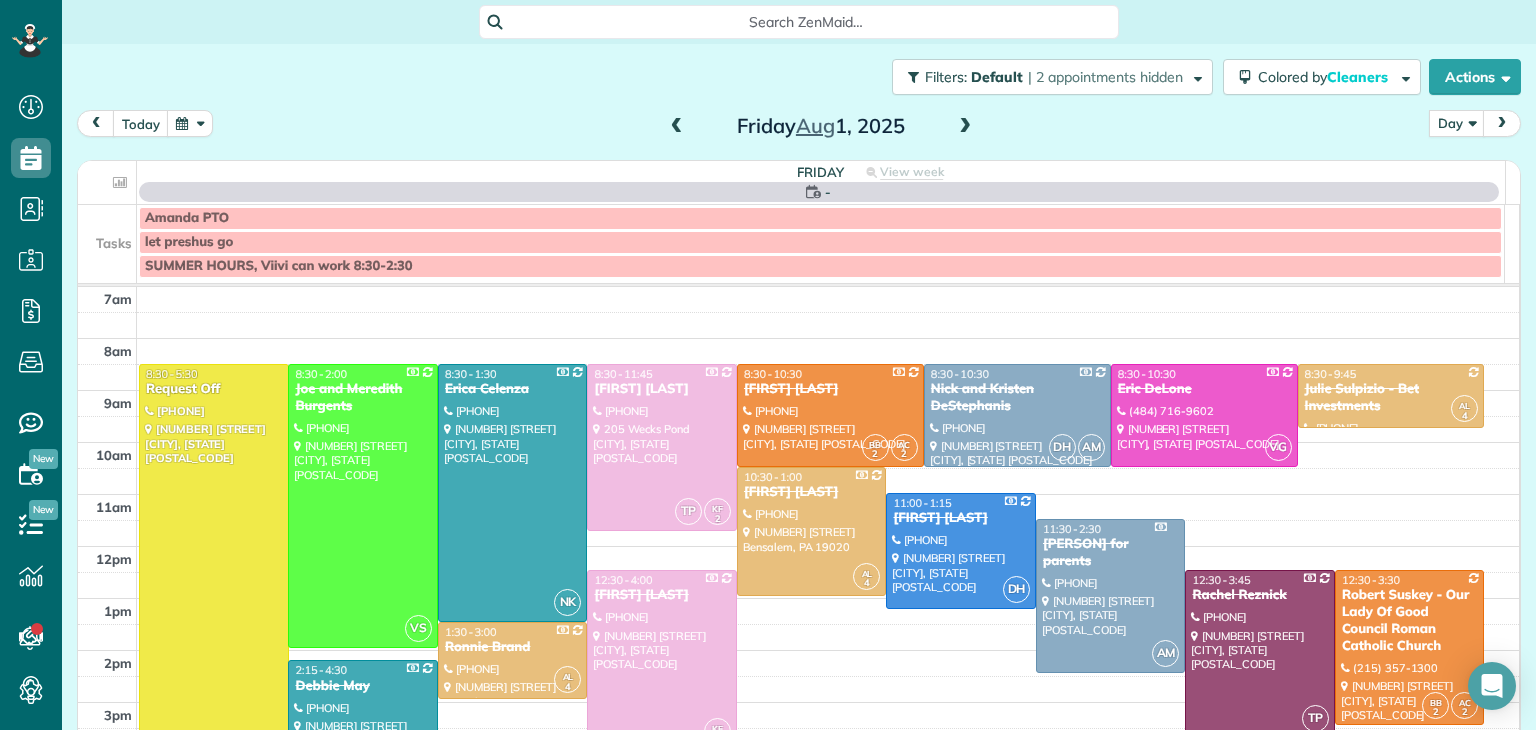 scroll, scrollTop: 0, scrollLeft: 0, axis: both 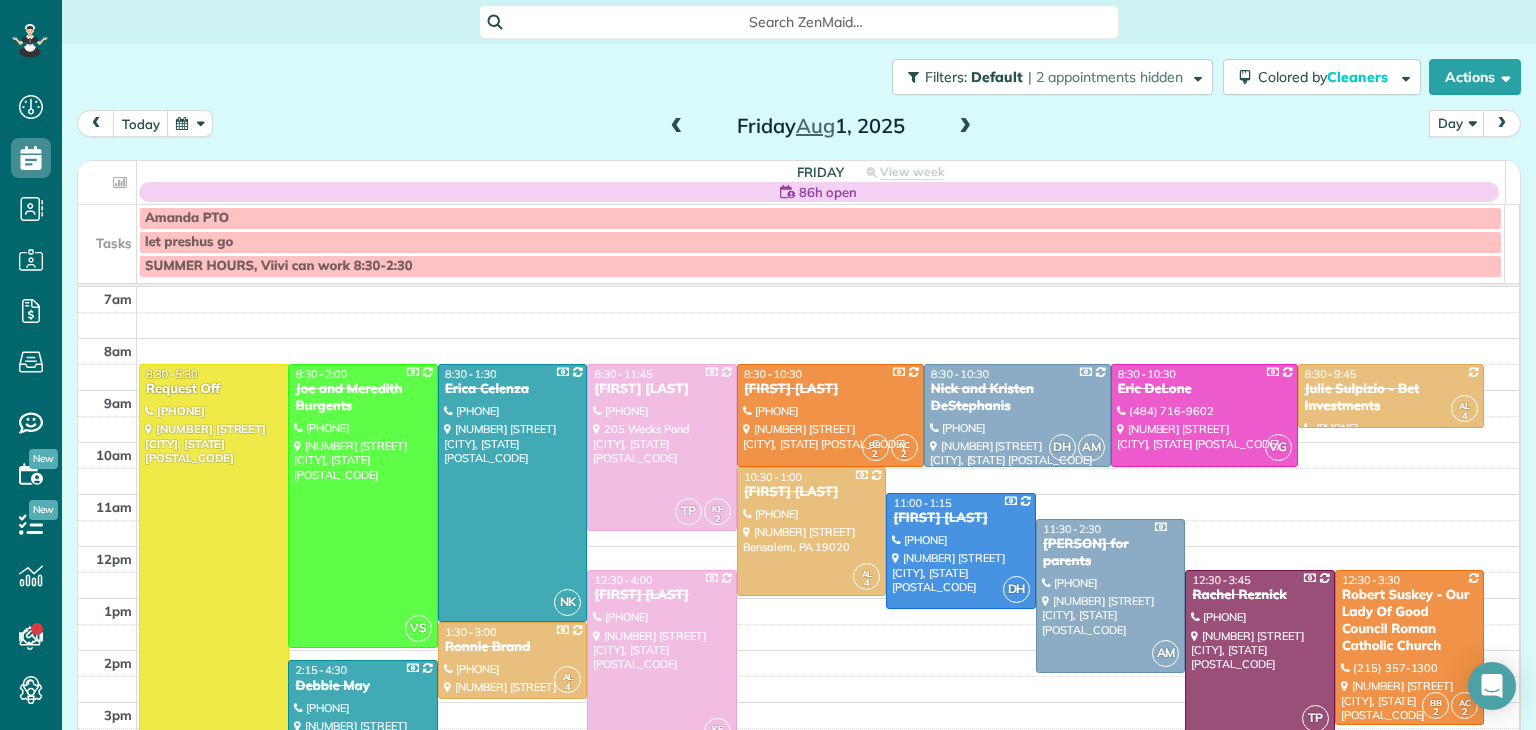 click at bounding box center (965, 127) 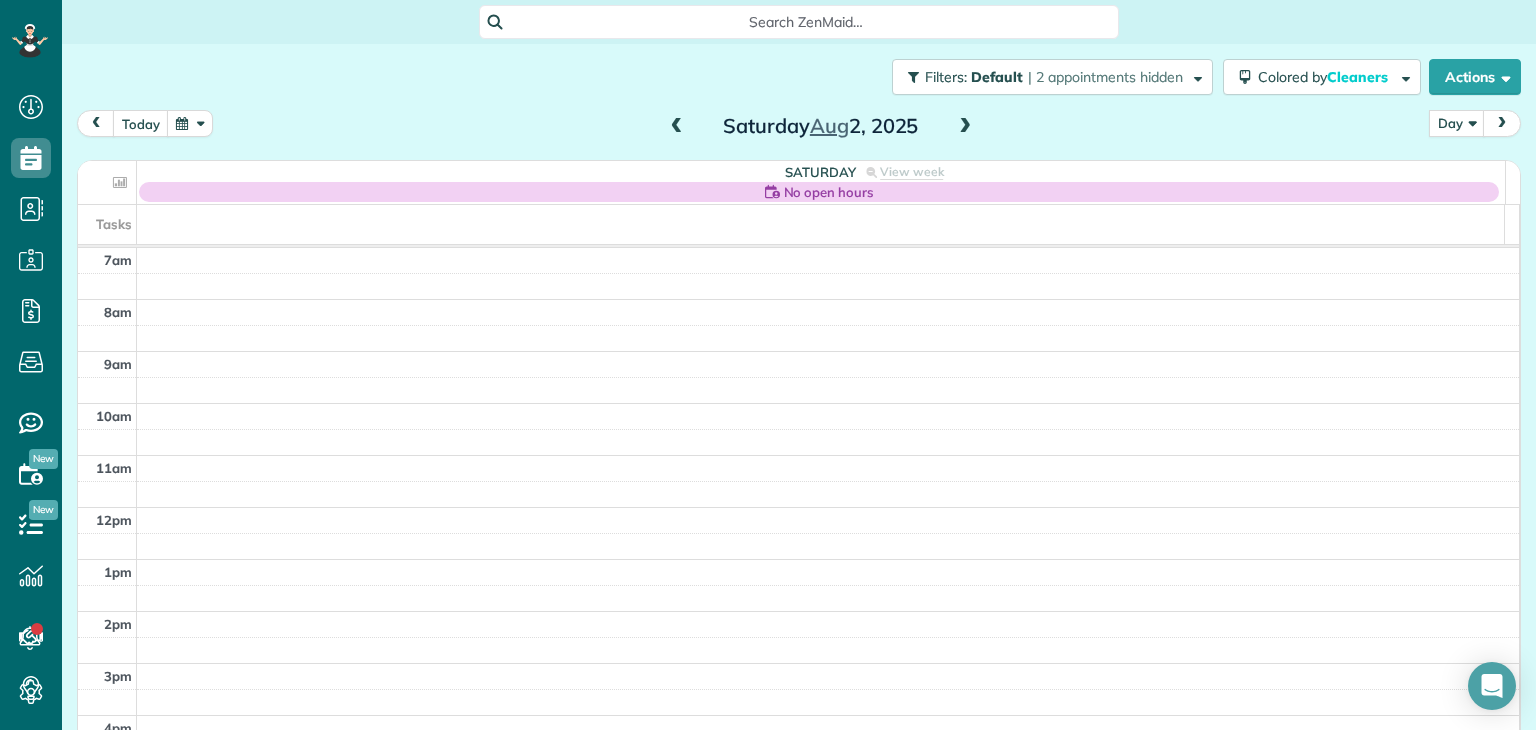 click at bounding box center (965, 127) 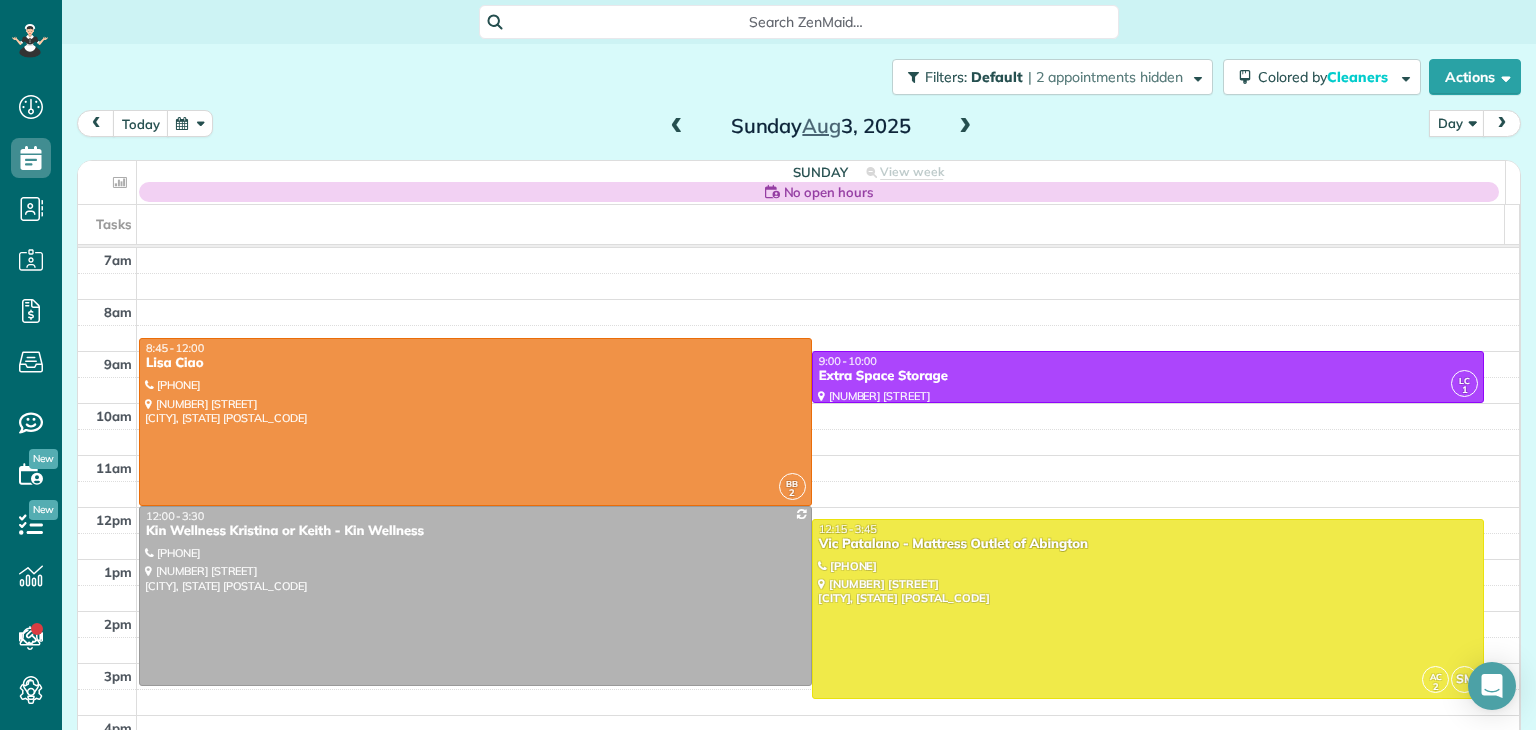 click at bounding box center [965, 127] 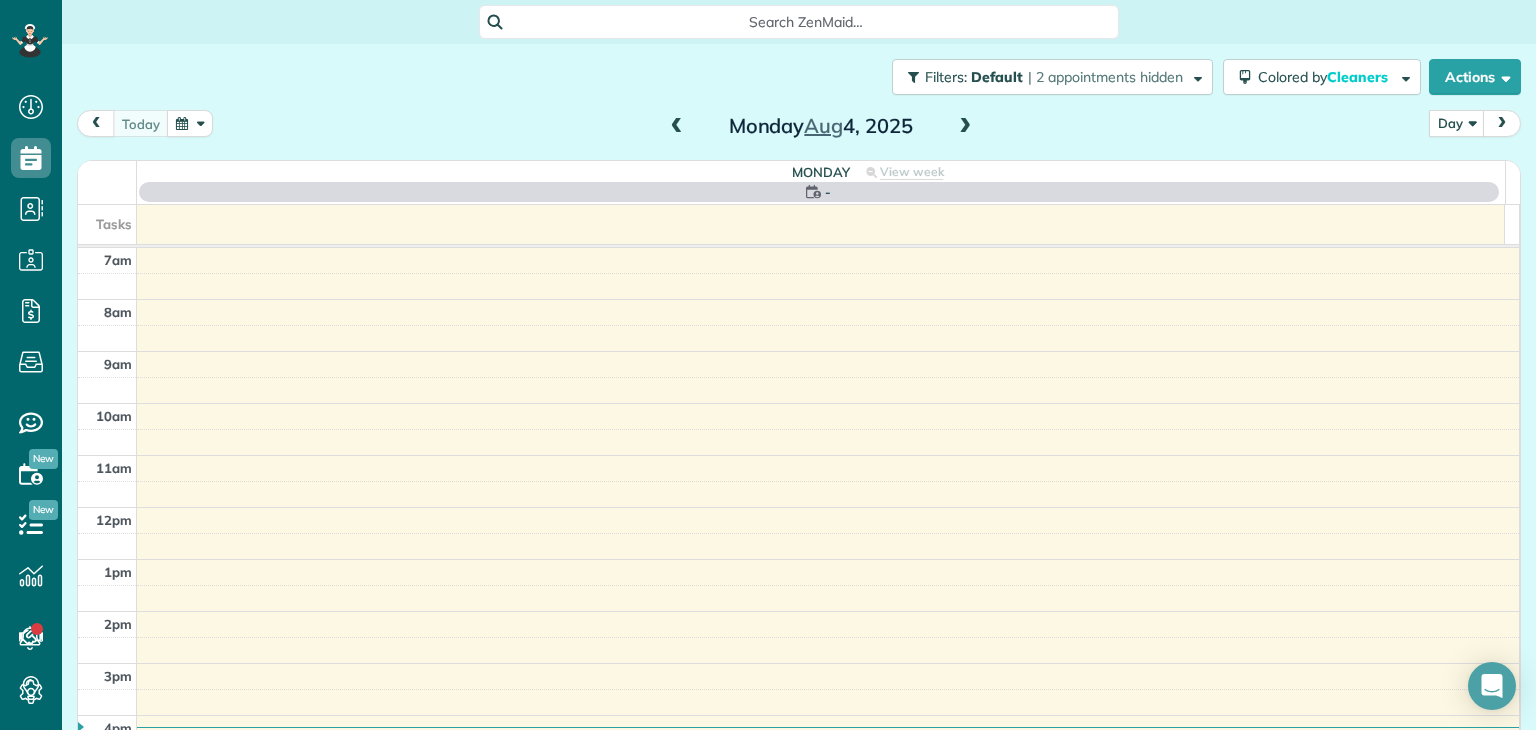 scroll, scrollTop: 0, scrollLeft: 0, axis: both 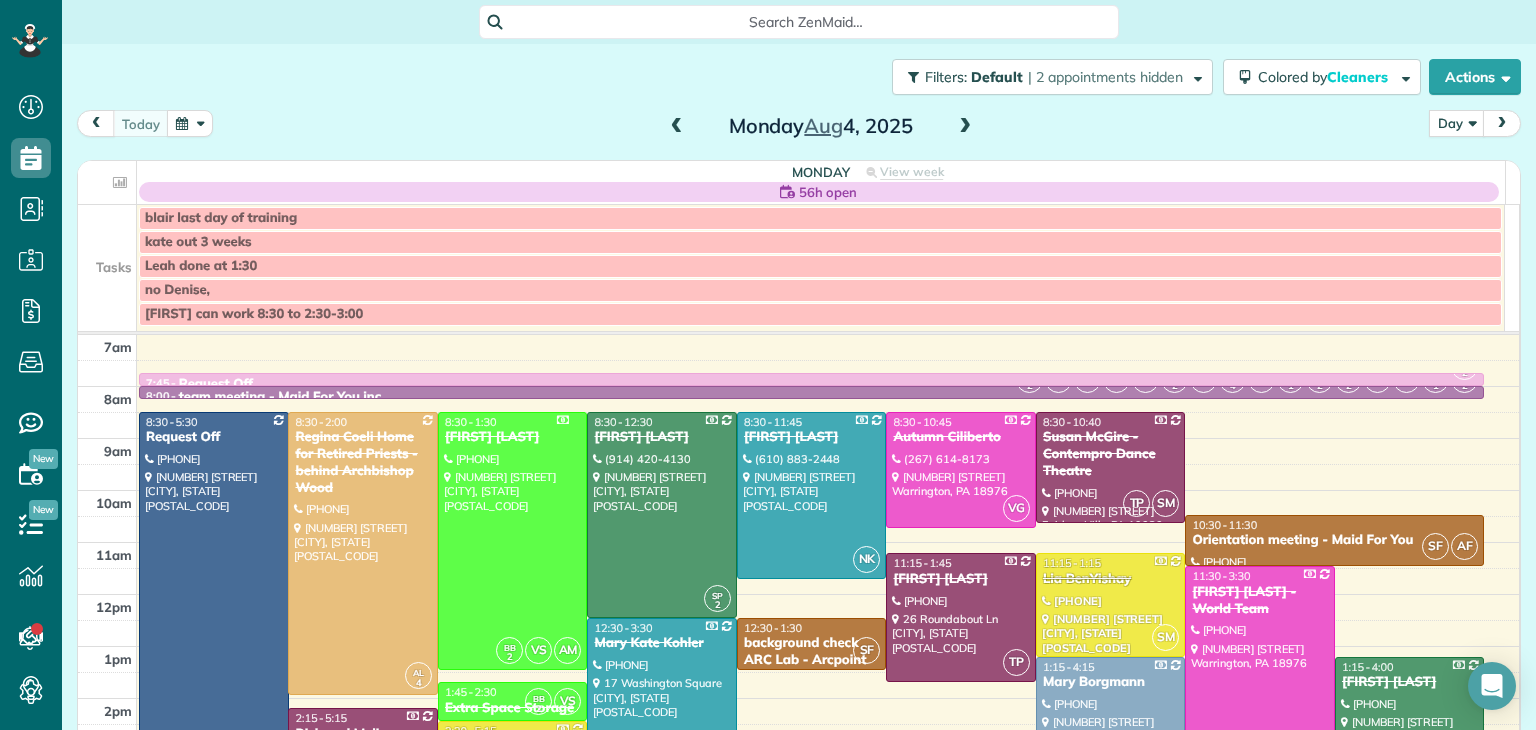 click at bounding box center [965, 127] 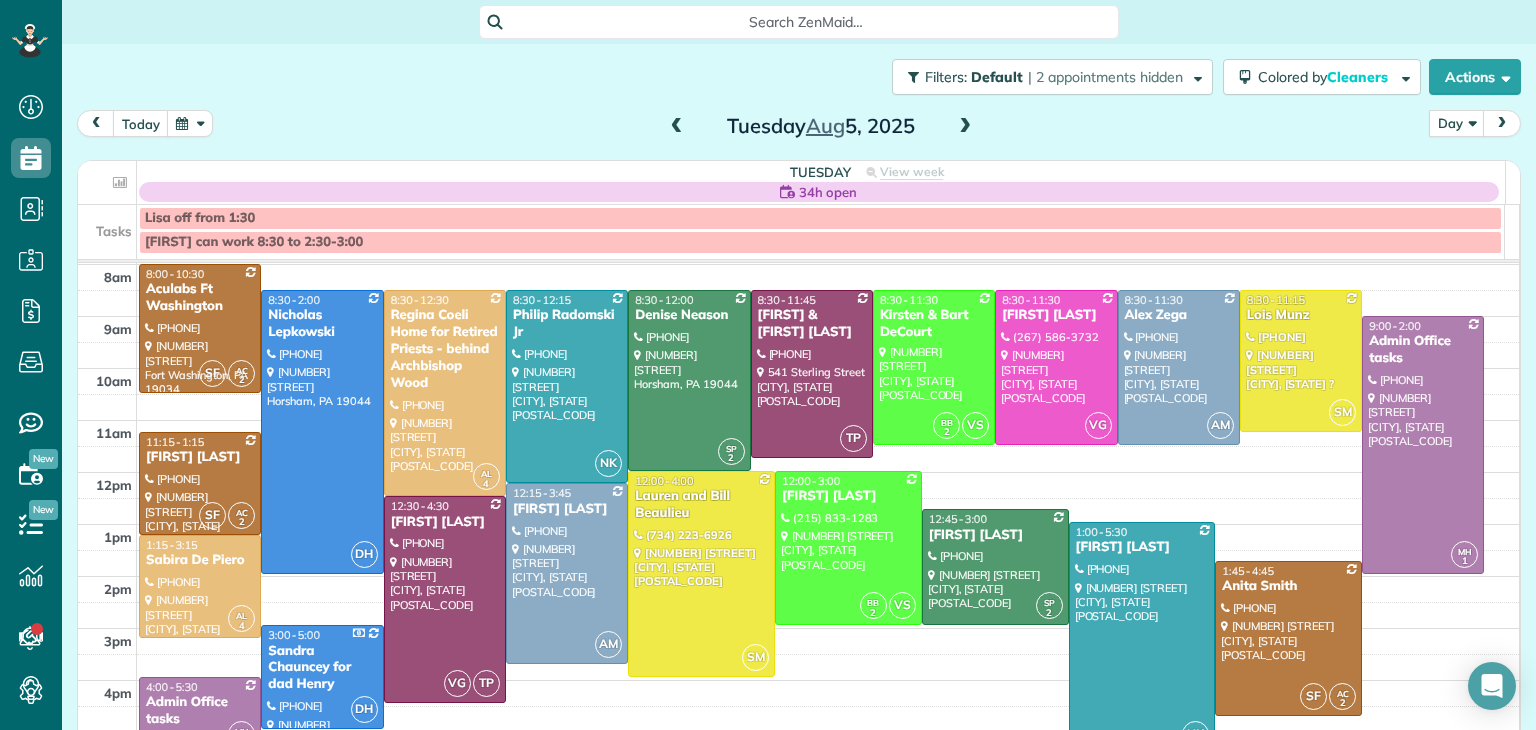 scroll, scrollTop: 51, scrollLeft: 0, axis: vertical 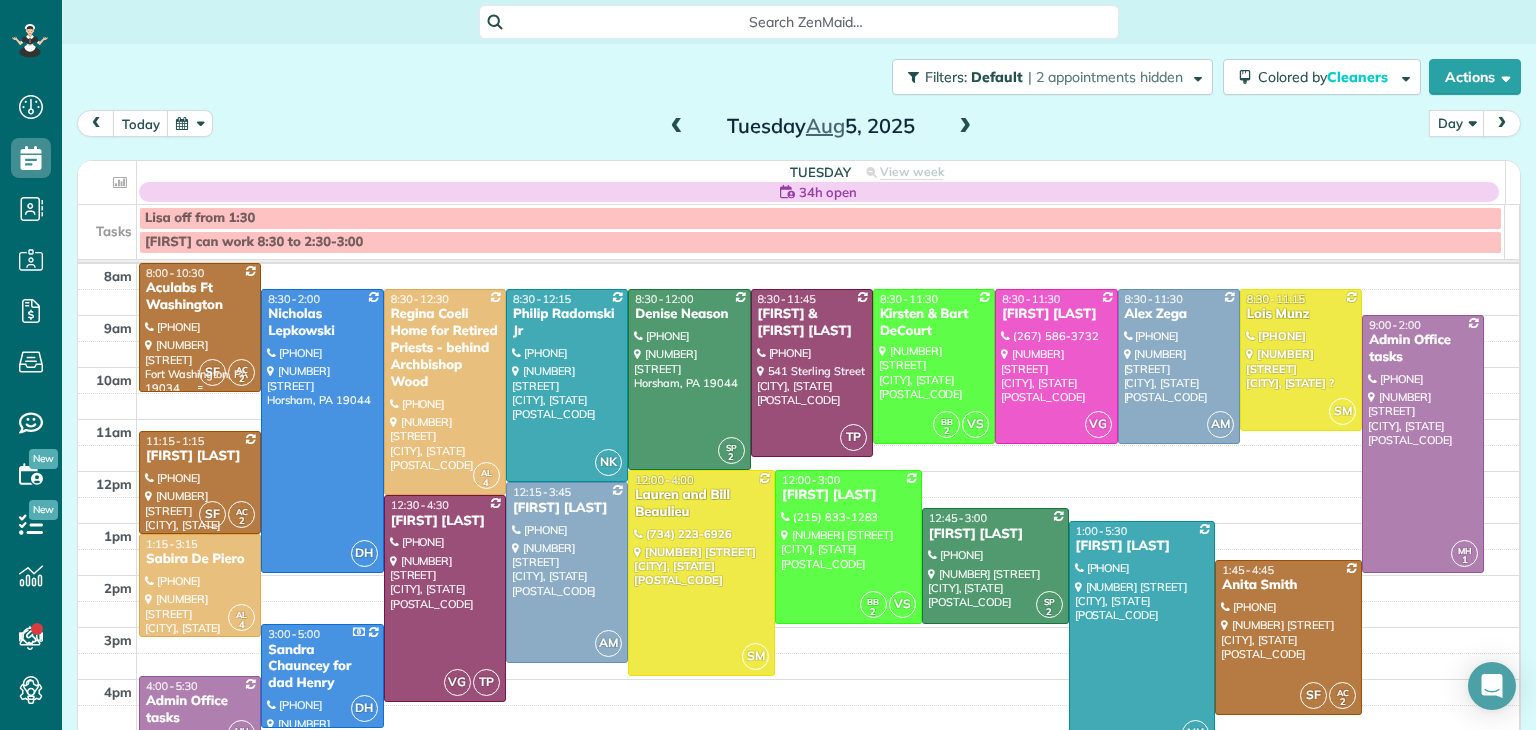 click on "Aculabs Ft Washington" at bounding box center (200, 297) 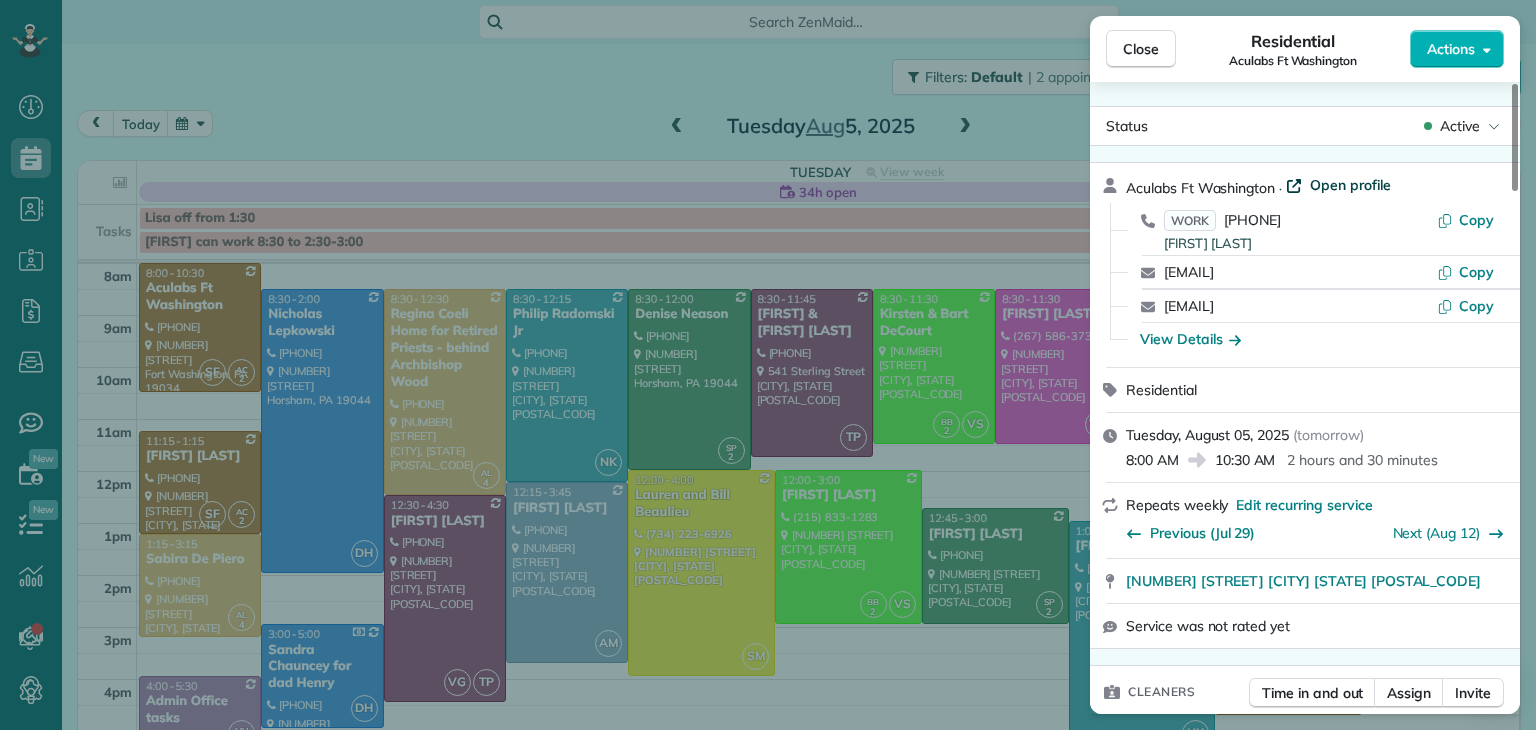 click on "Open profile" at bounding box center (1350, 185) 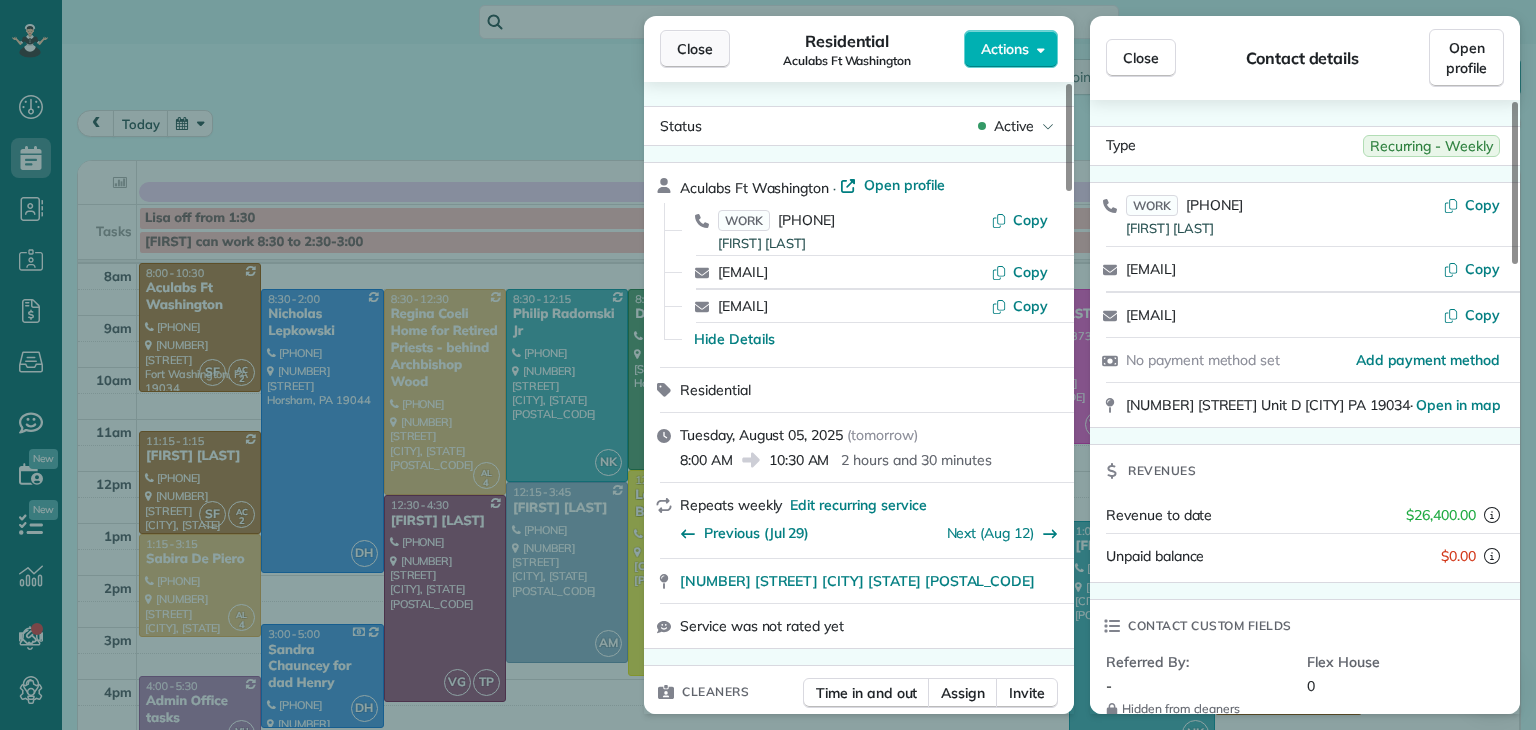 click on "Close" at bounding box center (695, 49) 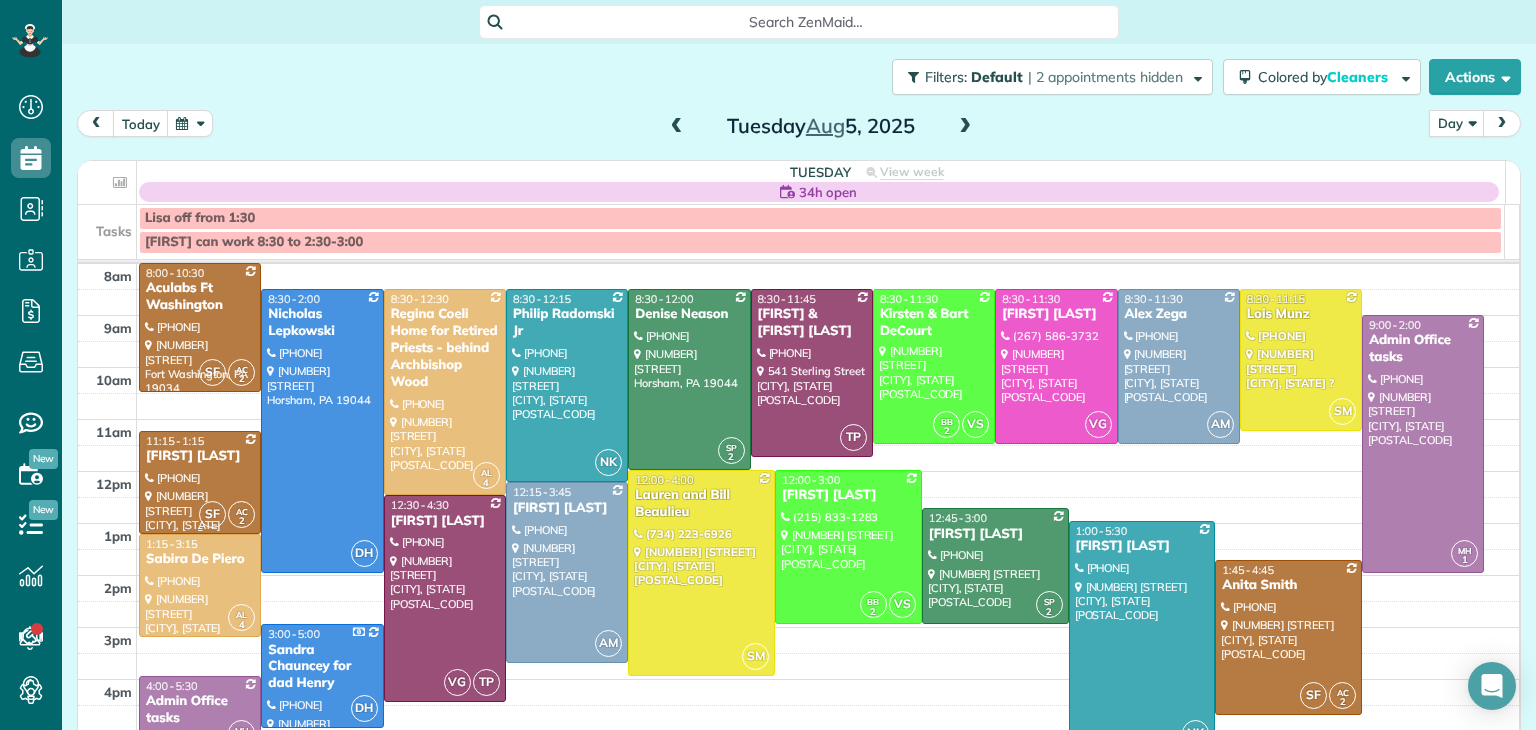 click at bounding box center [200, 482] 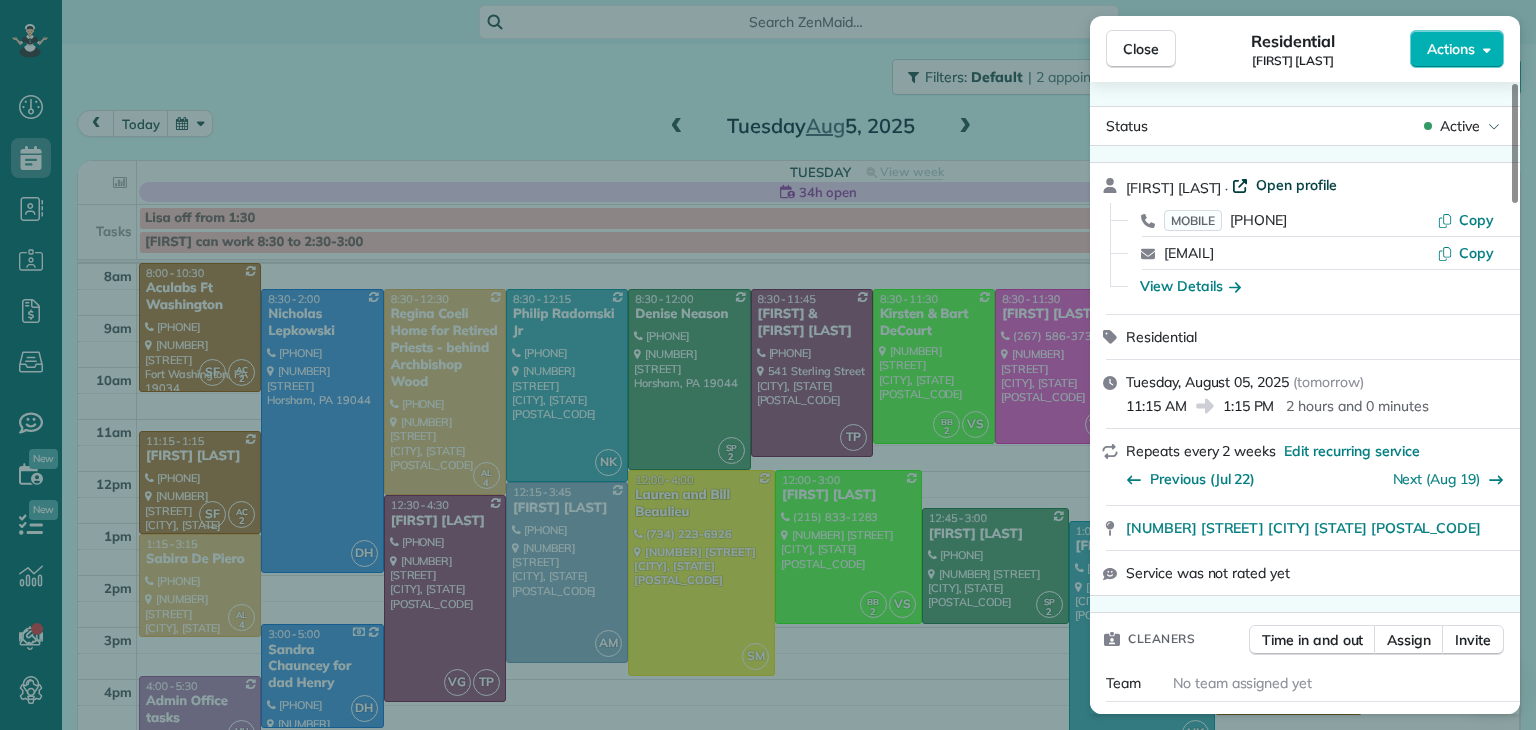click on "Open profile" at bounding box center (1296, 185) 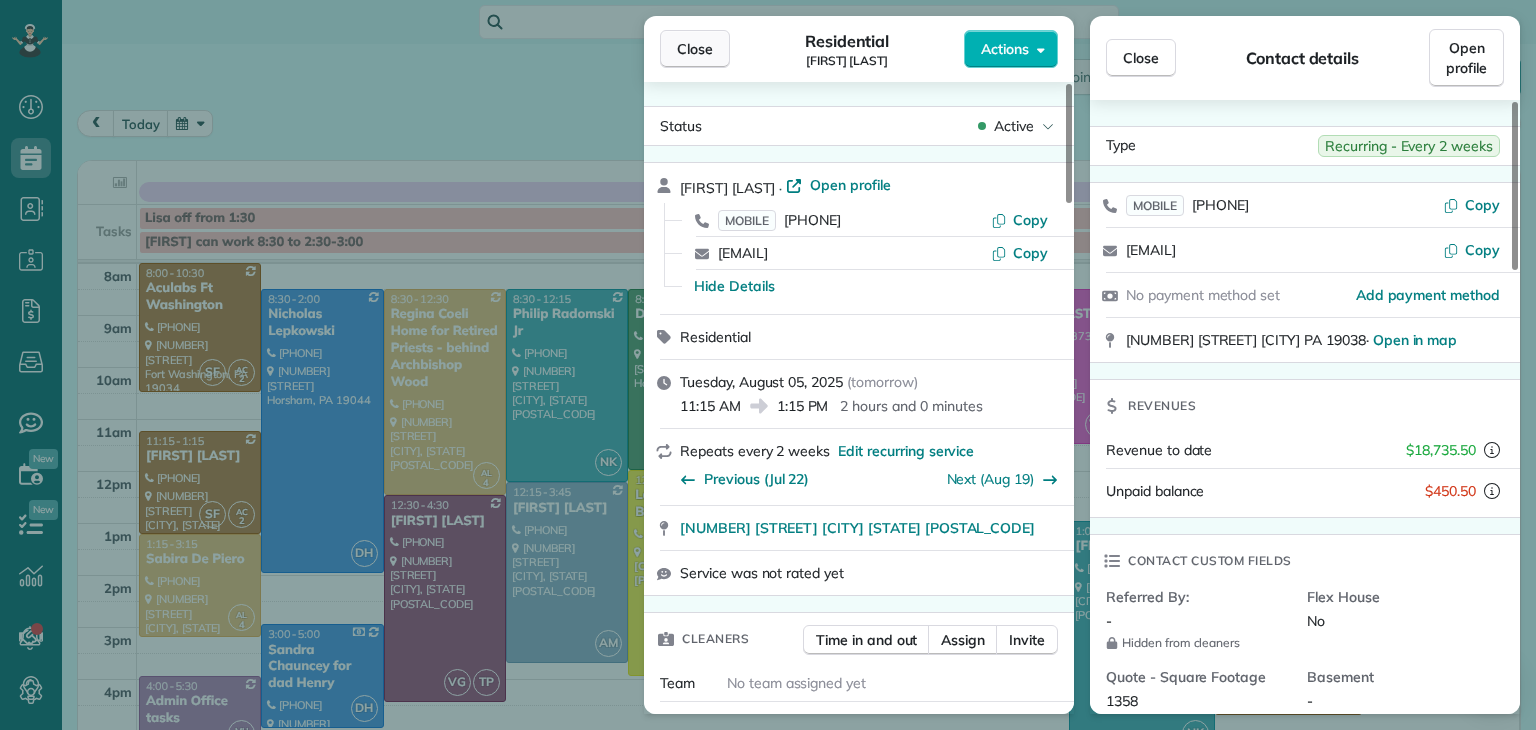 click on "Close" at bounding box center [695, 49] 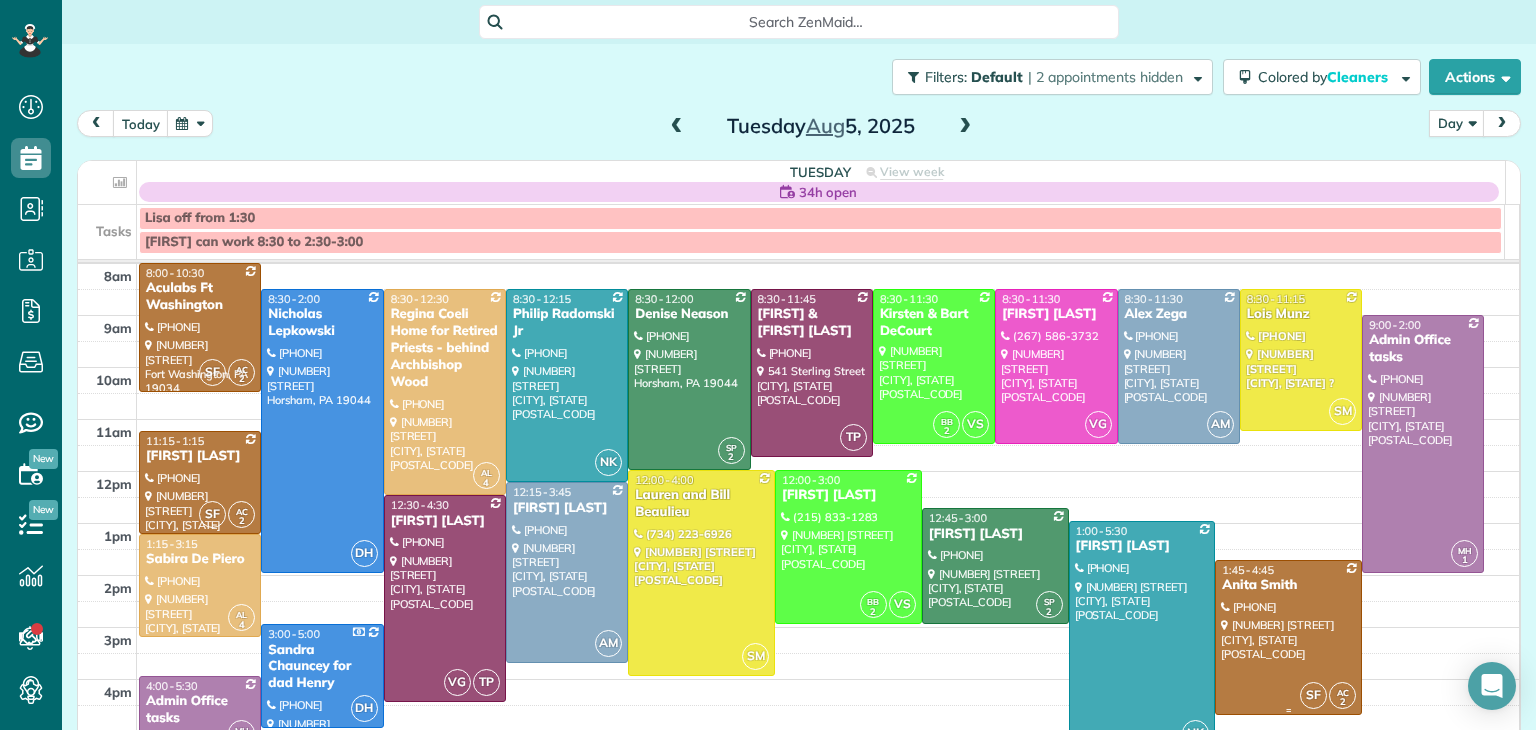 click at bounding box center (1288, 637) 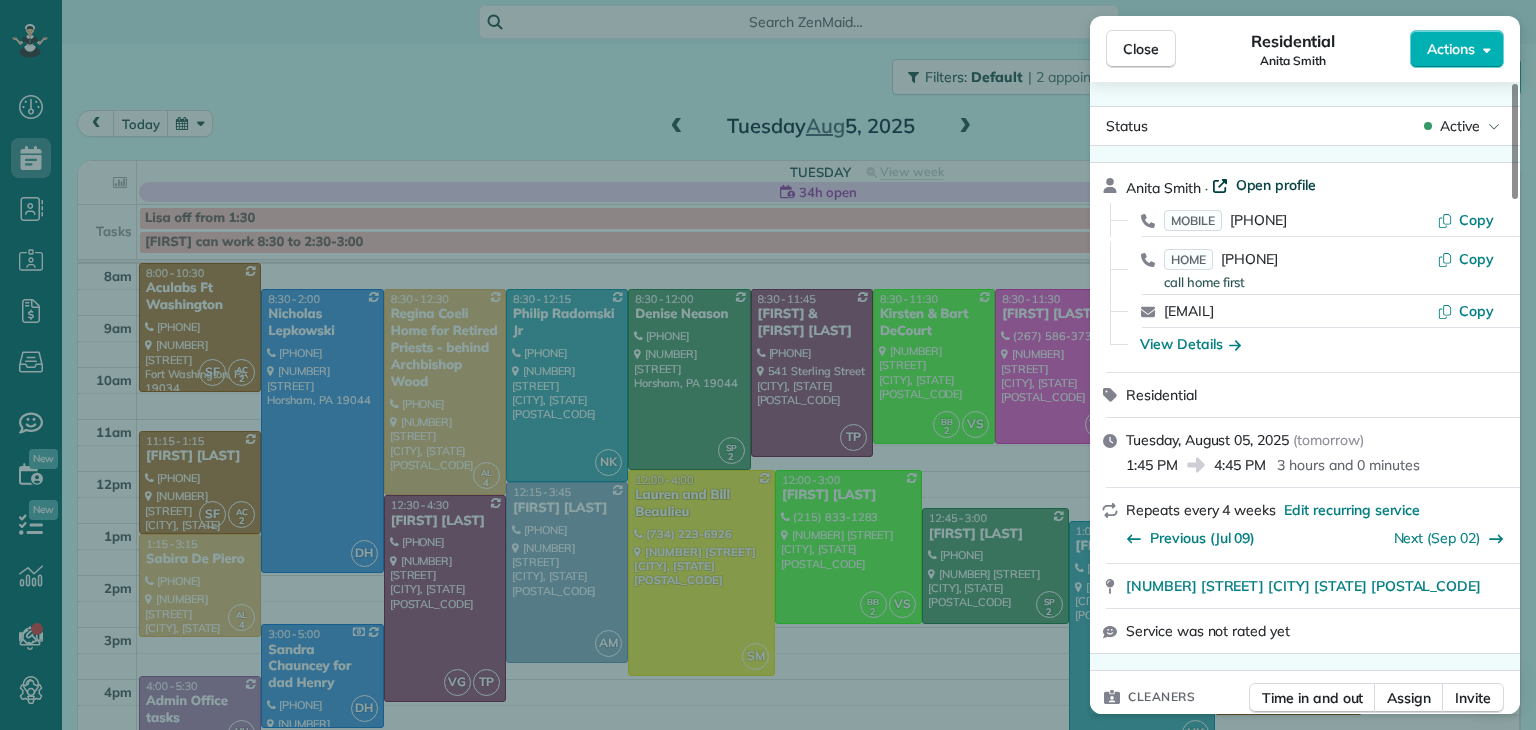 click on "Open profile" at bounding box center (1276, 185) 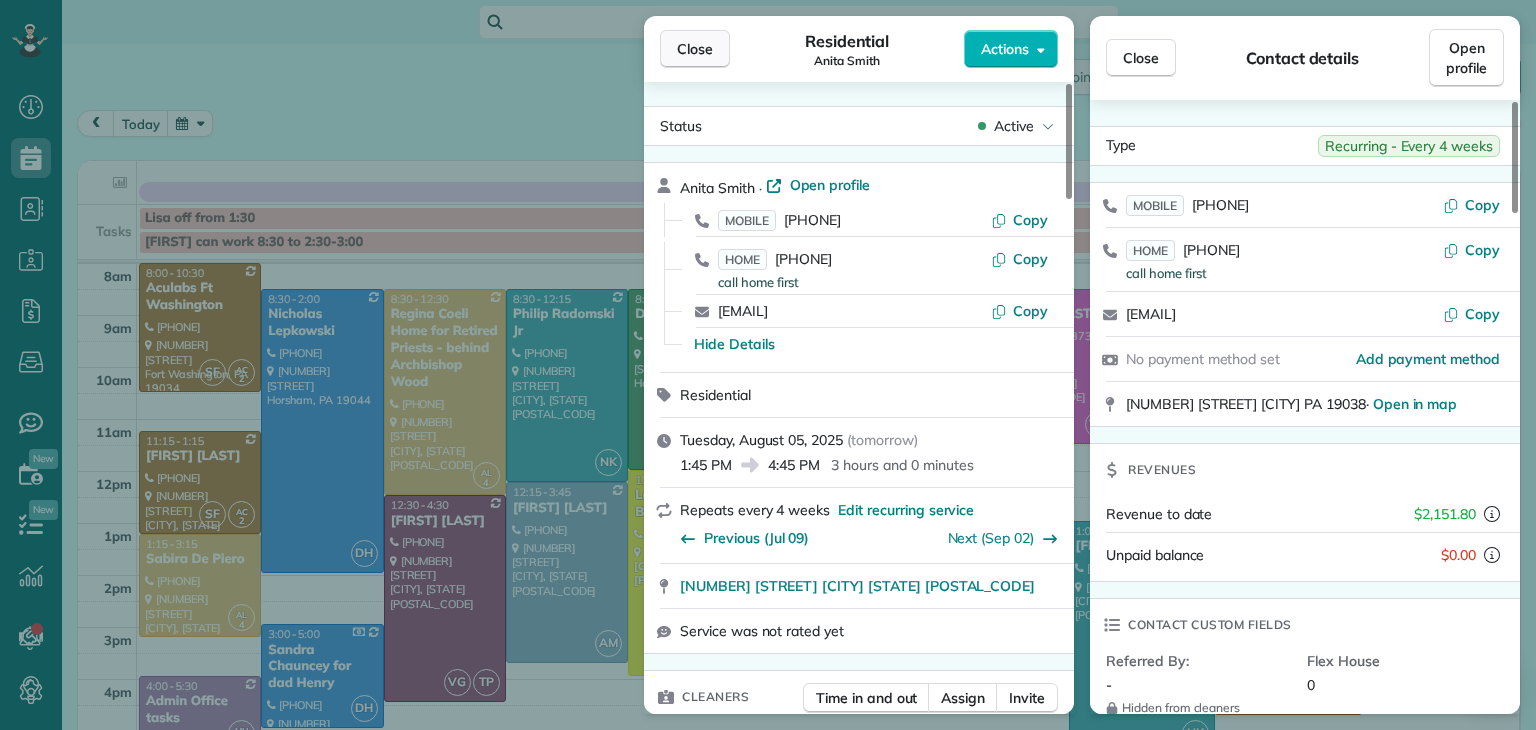 click on "Close" at bounding box center (695, 49) 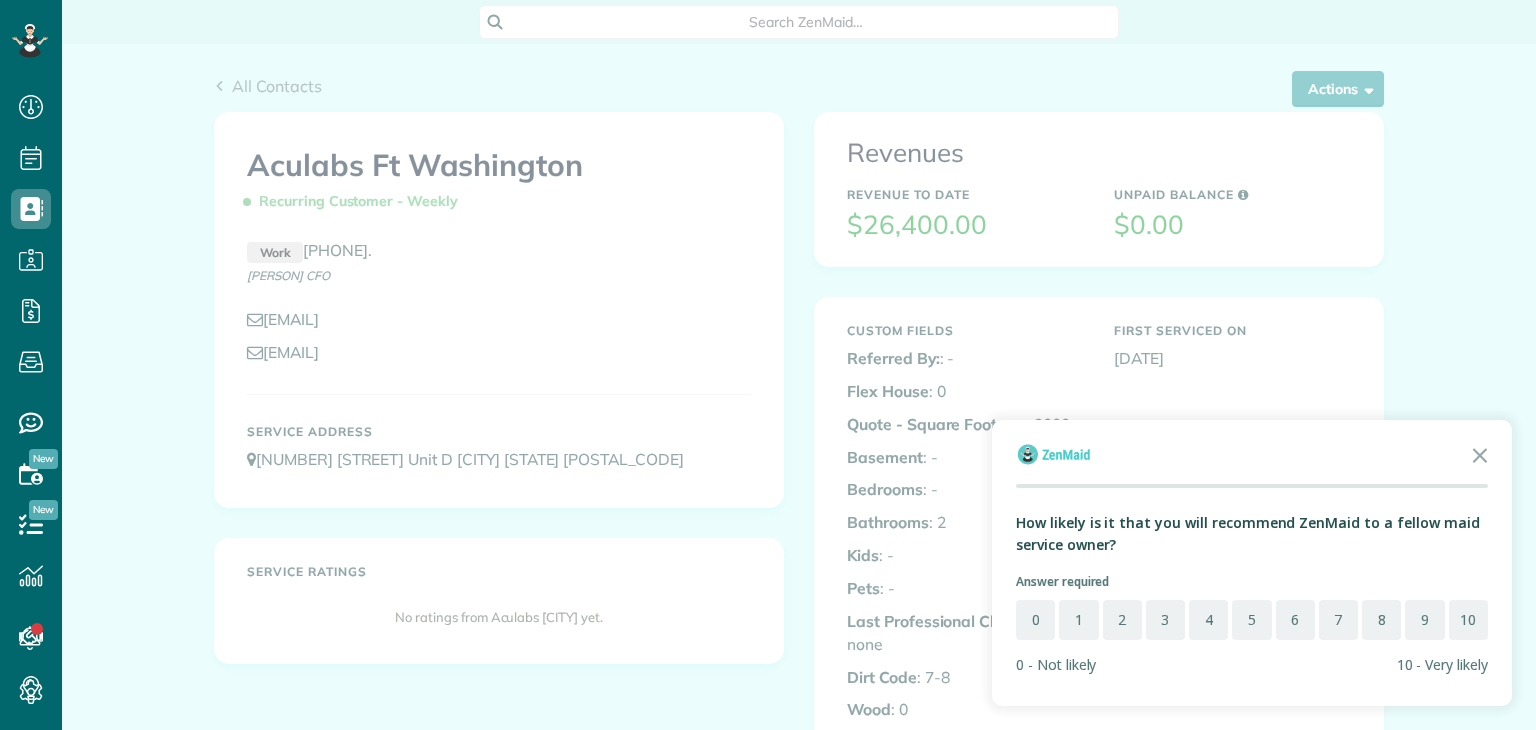 scroll, scrollTop: 0, scrollLeft: 0, axis: both 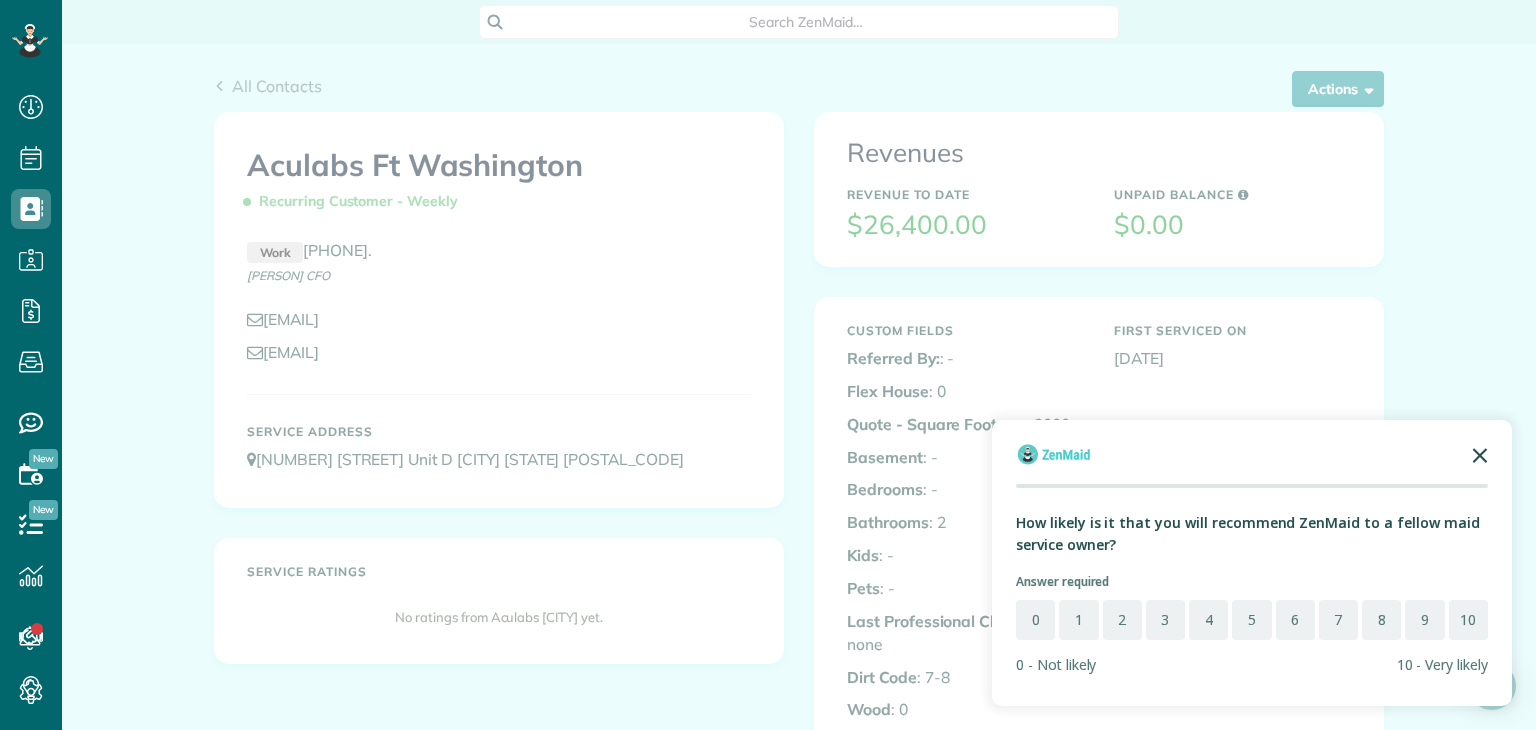 click 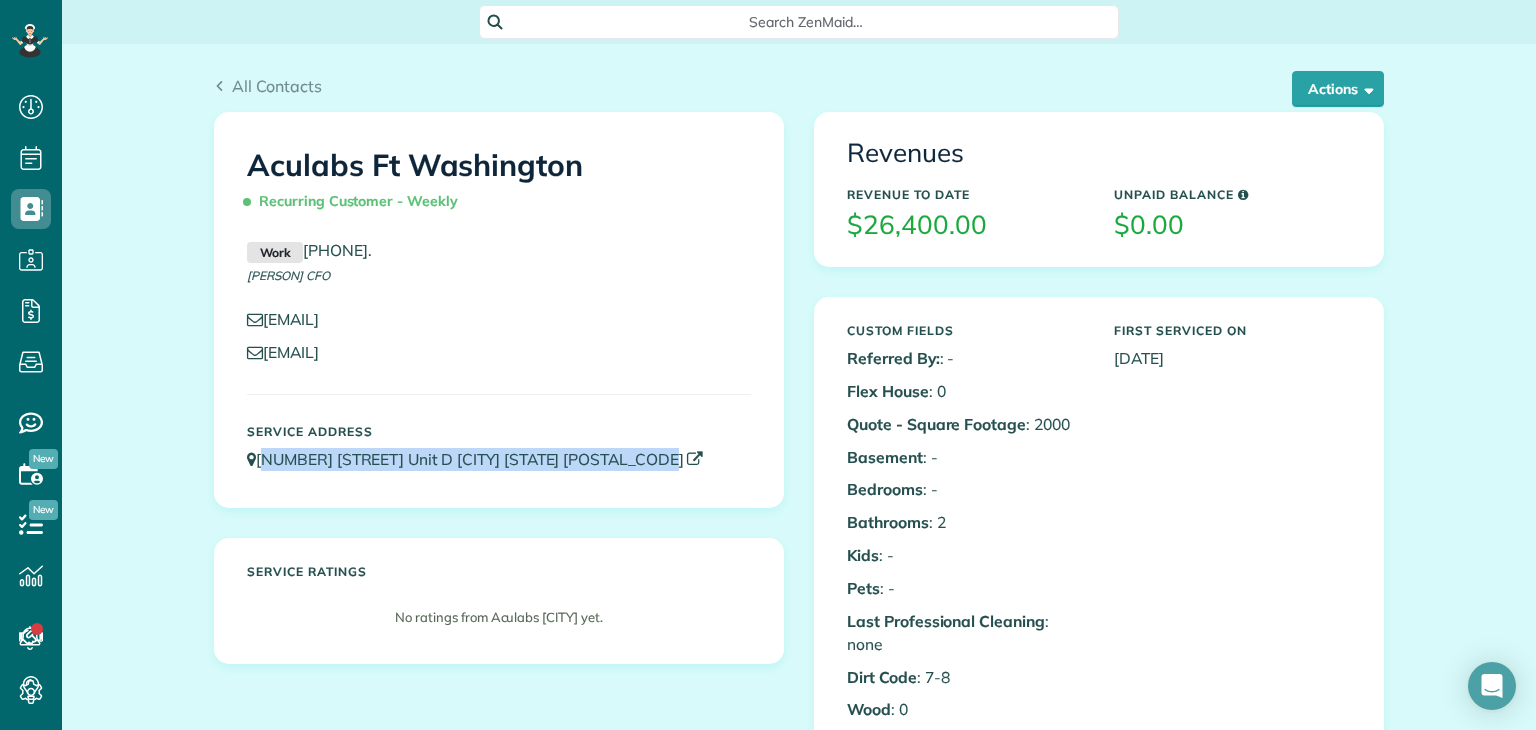 drag, startPoint x: 676, startPoint y: 458, endPoint x: 252, endPoint y: 458, distance: 424 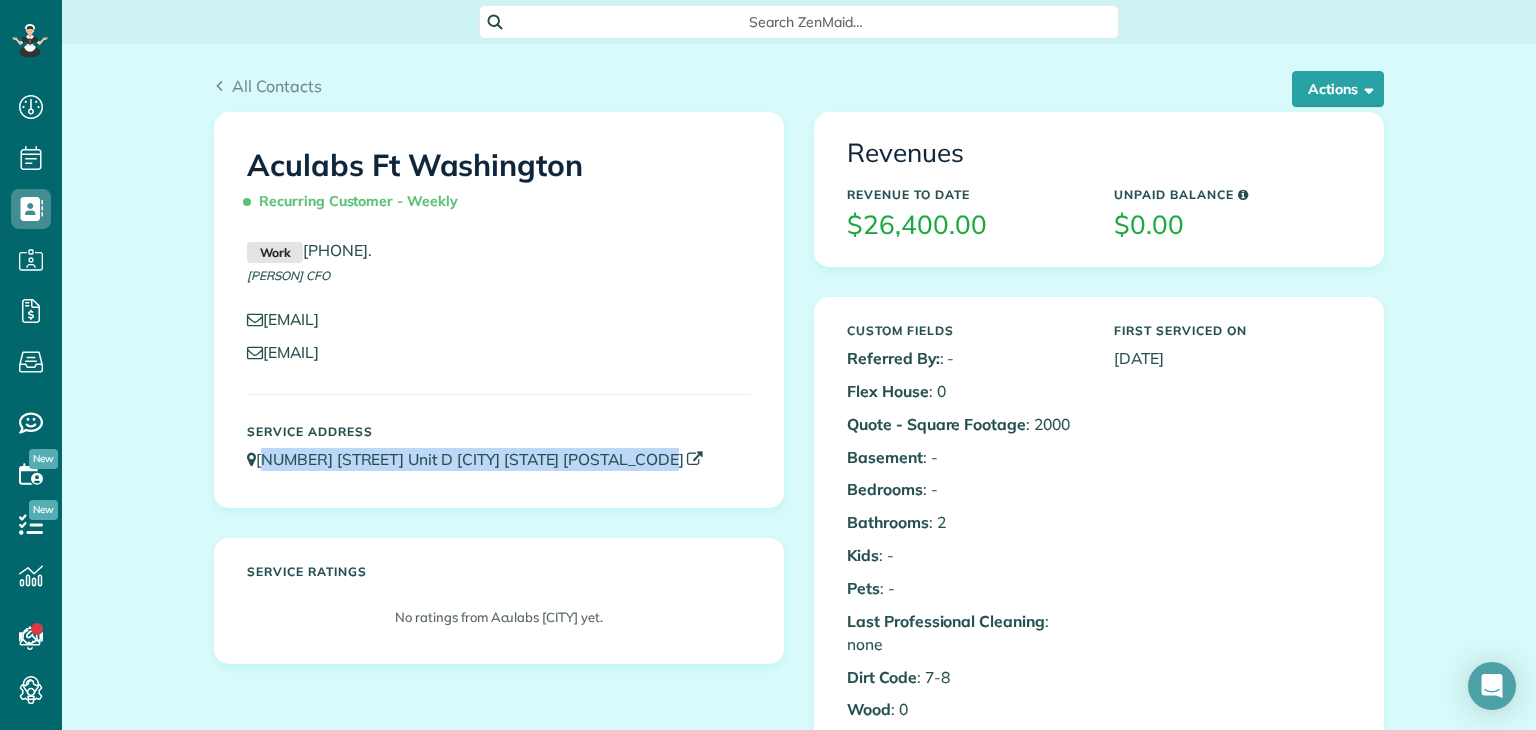 click on "[NUMBER] [STREET] Unit D [CITY] [STATE] [POSTAL_CODE]" at bounding box center [499, 459] 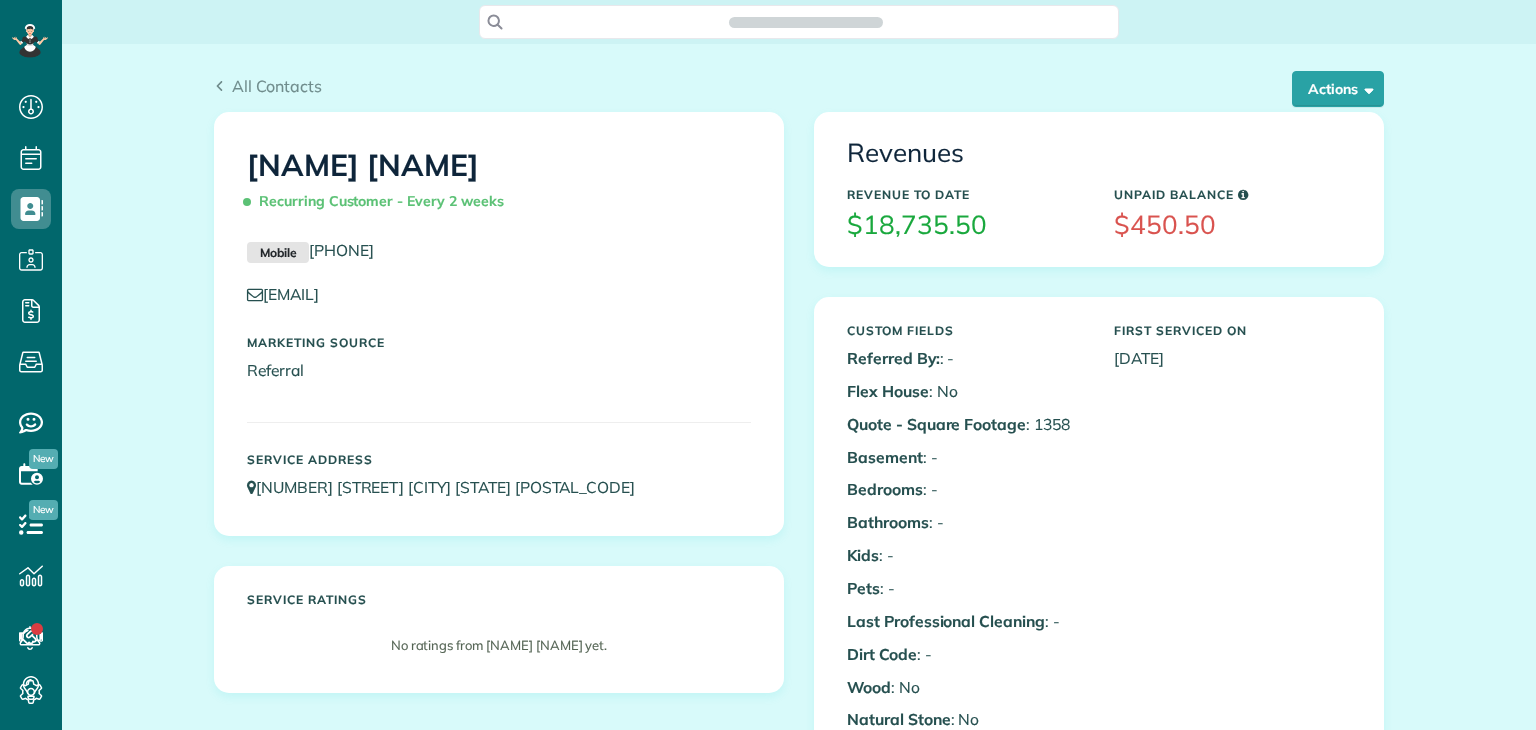 scroll, scrollTop: 0, scrollLeft: 0, axis: both 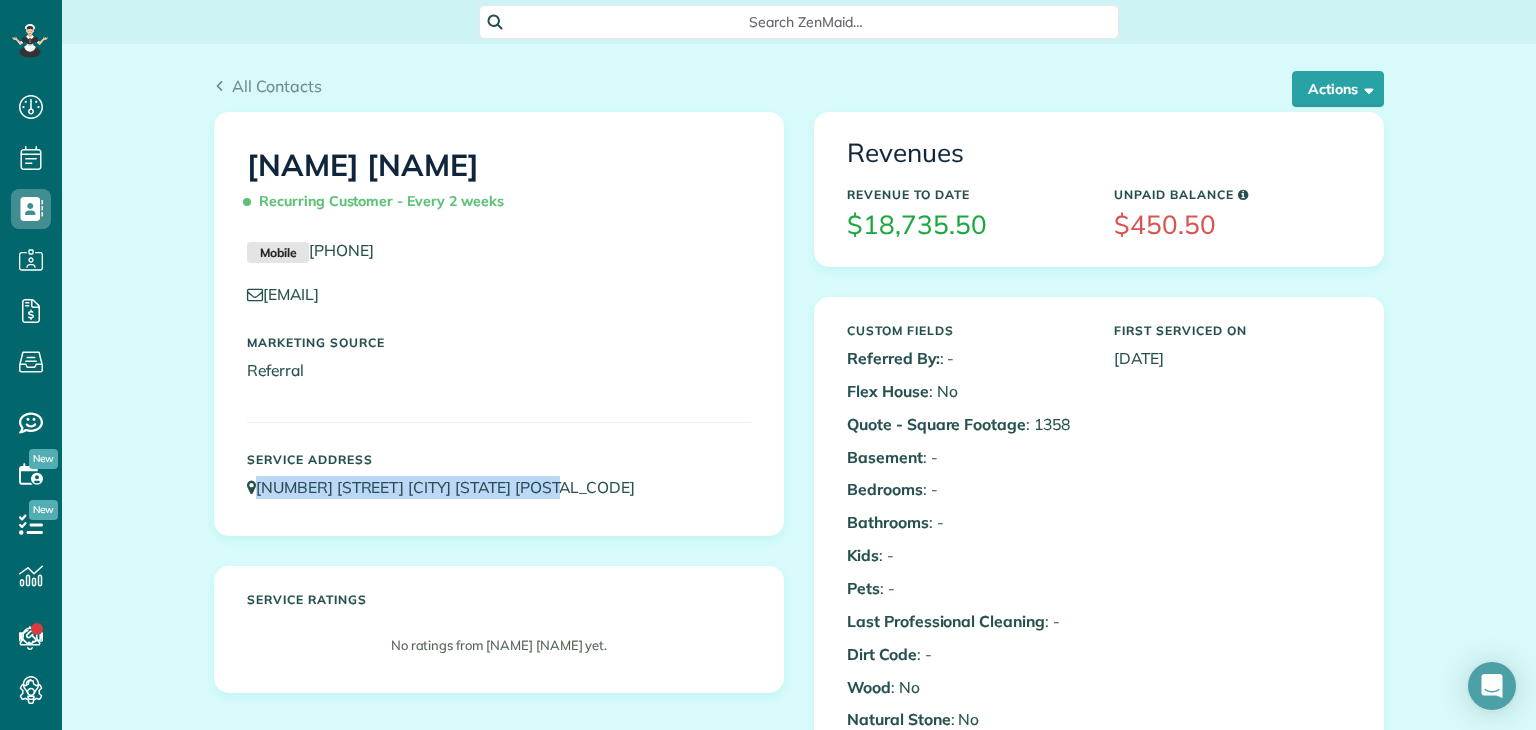 drag, startPoint x: 557, startPoint y: 488, endPoint x: 245, endPoint y: 521, distance: 313.74033 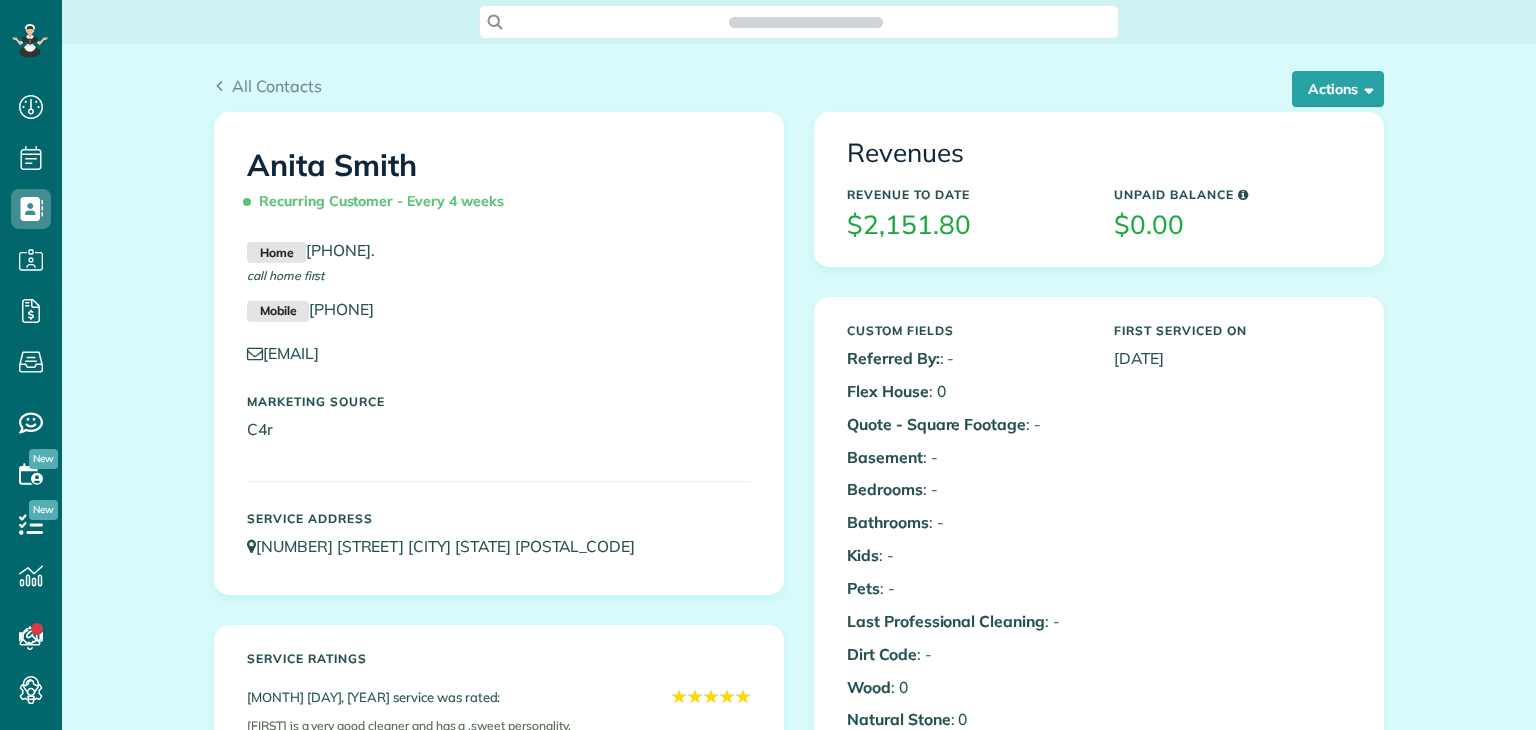 scroll, scrollTop: 0, scrollLeft: 0, axis: both 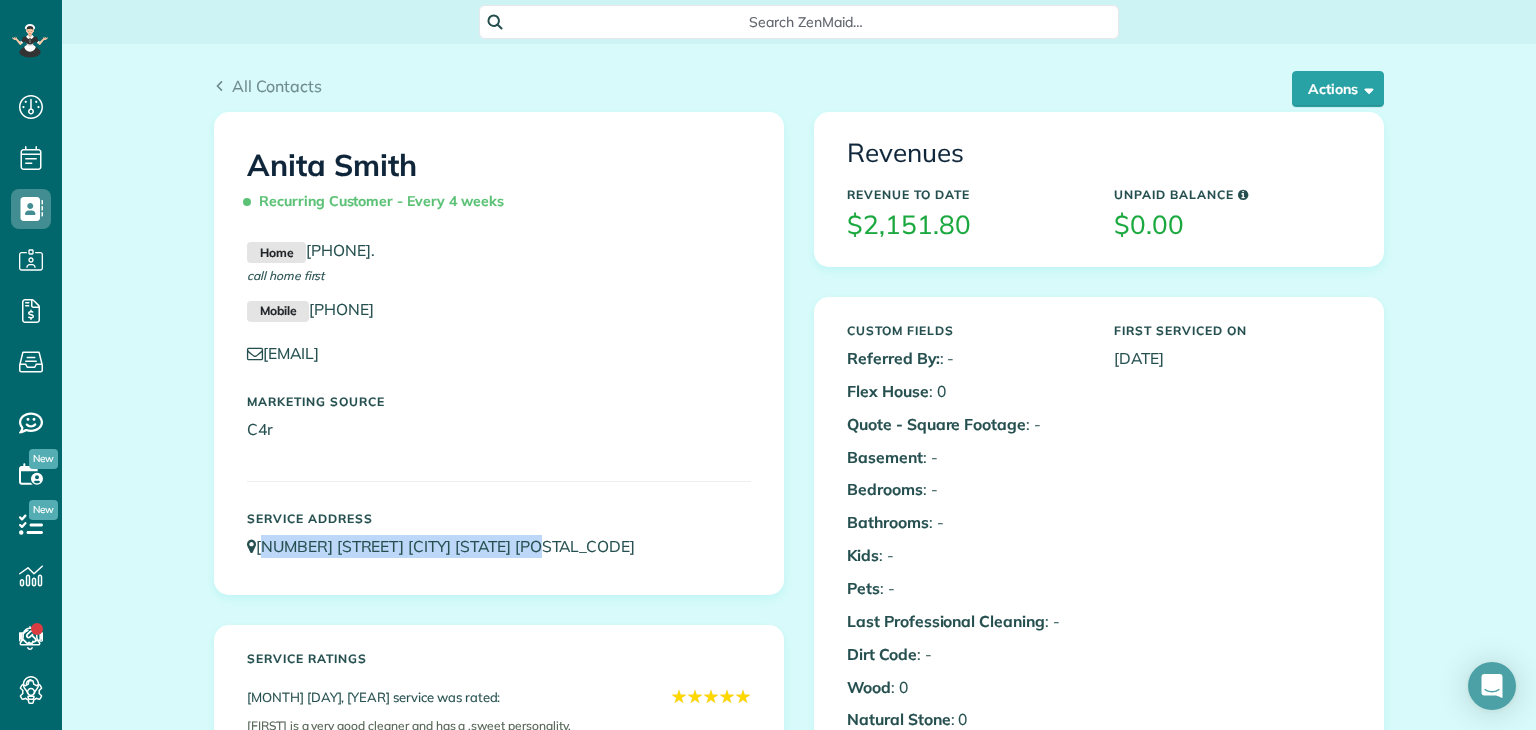 drag, startPoint x: 550, startPoint y: 541, endPoint x: 251, endPoint y: 561, distance: 299.66815 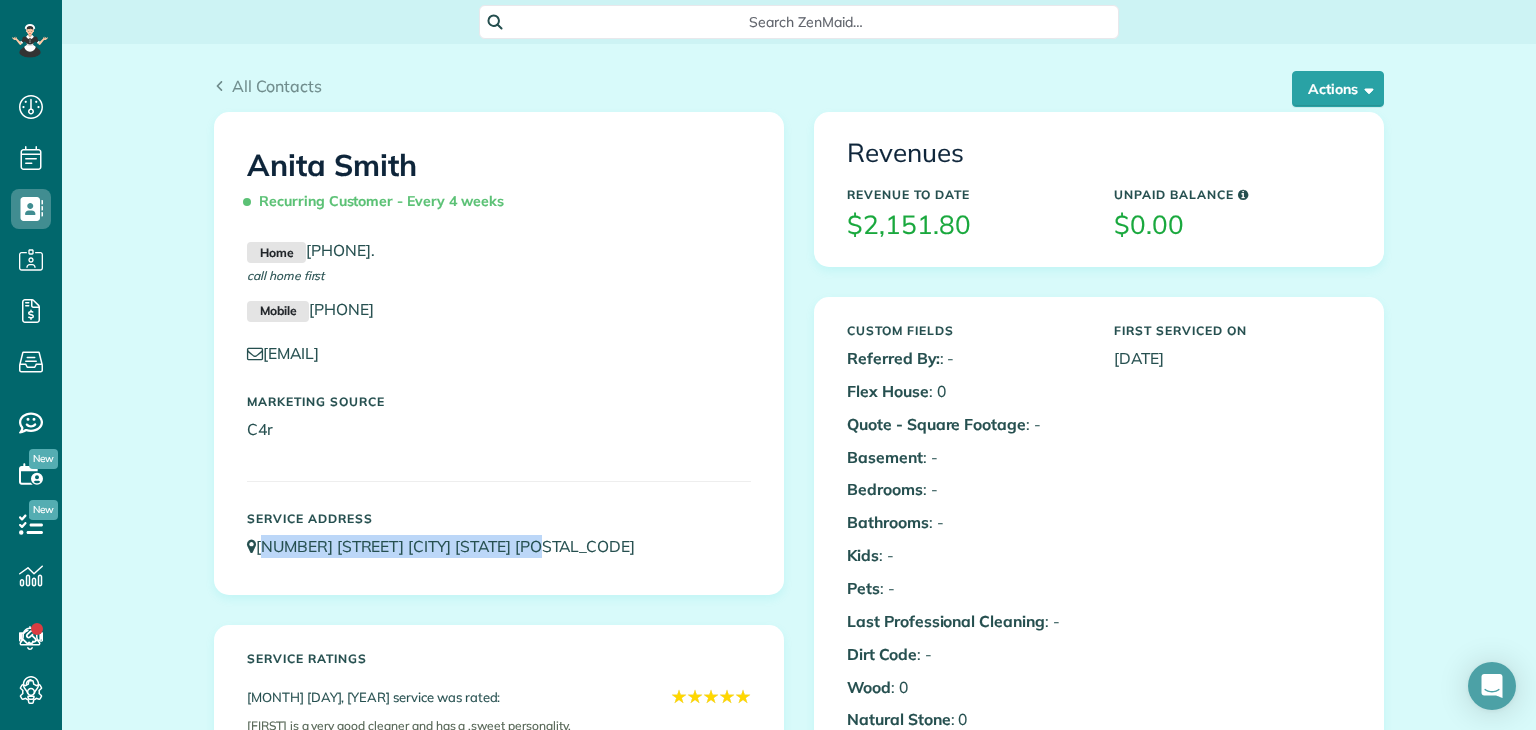 click on "Service Address
510 Lindley Road Glenside PA 19038" at bounding box center [499, 535] 